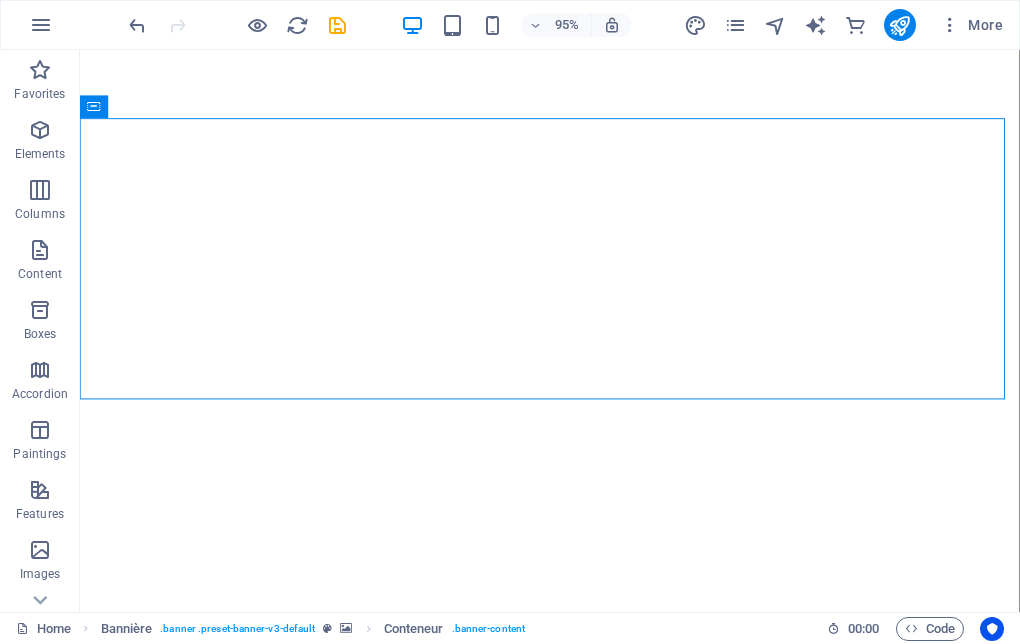 scroll, scrollTop: 0, scrollLeft: 0, axis: both 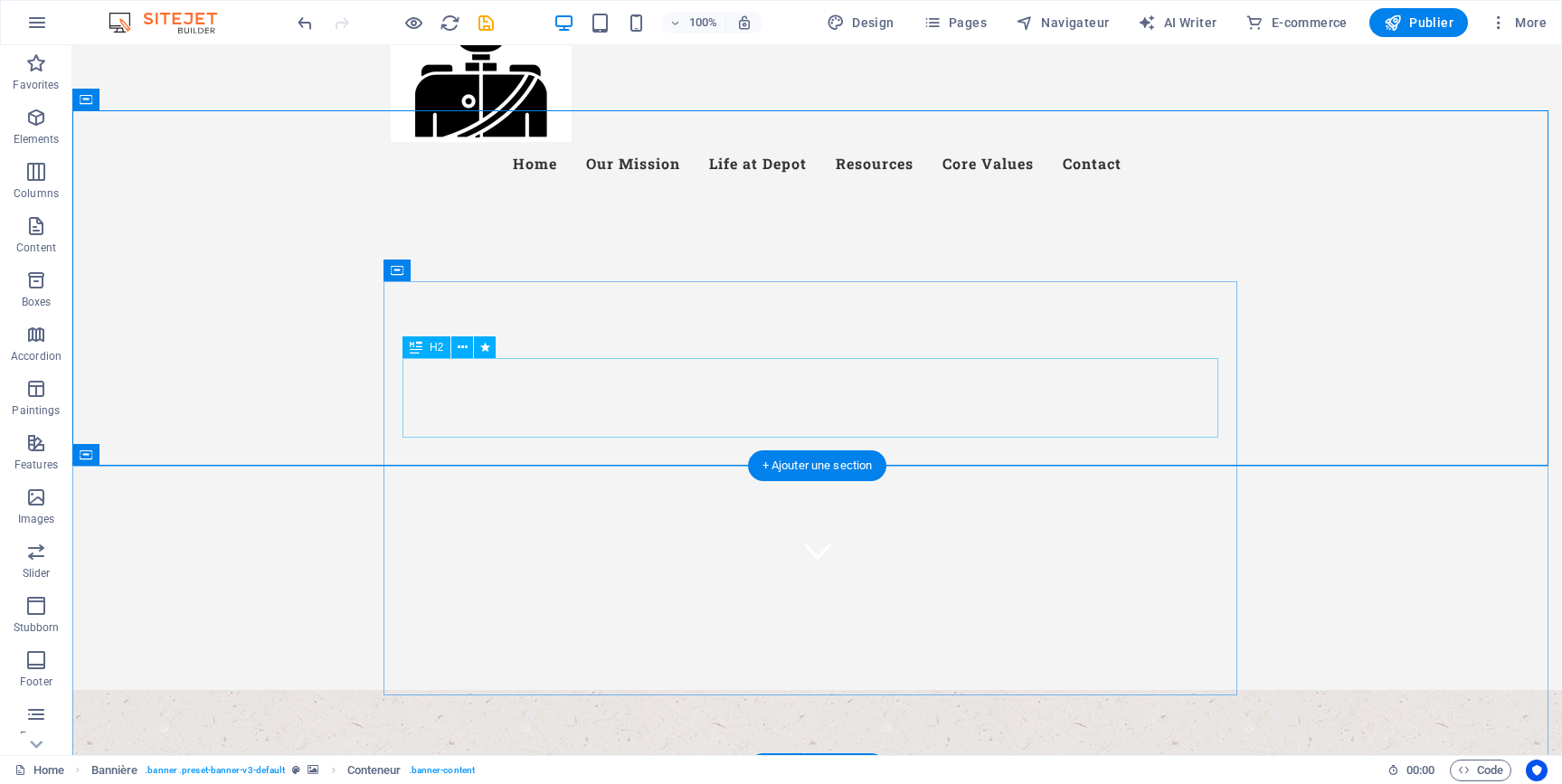 click on "arrives ready..." at bounding box center (818, 925) 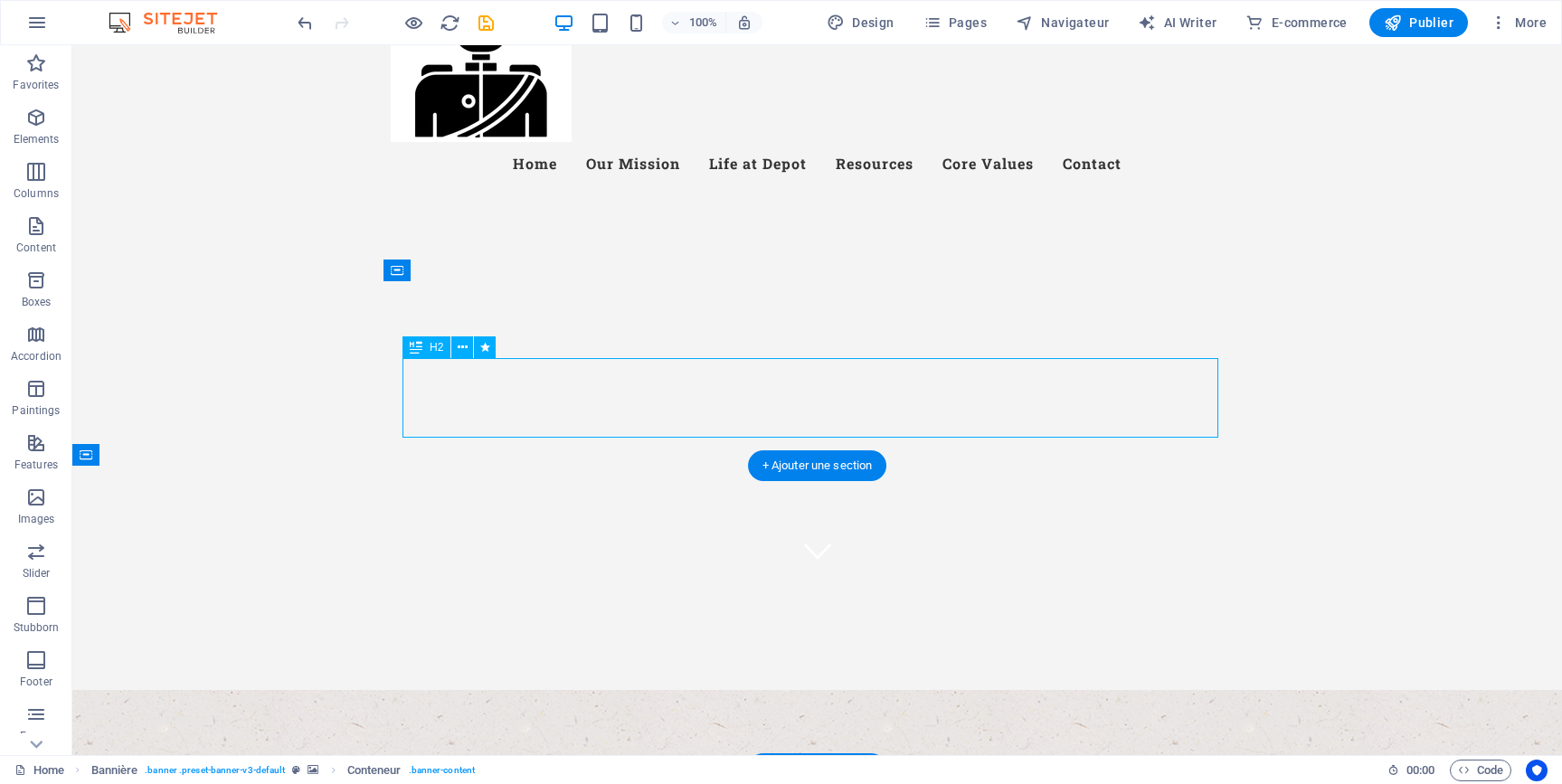 click on "arrives ready..." at bounding box center [818, 925] 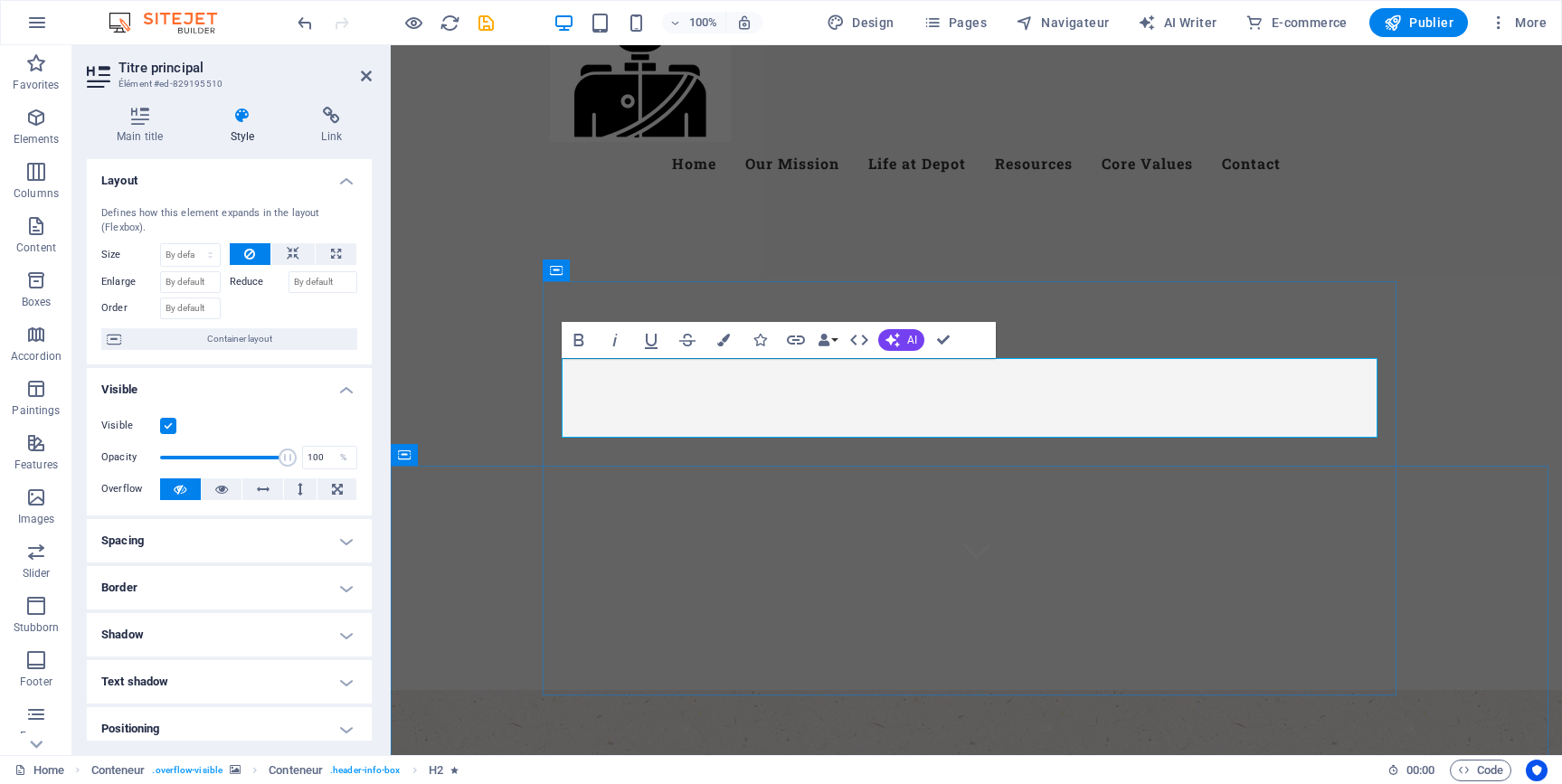 click on "arrives ready..." at bounding box center (976, 917) 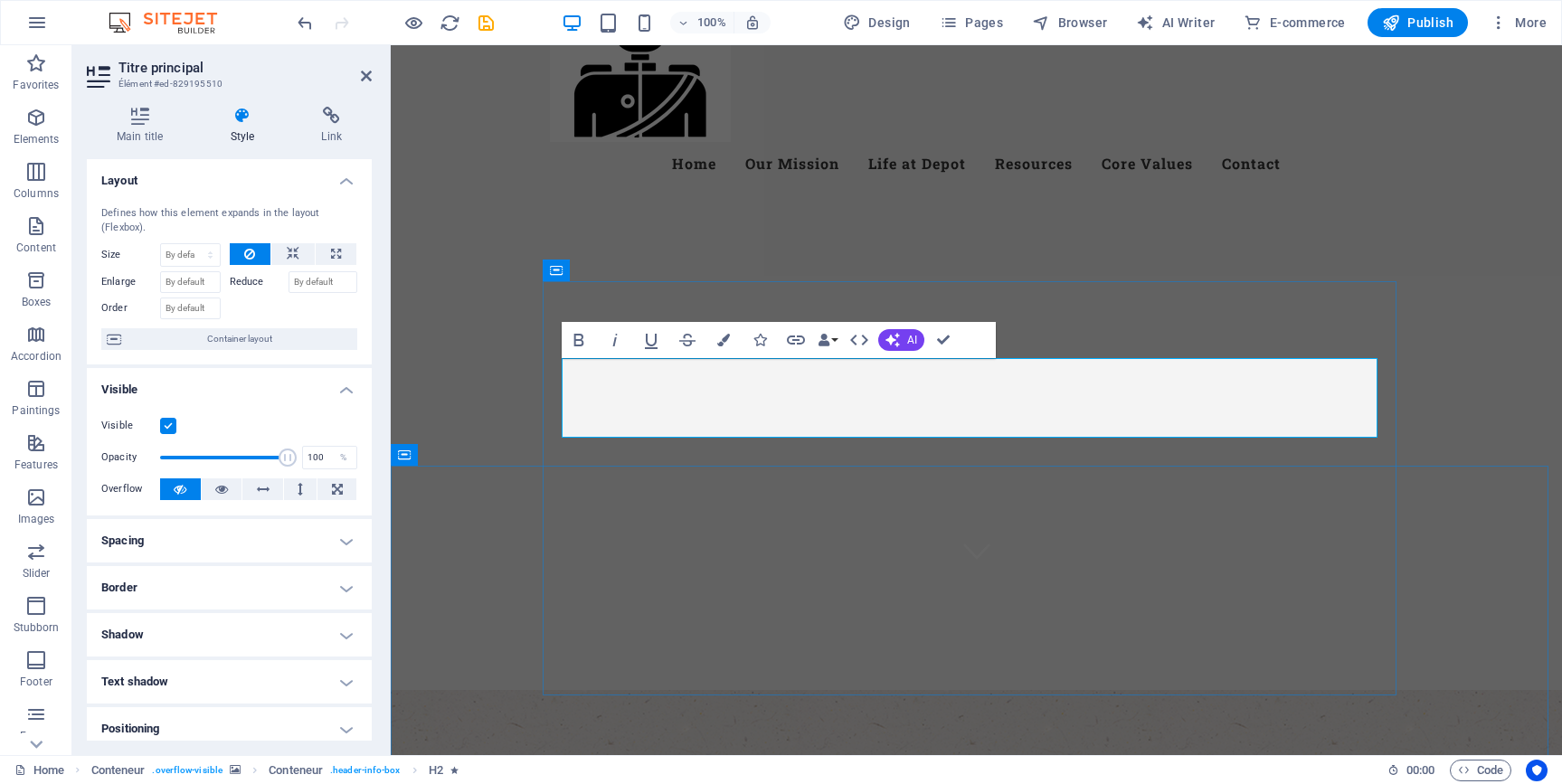 click on "arrives ready..." at bounding box center [976, 917] 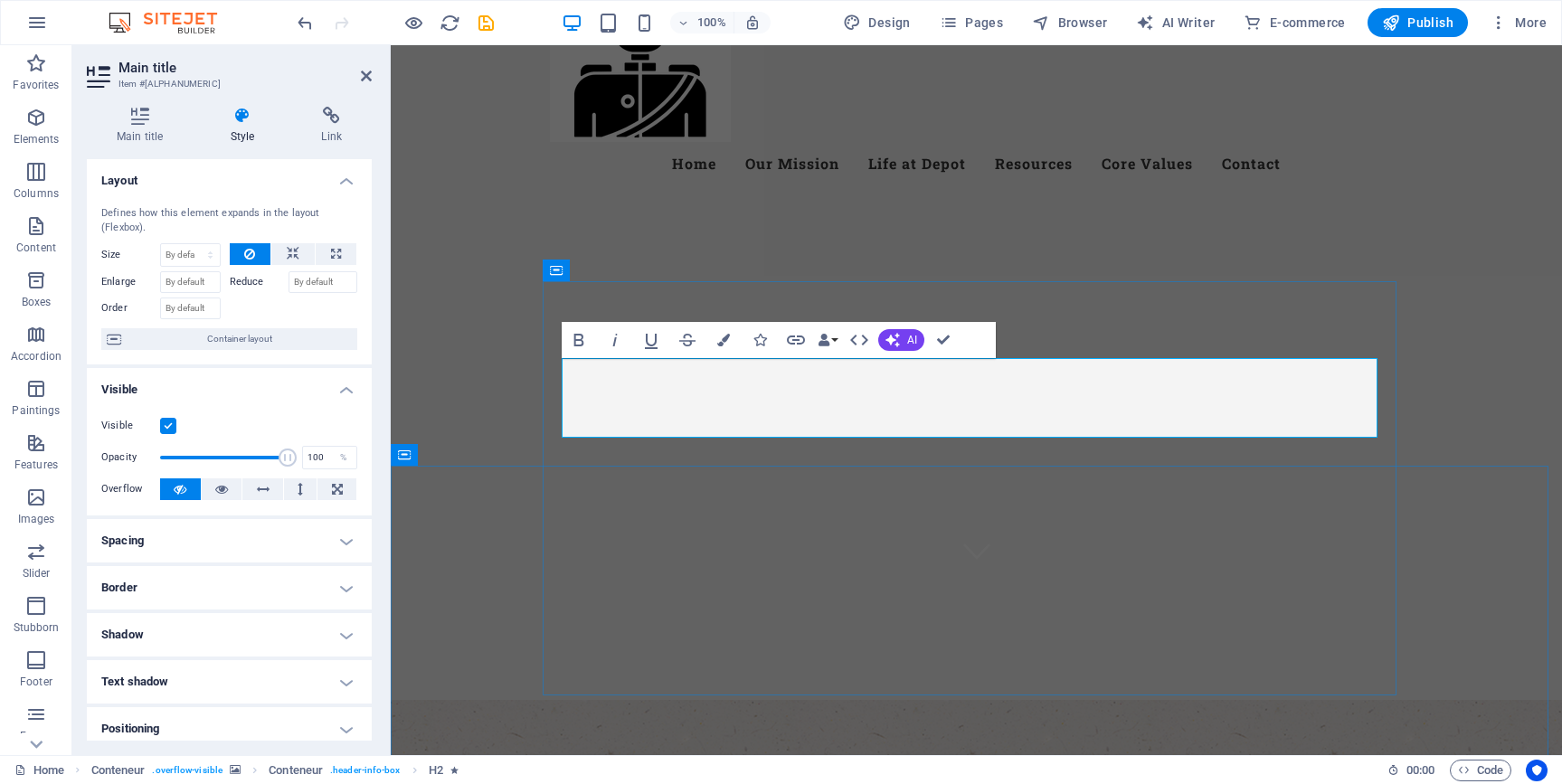 click on "arrives ready..." at bounding box center [976, 927] 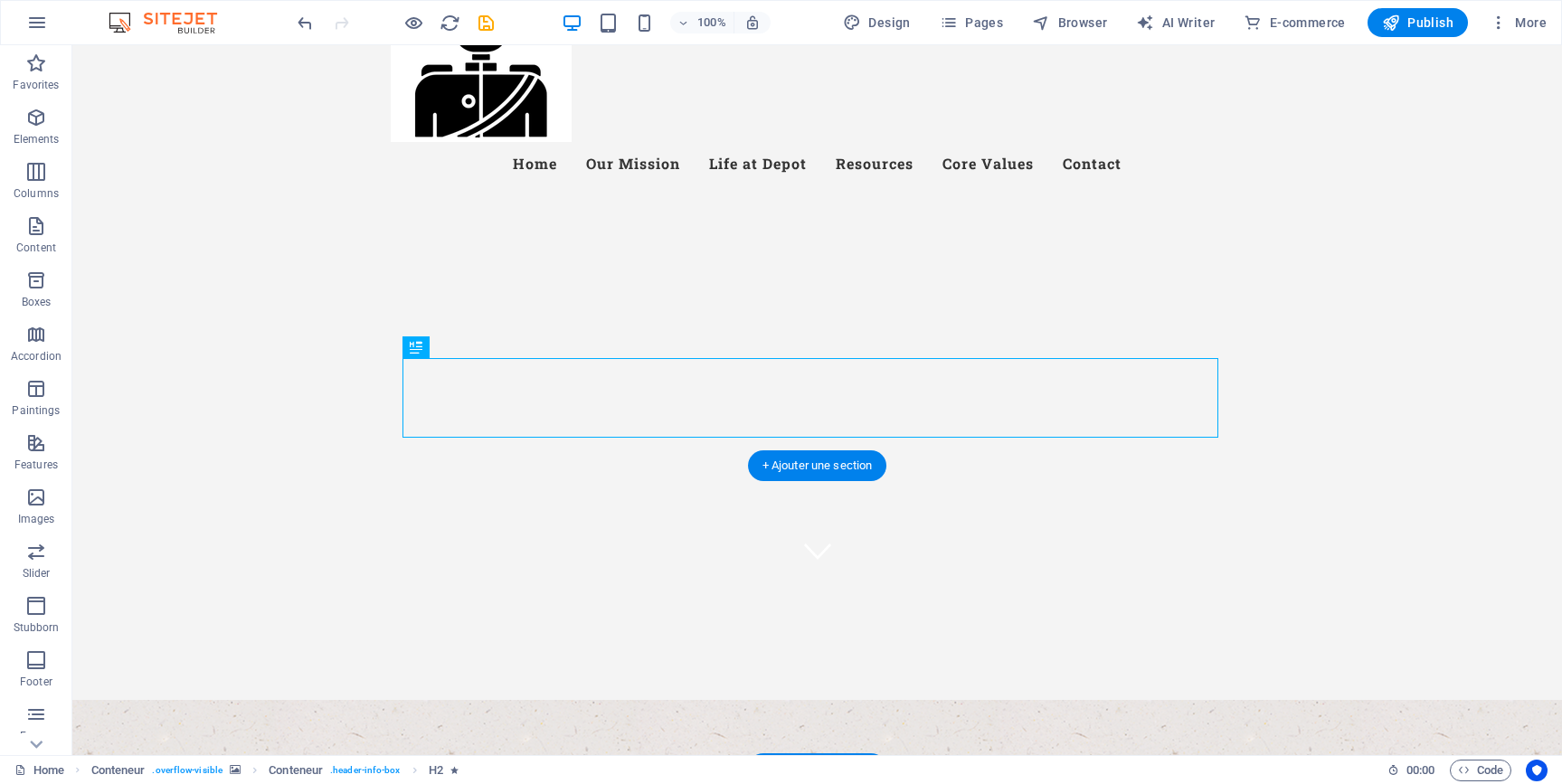 click at bounding box center (817, 851) 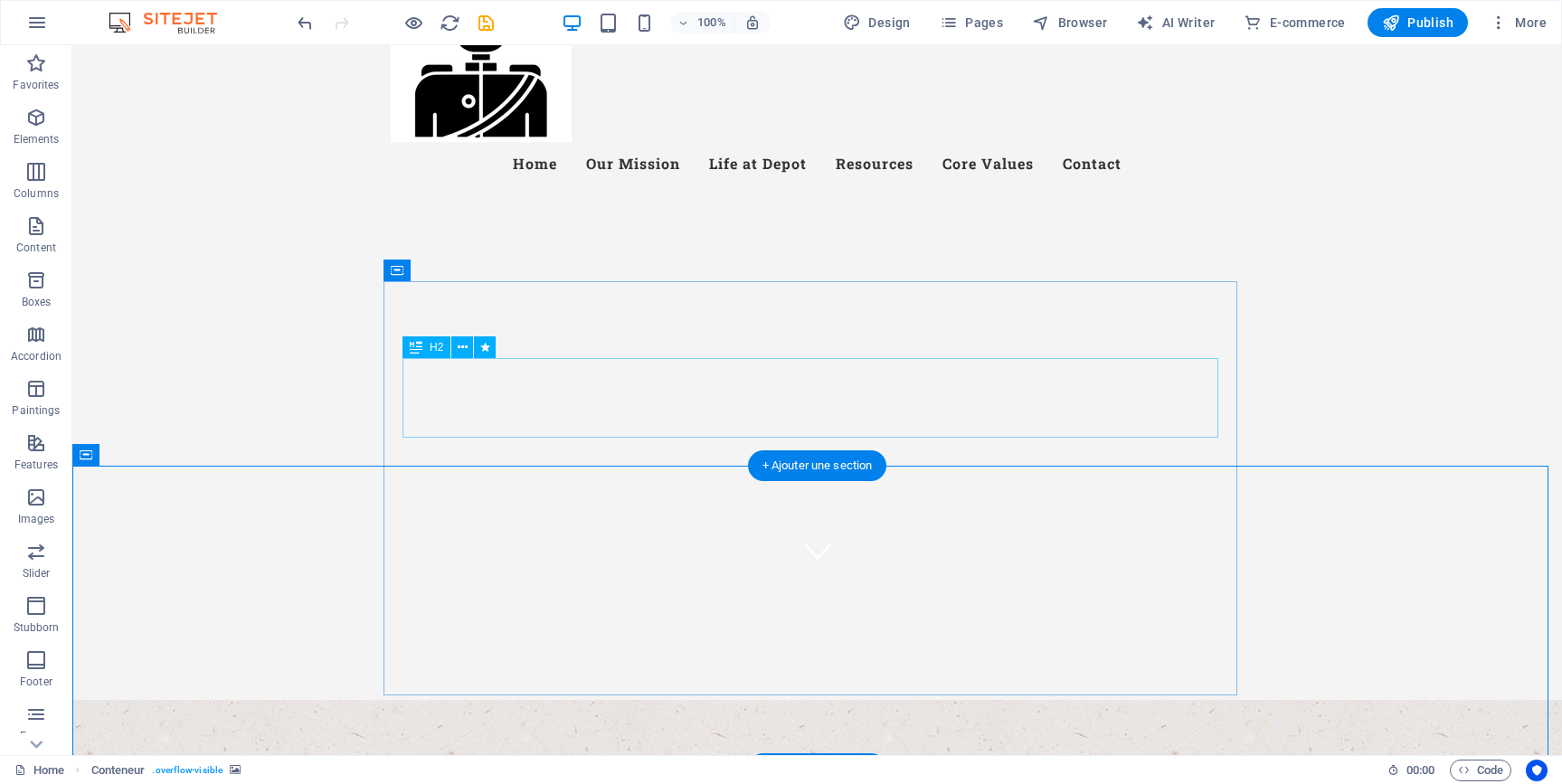 click on "arrive ready..." at bounding box center [818, 935] 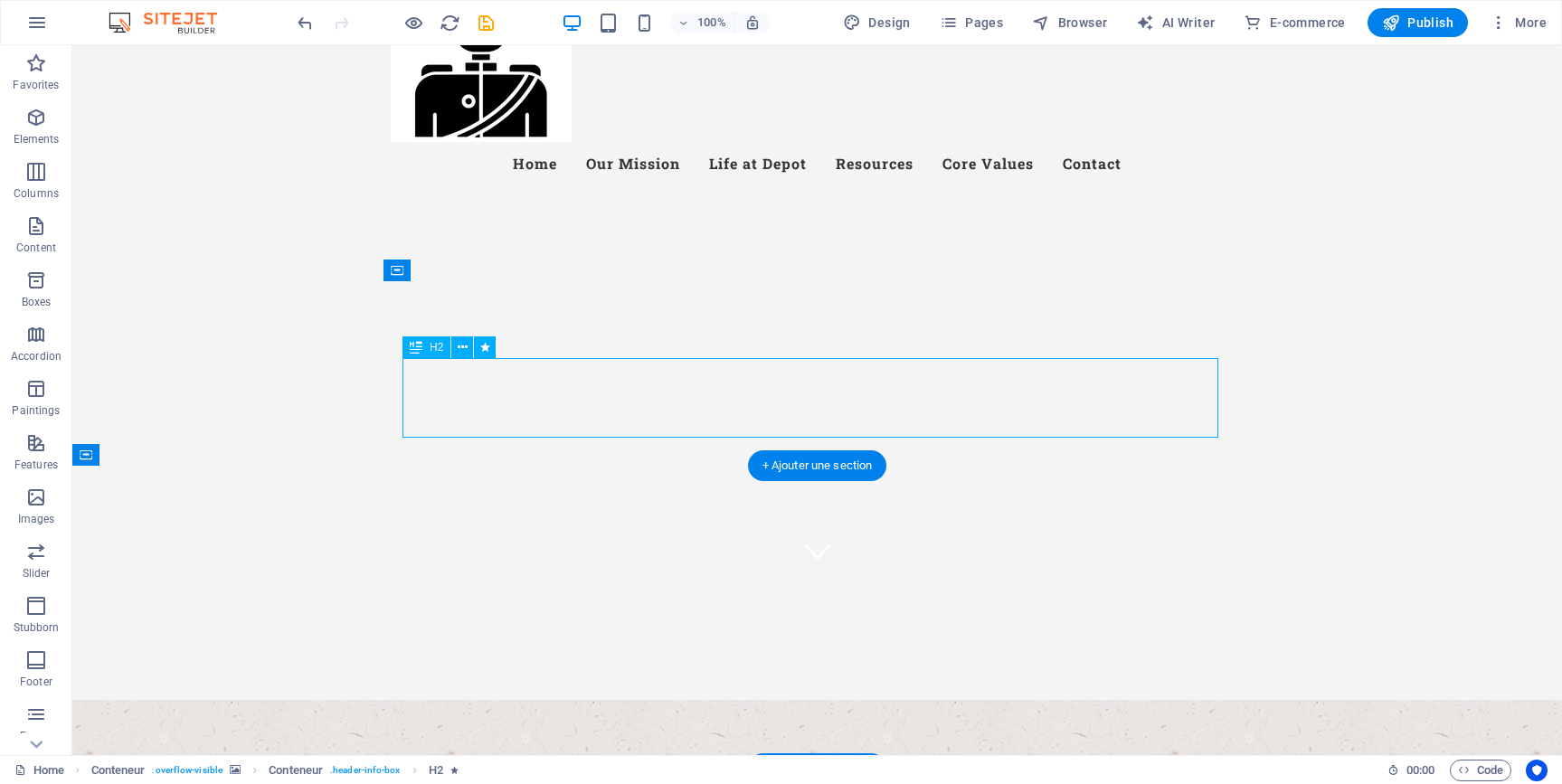 click on "arrive ready..." at bounding box center (818, 935) 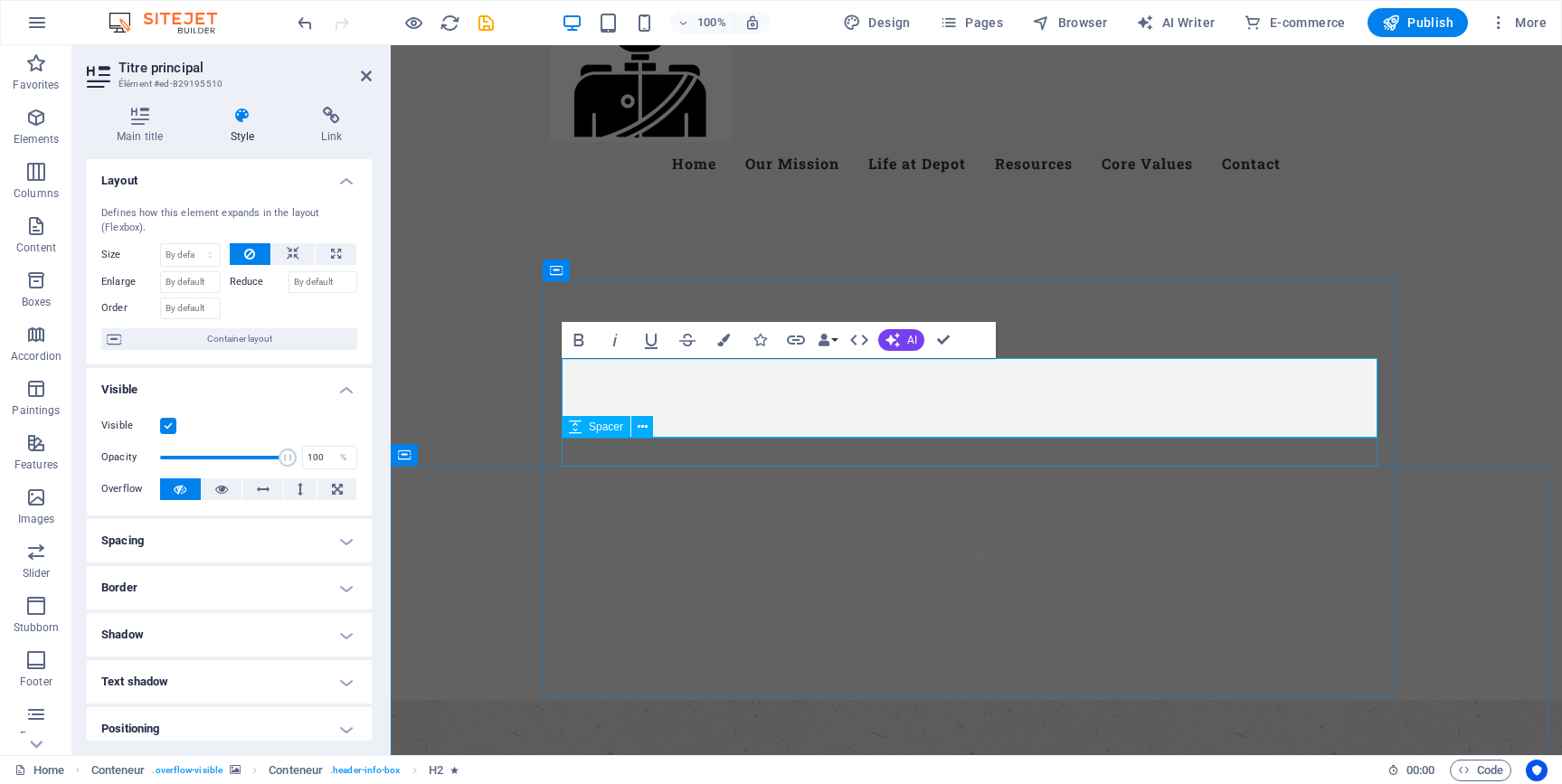 click at bounding box center [977, 989] 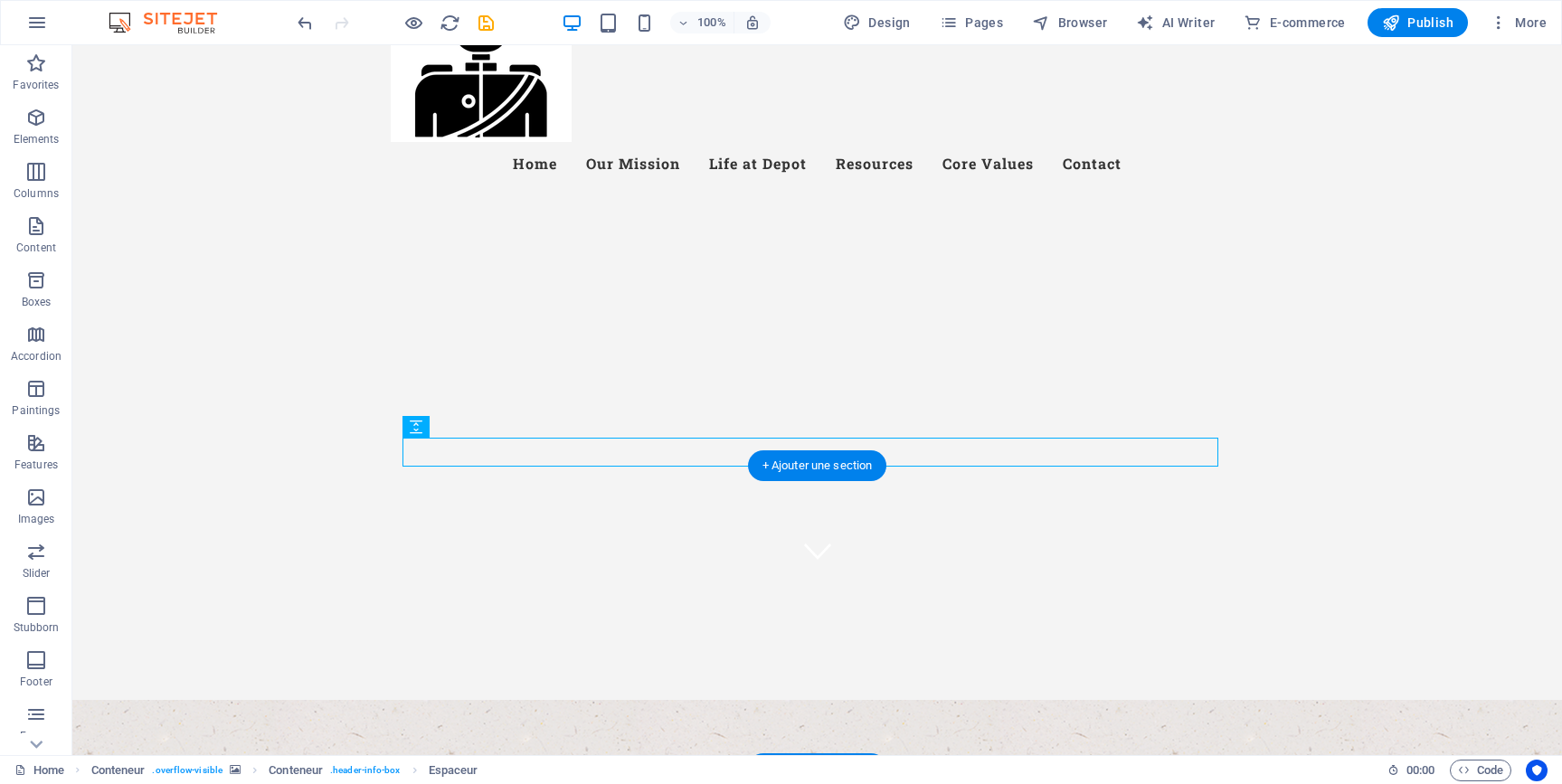 click at bounding box center [817, 851] 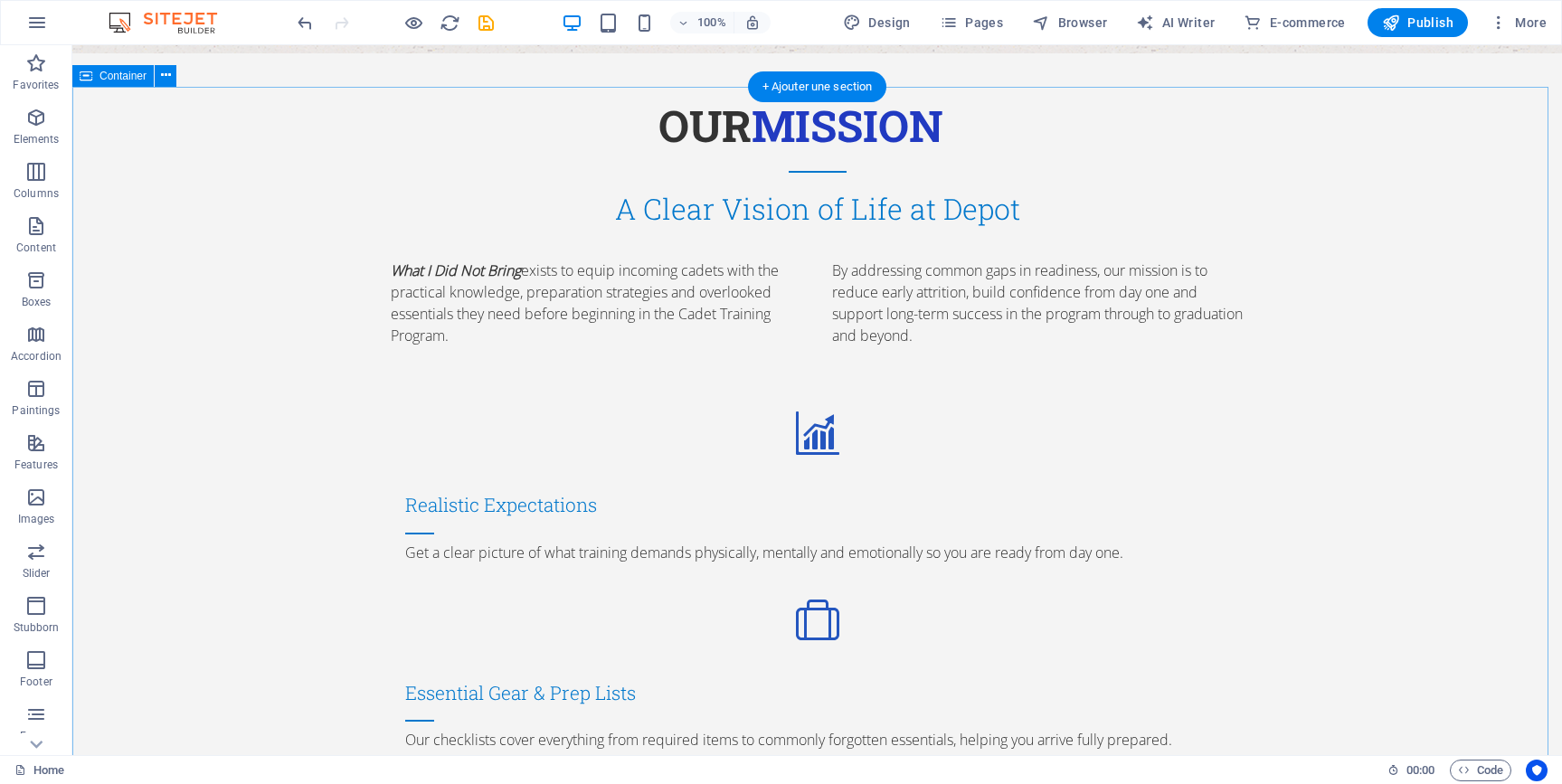 scroll, scrollTop: 1628, scrollLeft: 0, axis: vertical 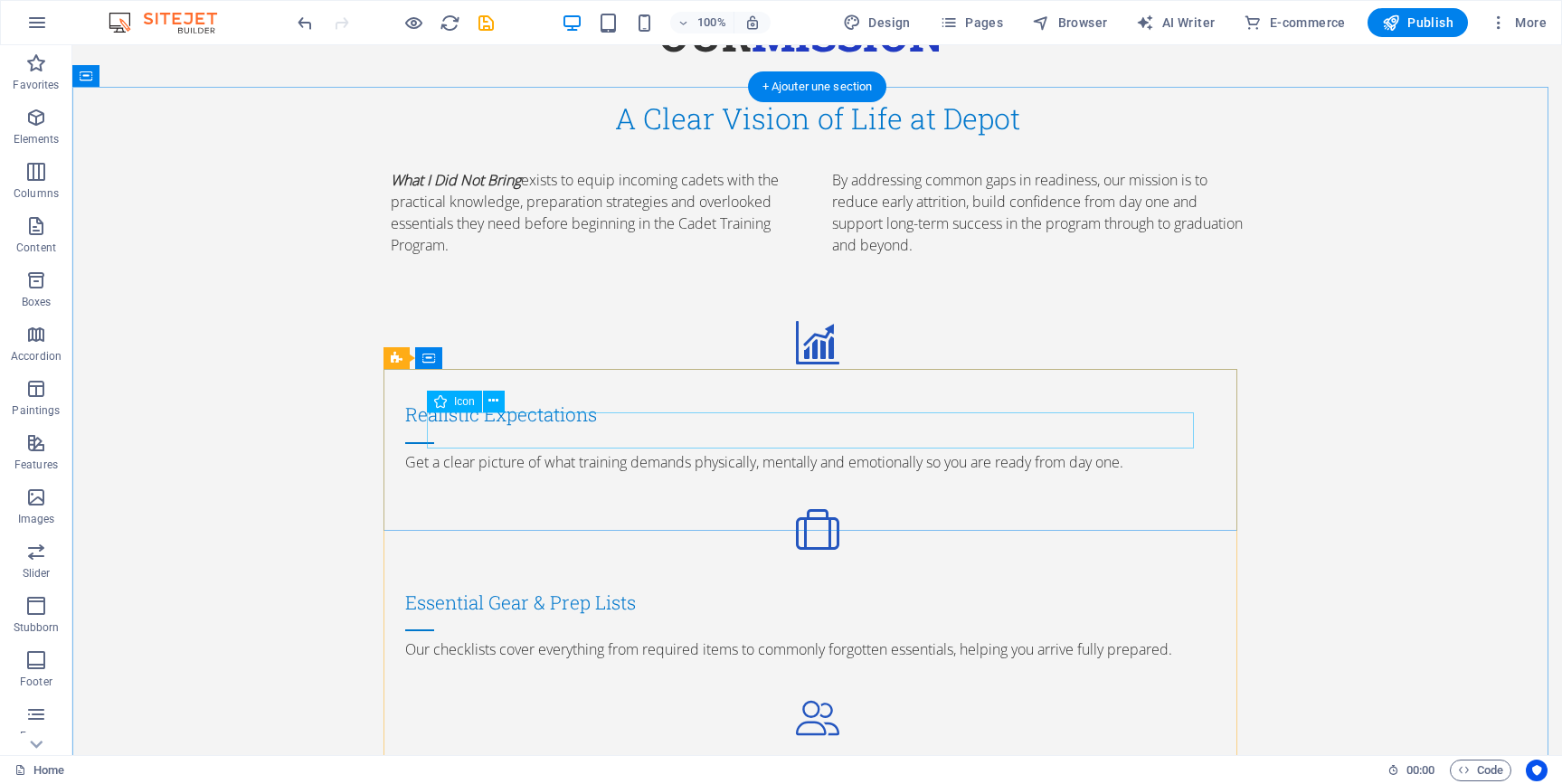 click at bounding box center [818, 1605] 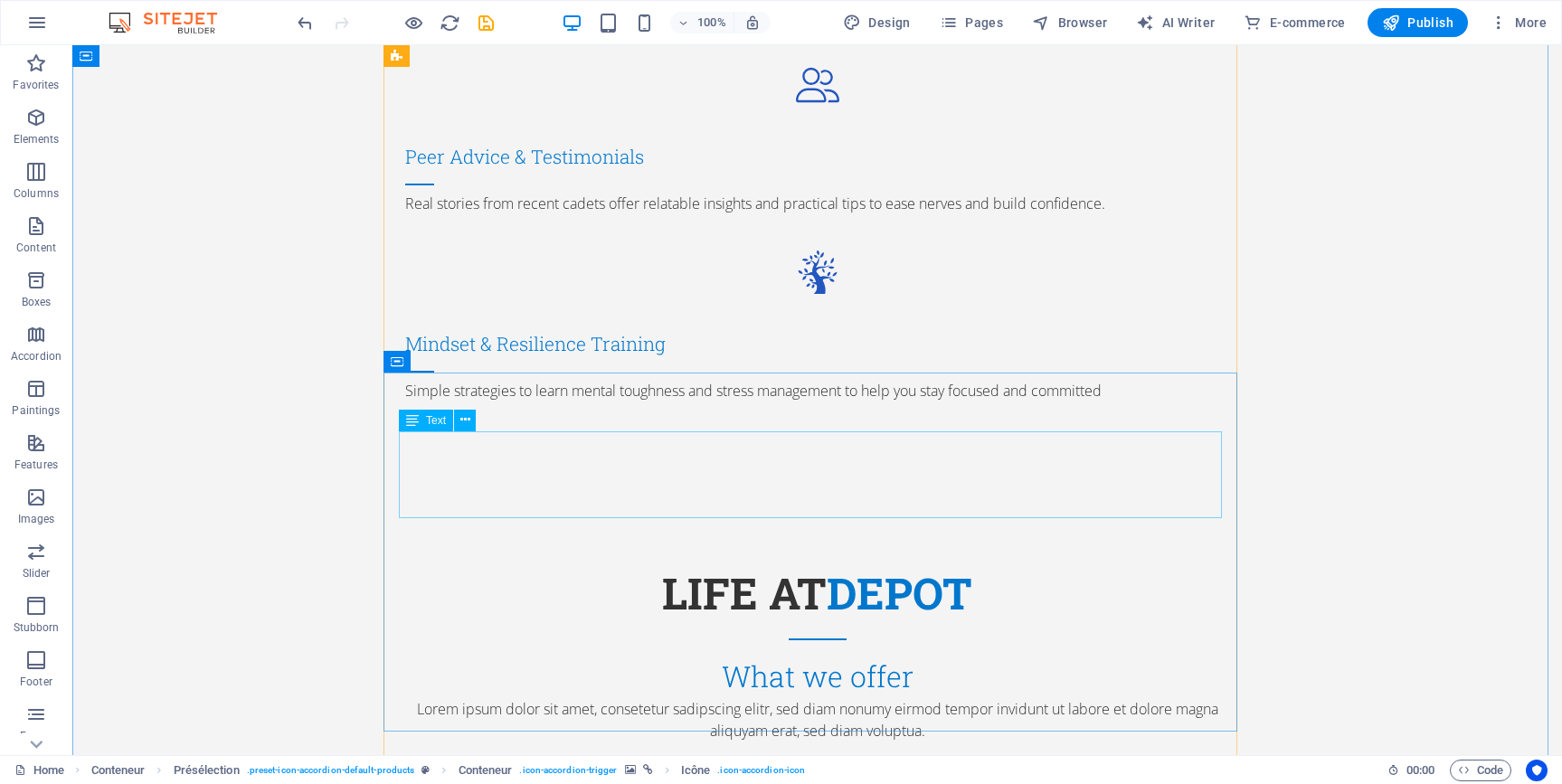 scroll, scrollTop: 2351, scrollLeft: 0, axis: vertical 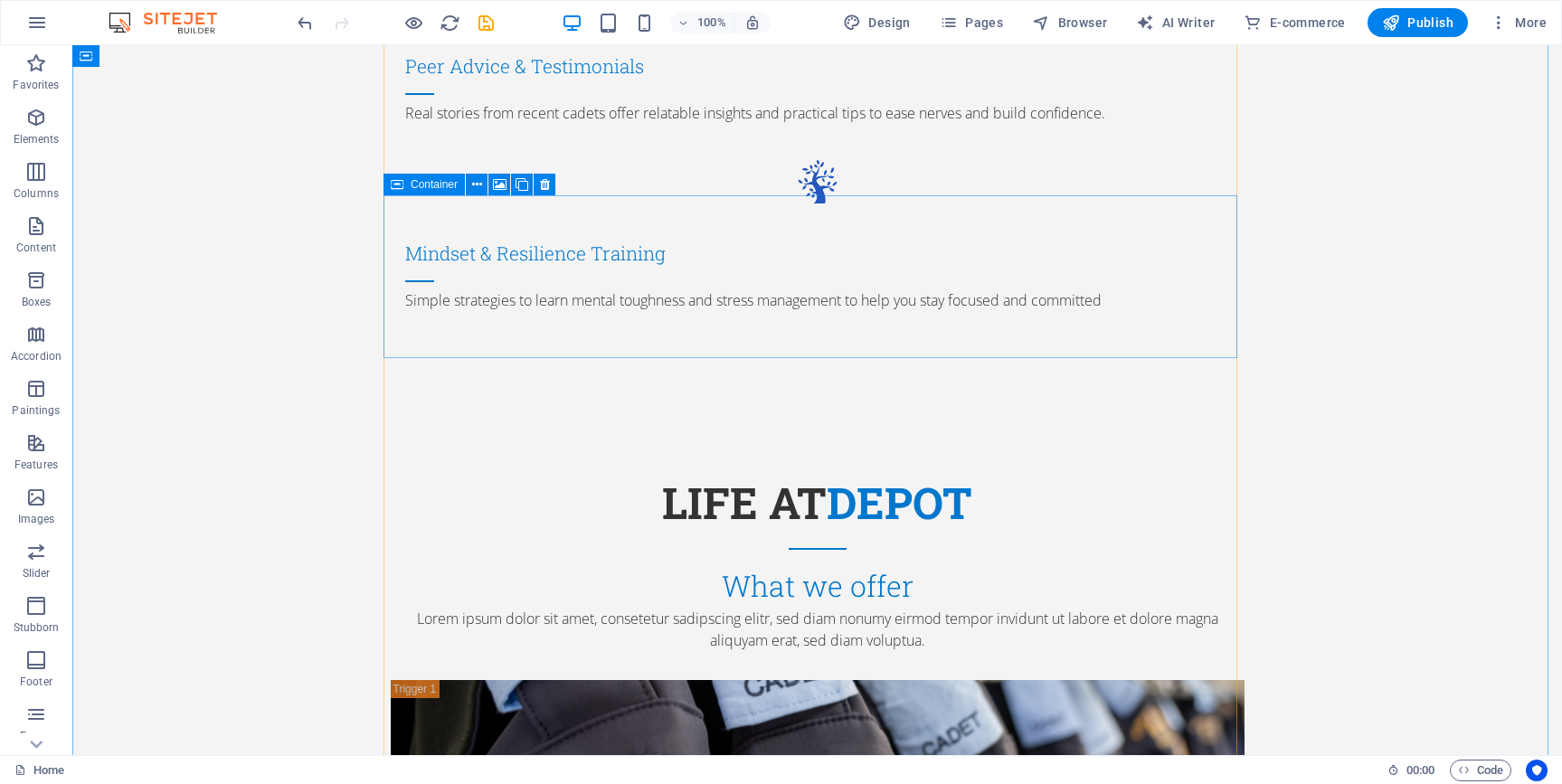 click on "Accomodation" at bounding box center [818, 1534] 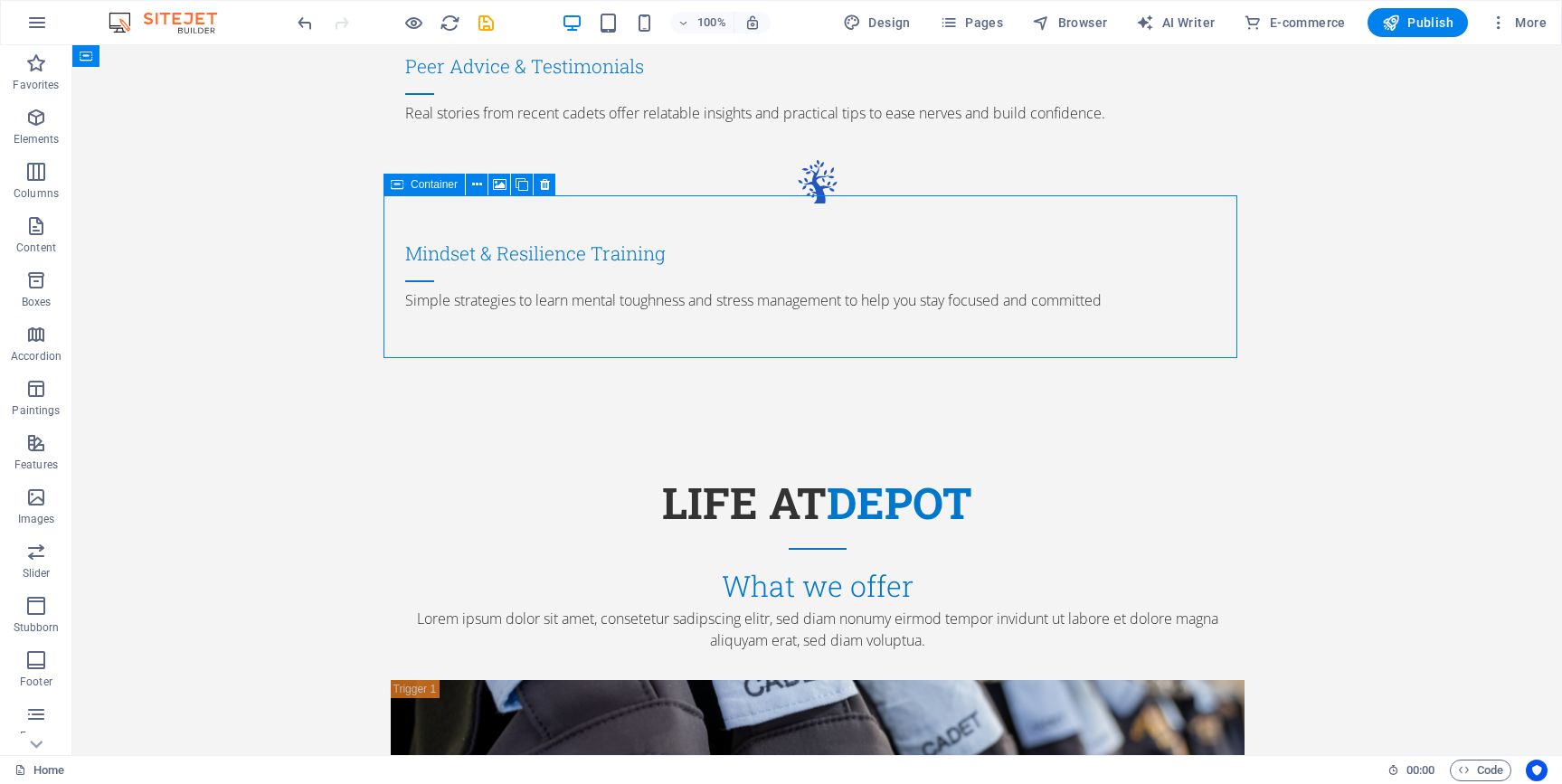 click on "Accomodation" at bounding box center (818, 1534) 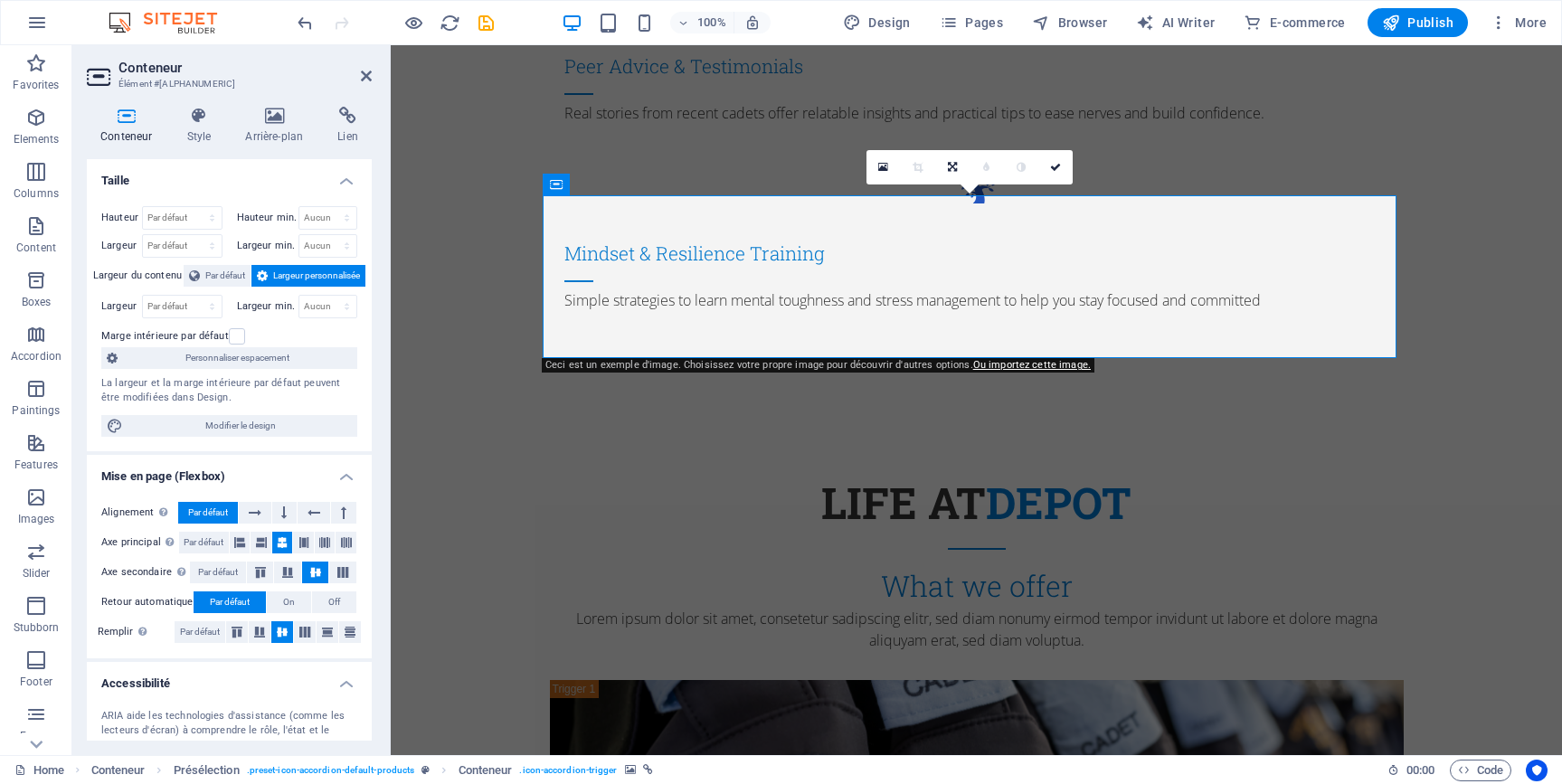click on "Conteneur" at bounding box center (129, 126) 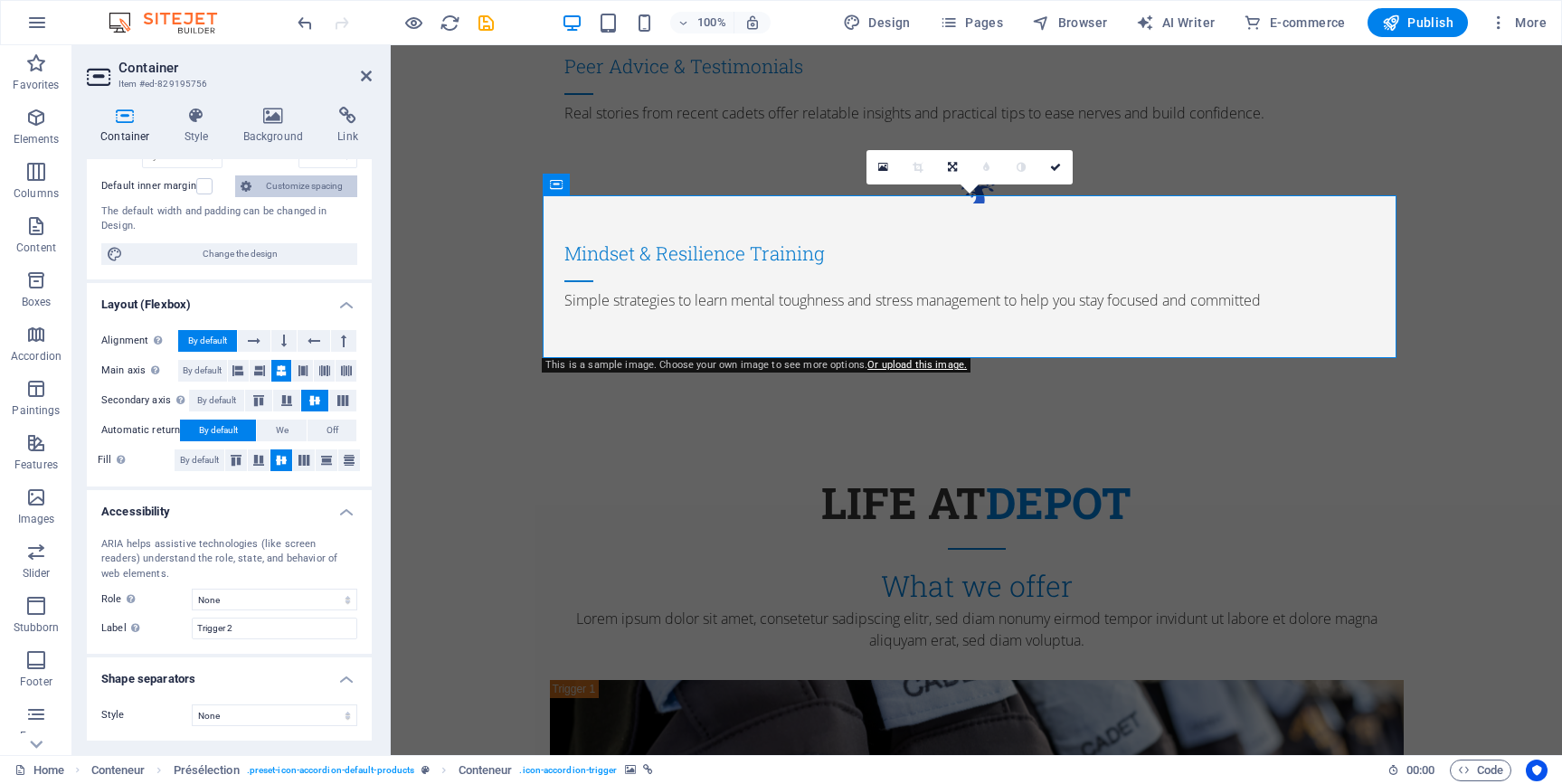 scroll, scrollTop: 0, scrollLeft: 0, axis: both 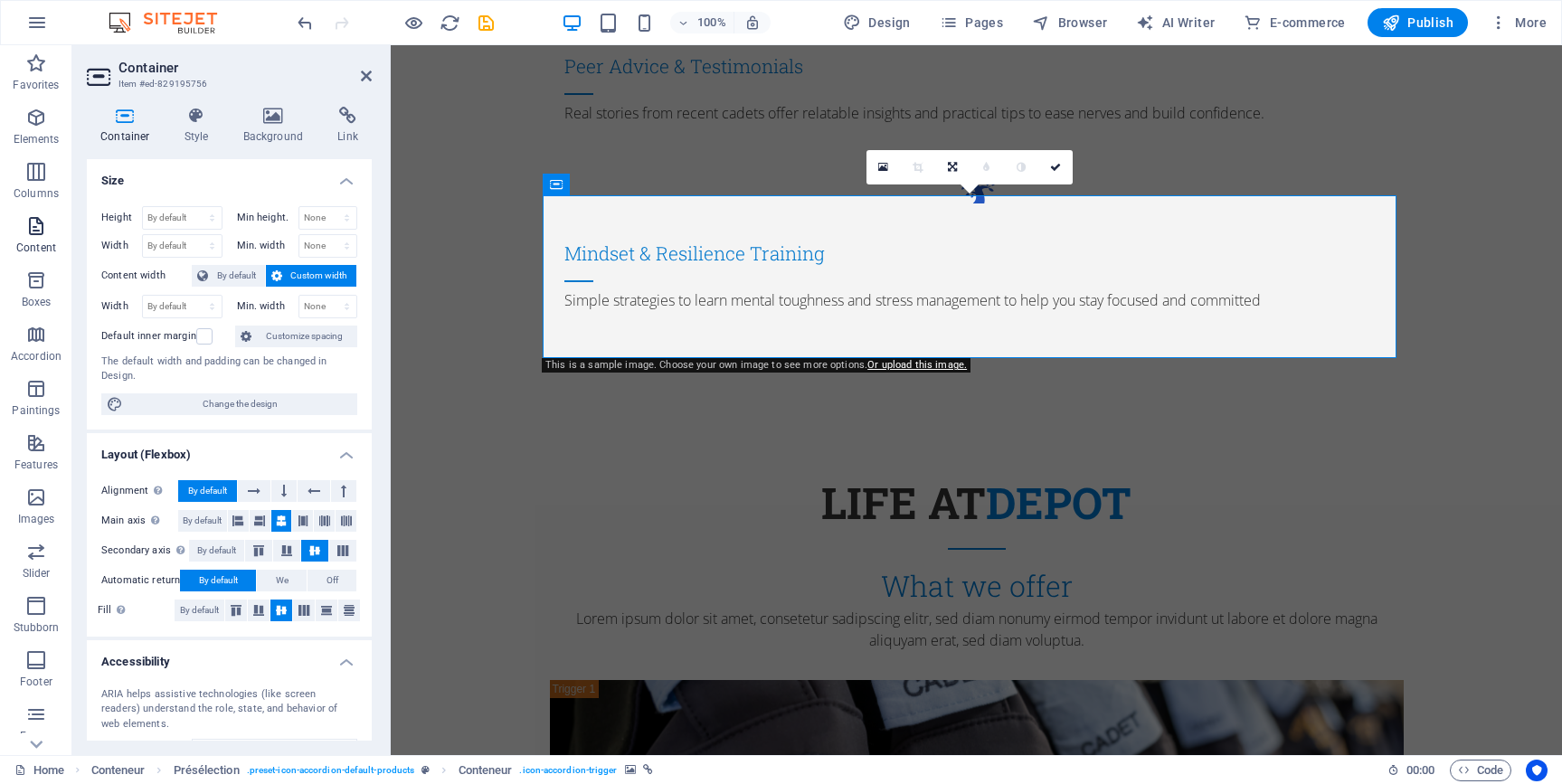 click at bounding box center [36, 226] 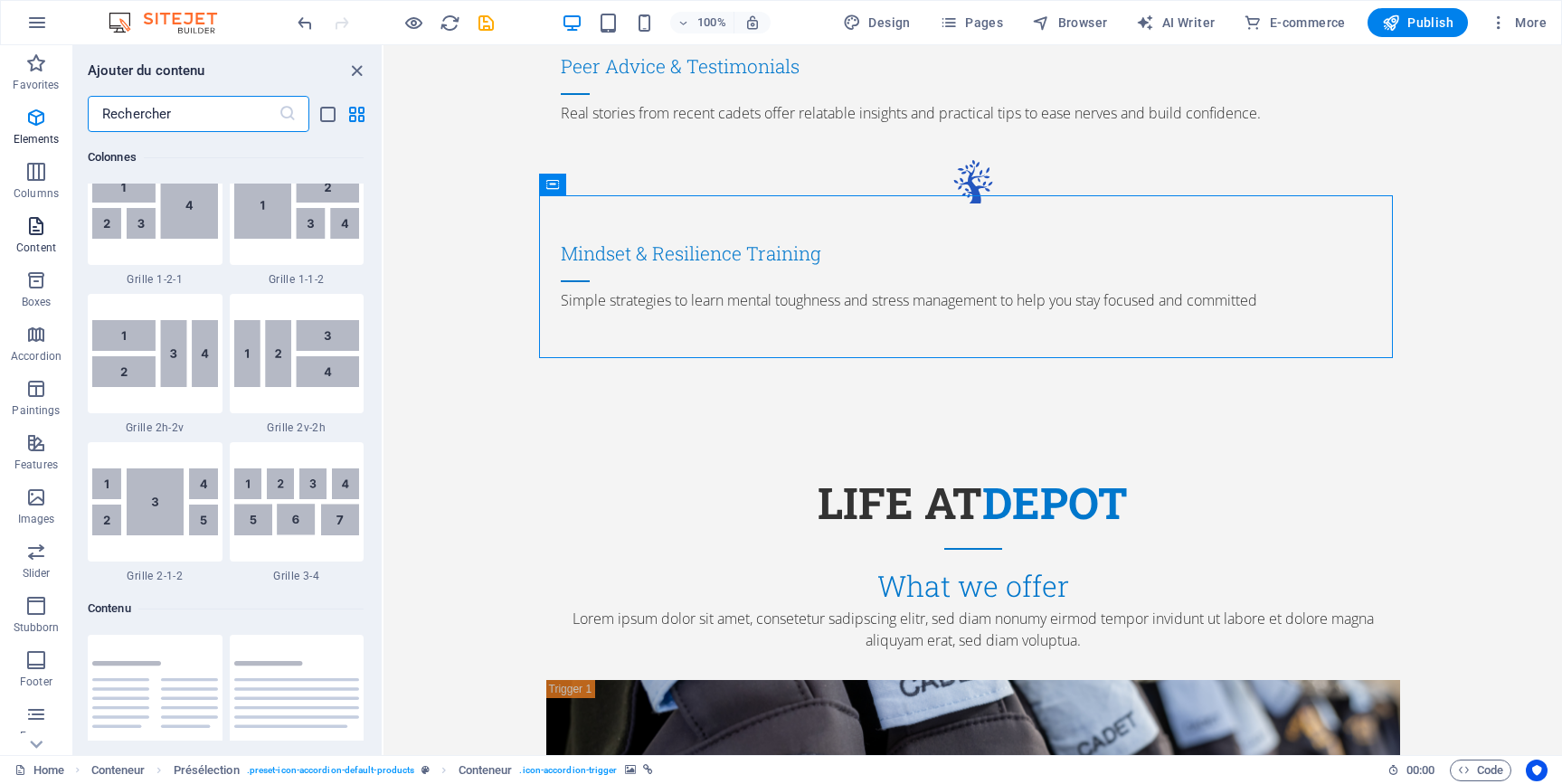 scroll, scrollTop: 3164, scrollLeft: 0, axis: vertical 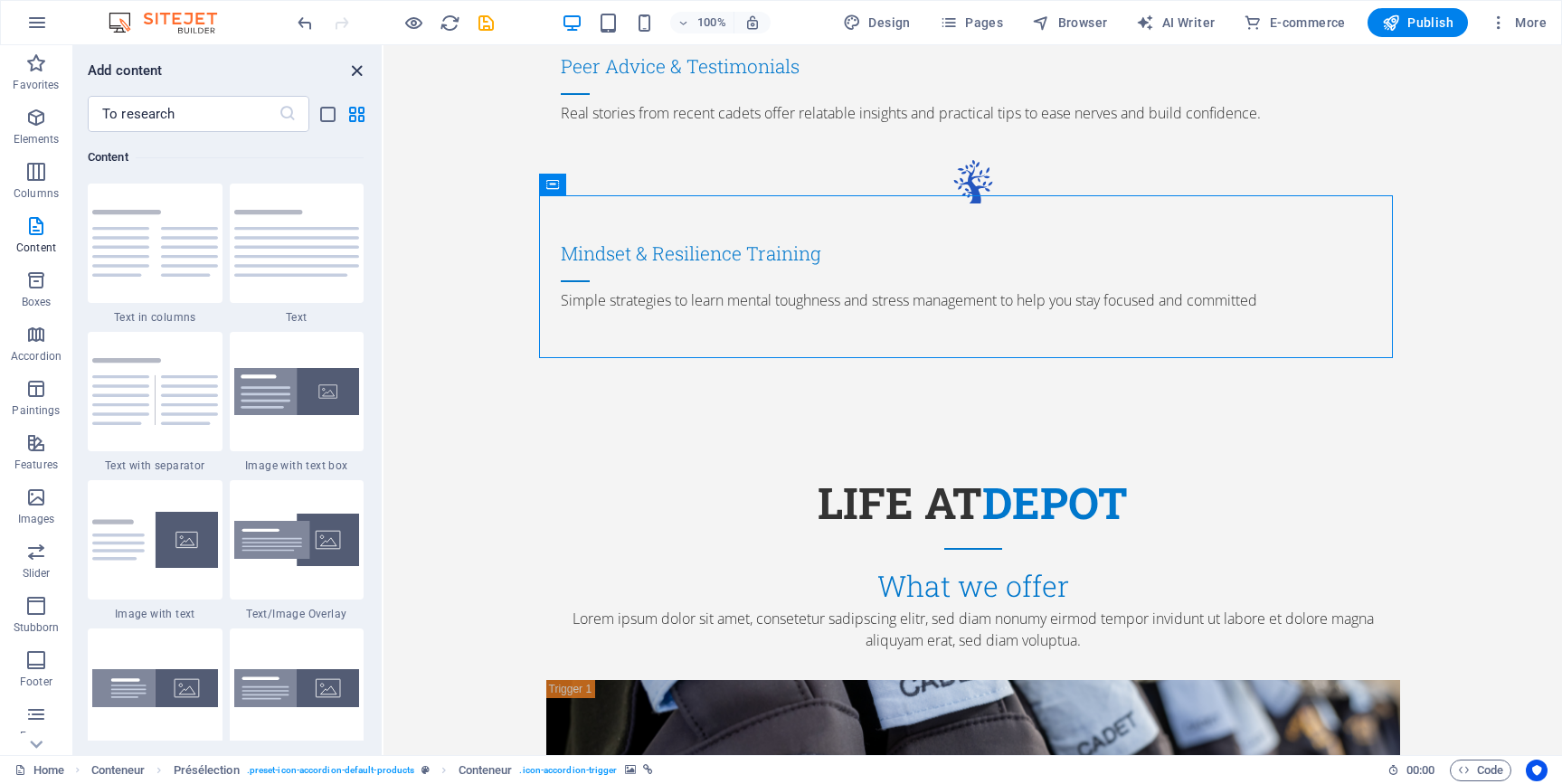 drag, startPoint x: 355, startPoint y: 74, endPoint x: 327, endPoint y: 47, distance: 38.8973 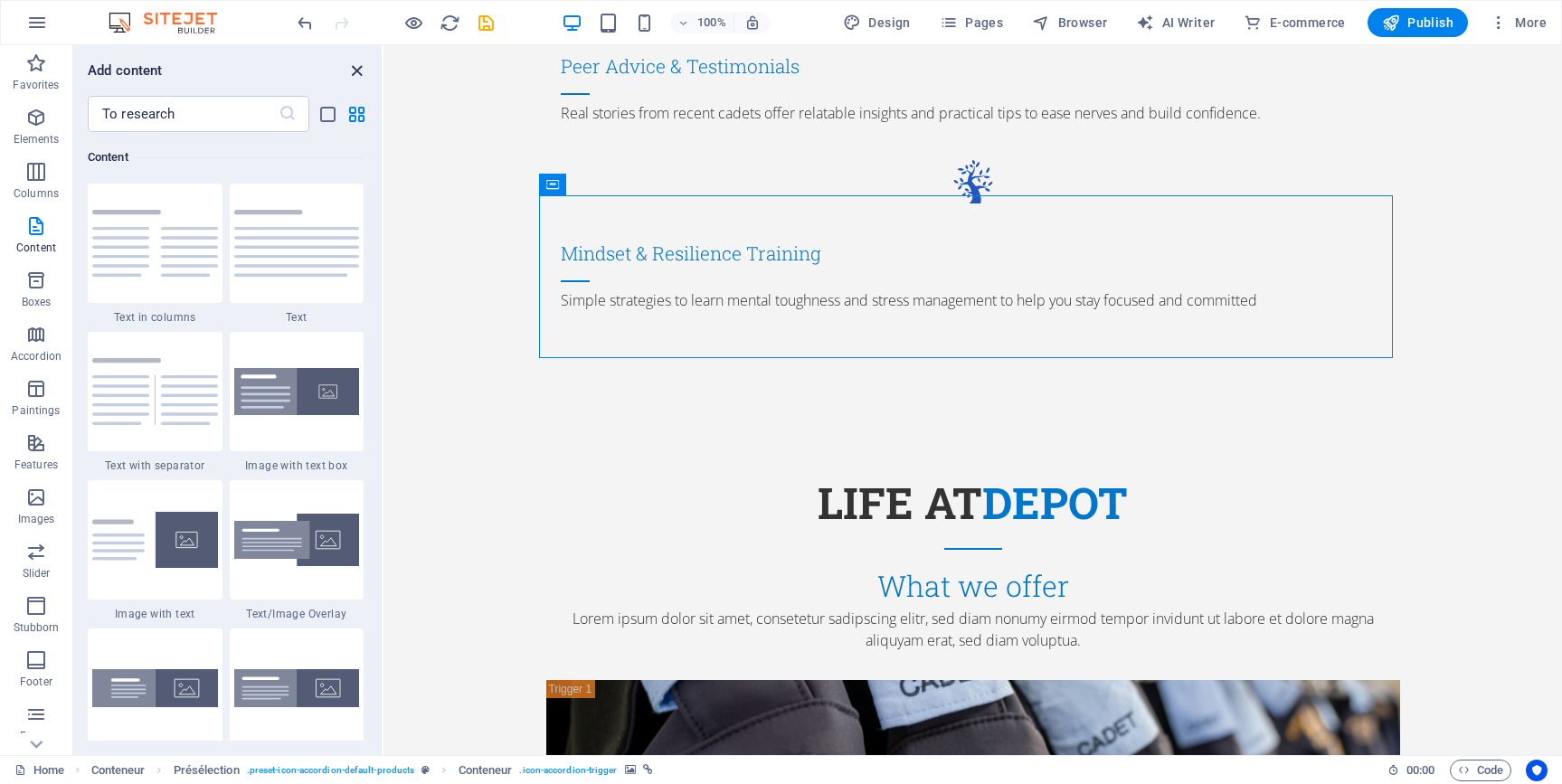 click at bounding box center (356, 71) 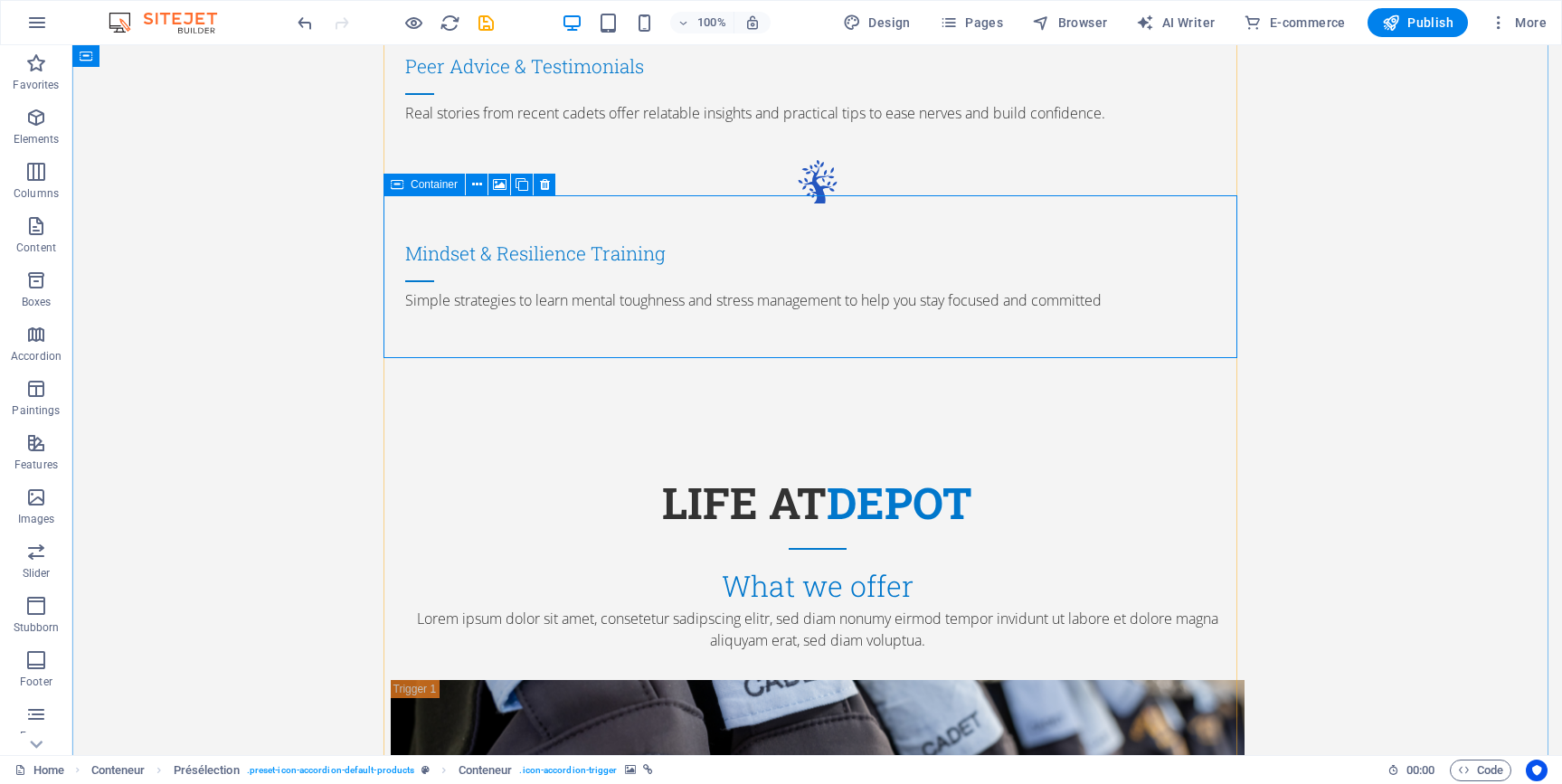 click on "Accomodation" at bounding box center [818, 1534] 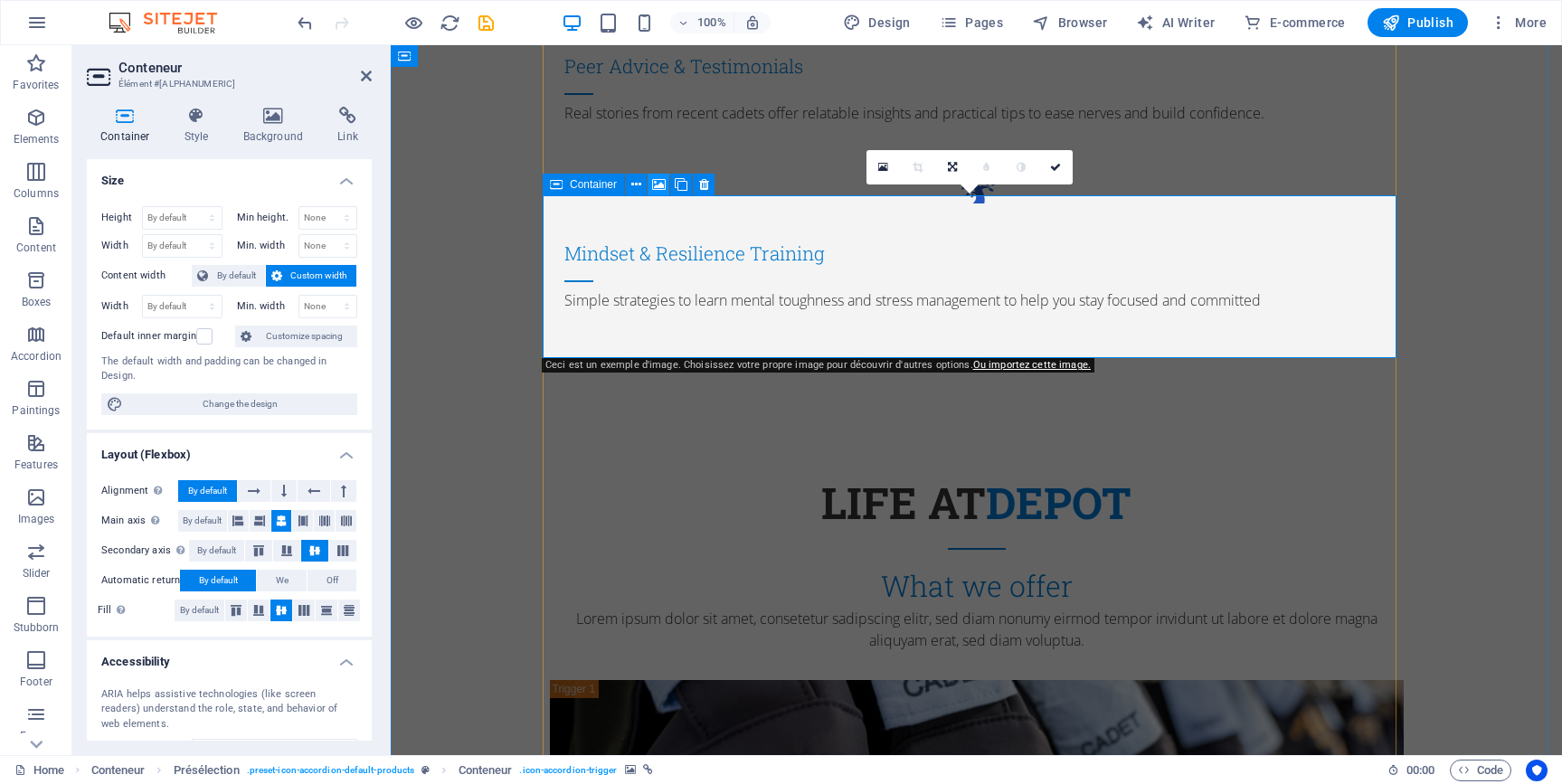 click at bounding box center (658, 184) 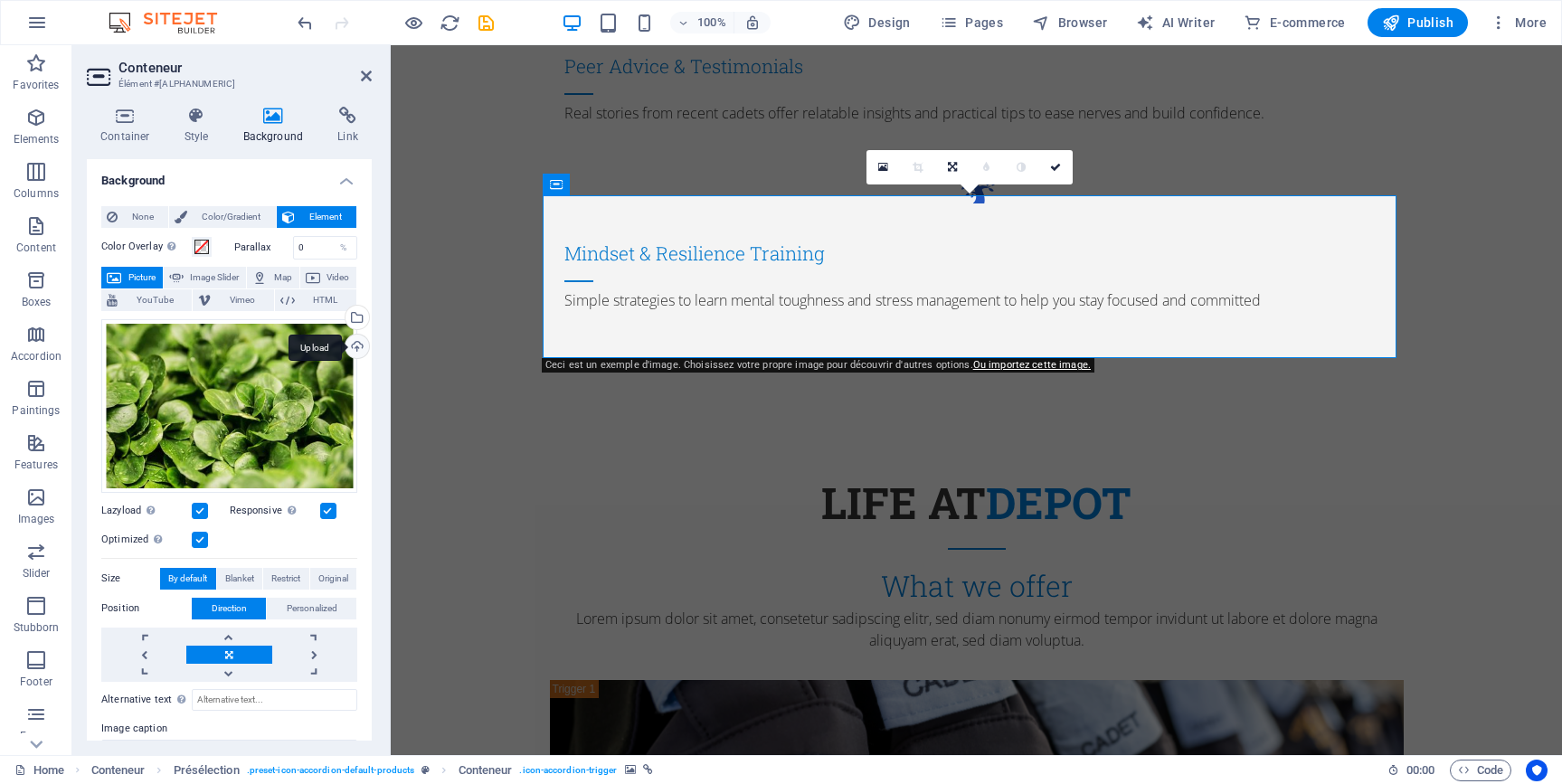 click on "Upload" at bounding box center [355, 348] 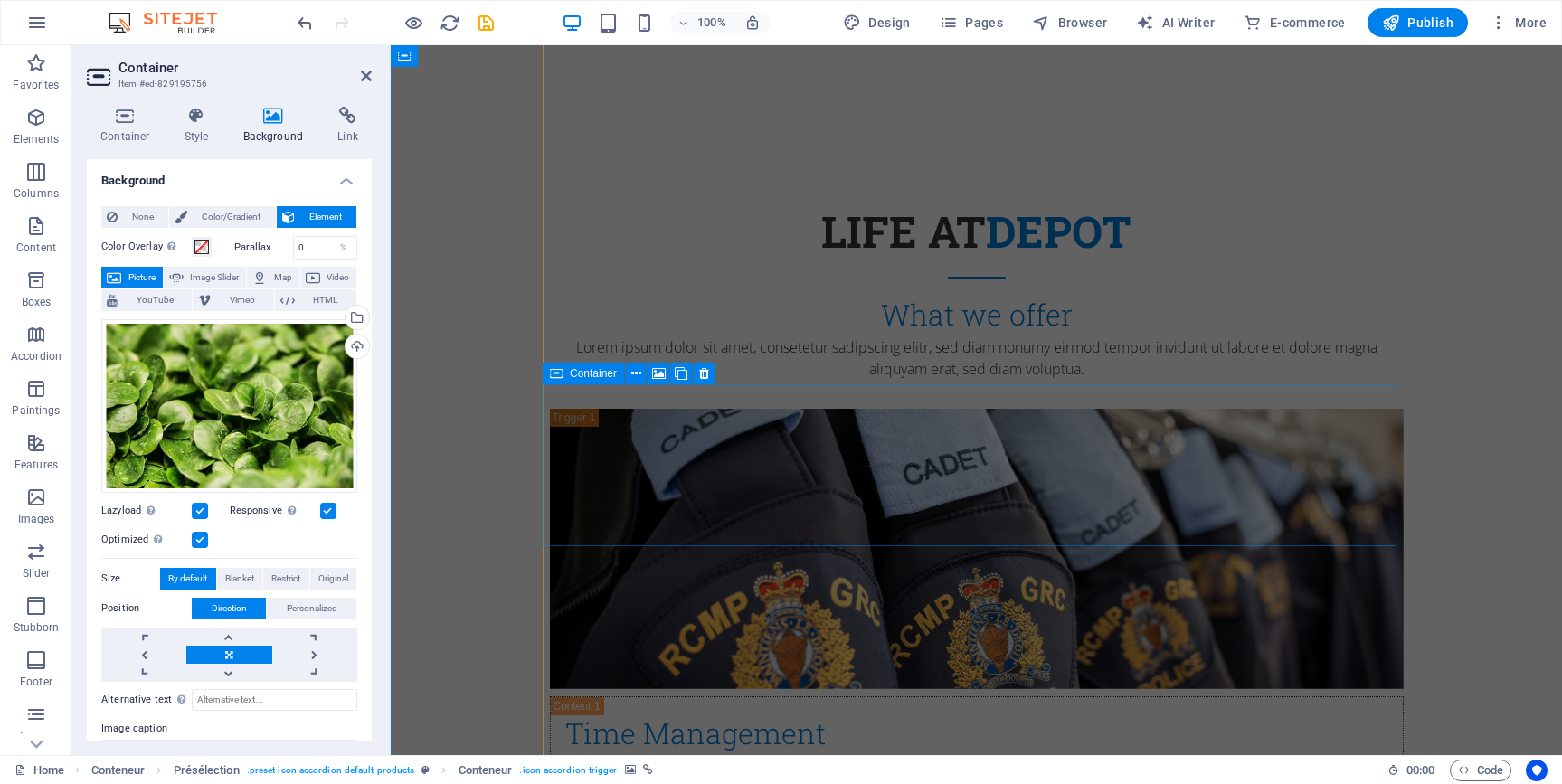 scroll, scrollTop: 2713, scrollLeft: 0, axis: vertical 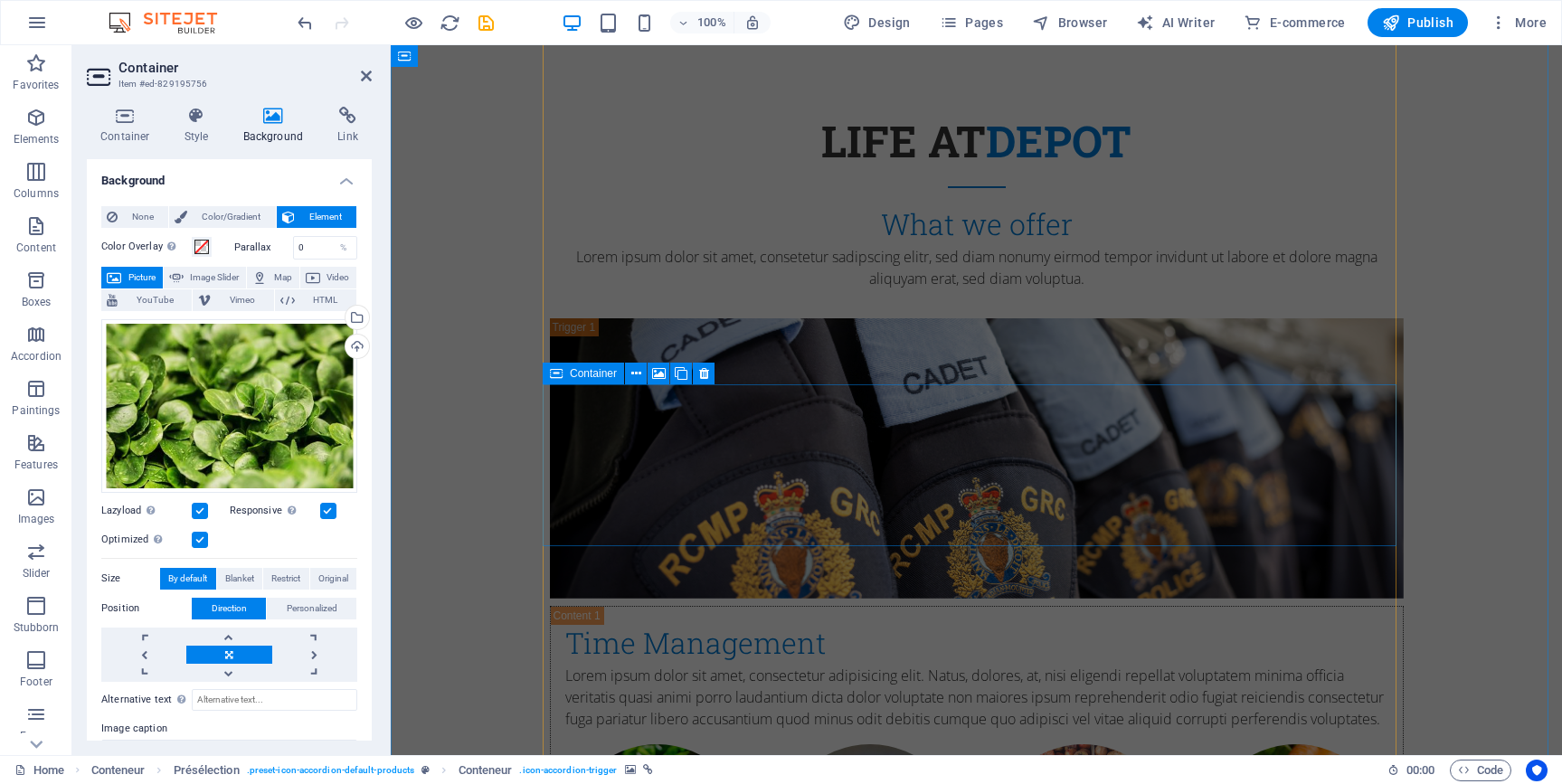 click on "Health & Fitness" at bounding box center [977, 1805] 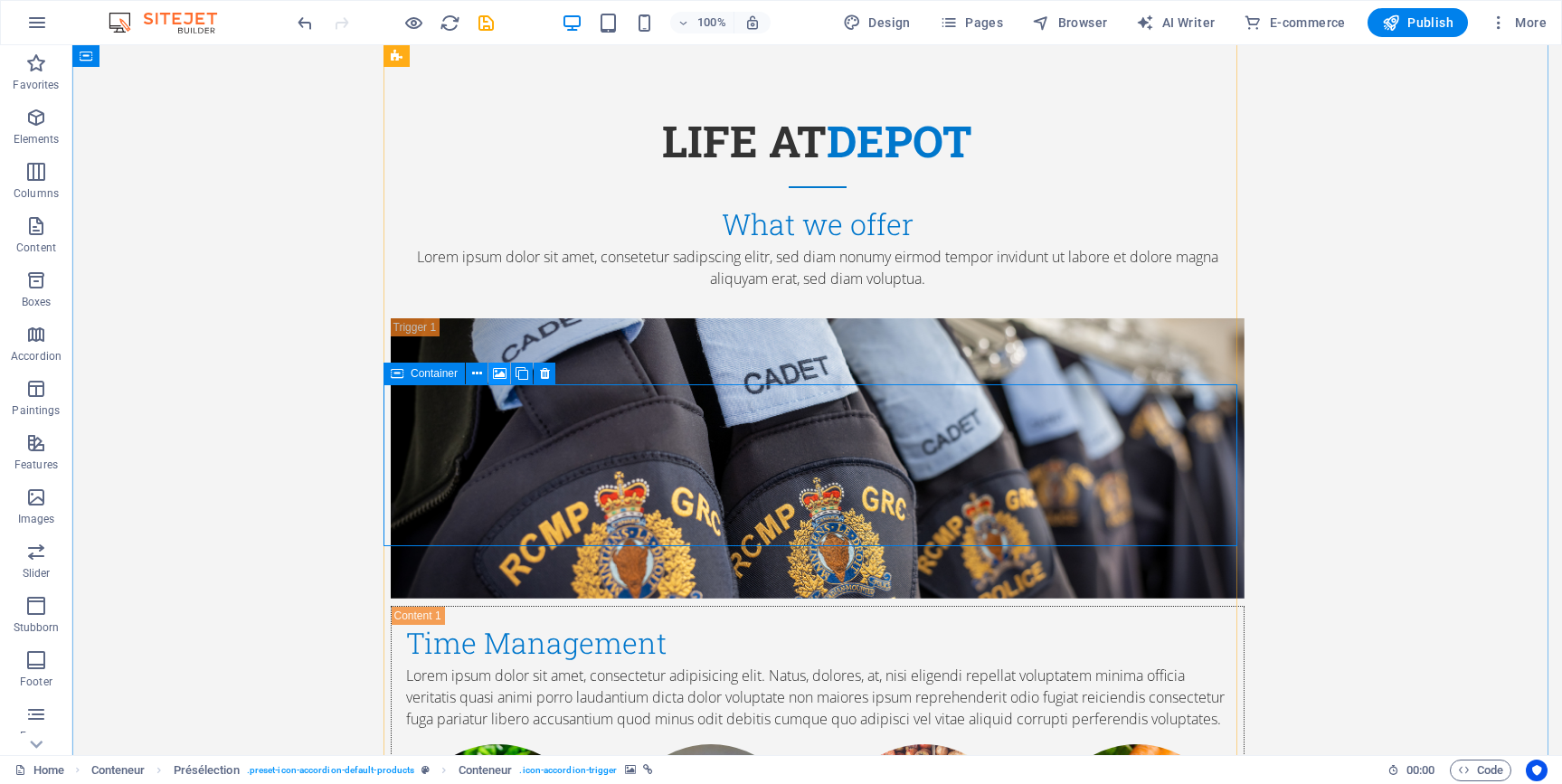 click at bounding box center [499, 373] 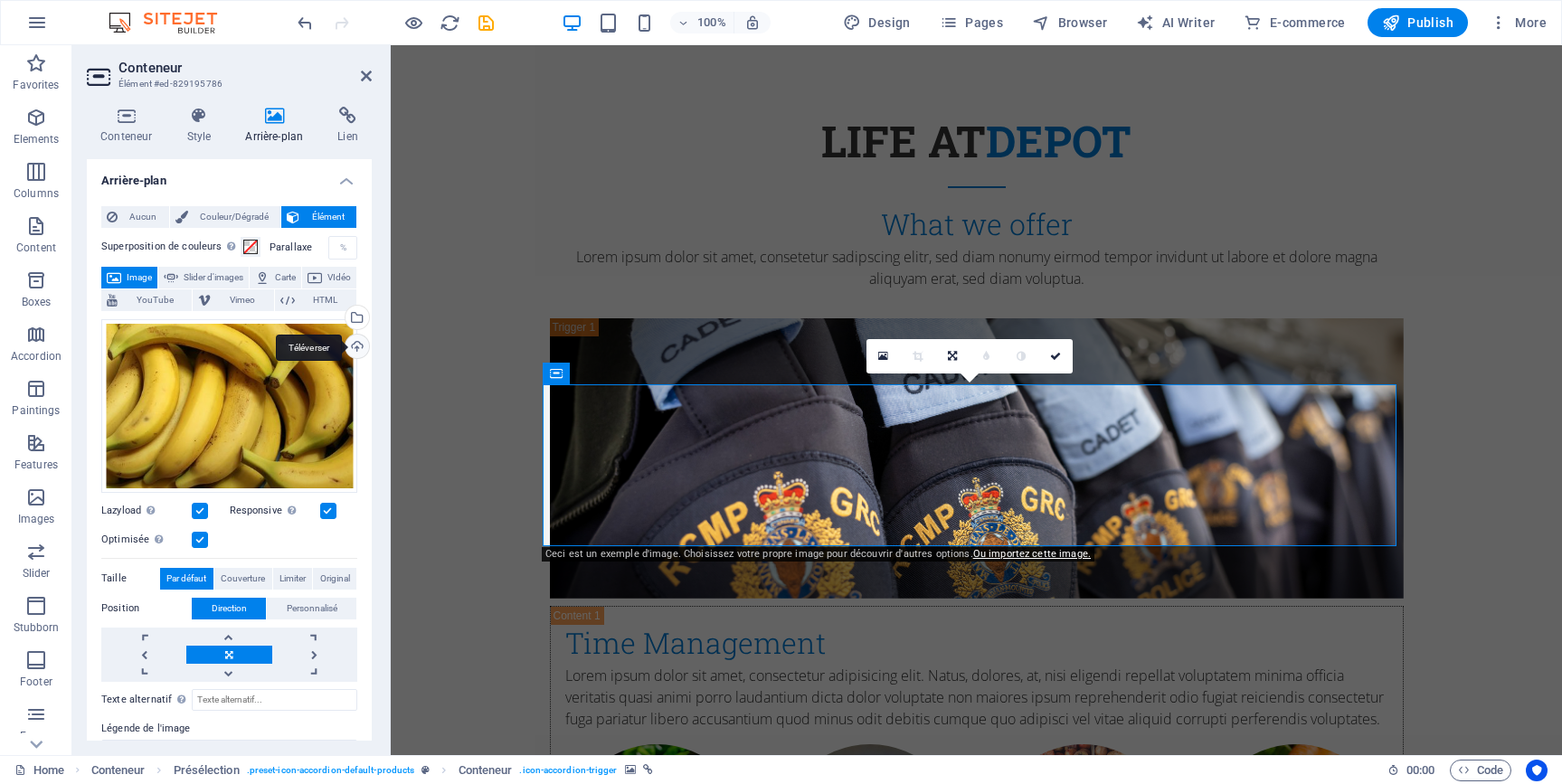 click on "Téléverser" at bounding box center [355, 348] 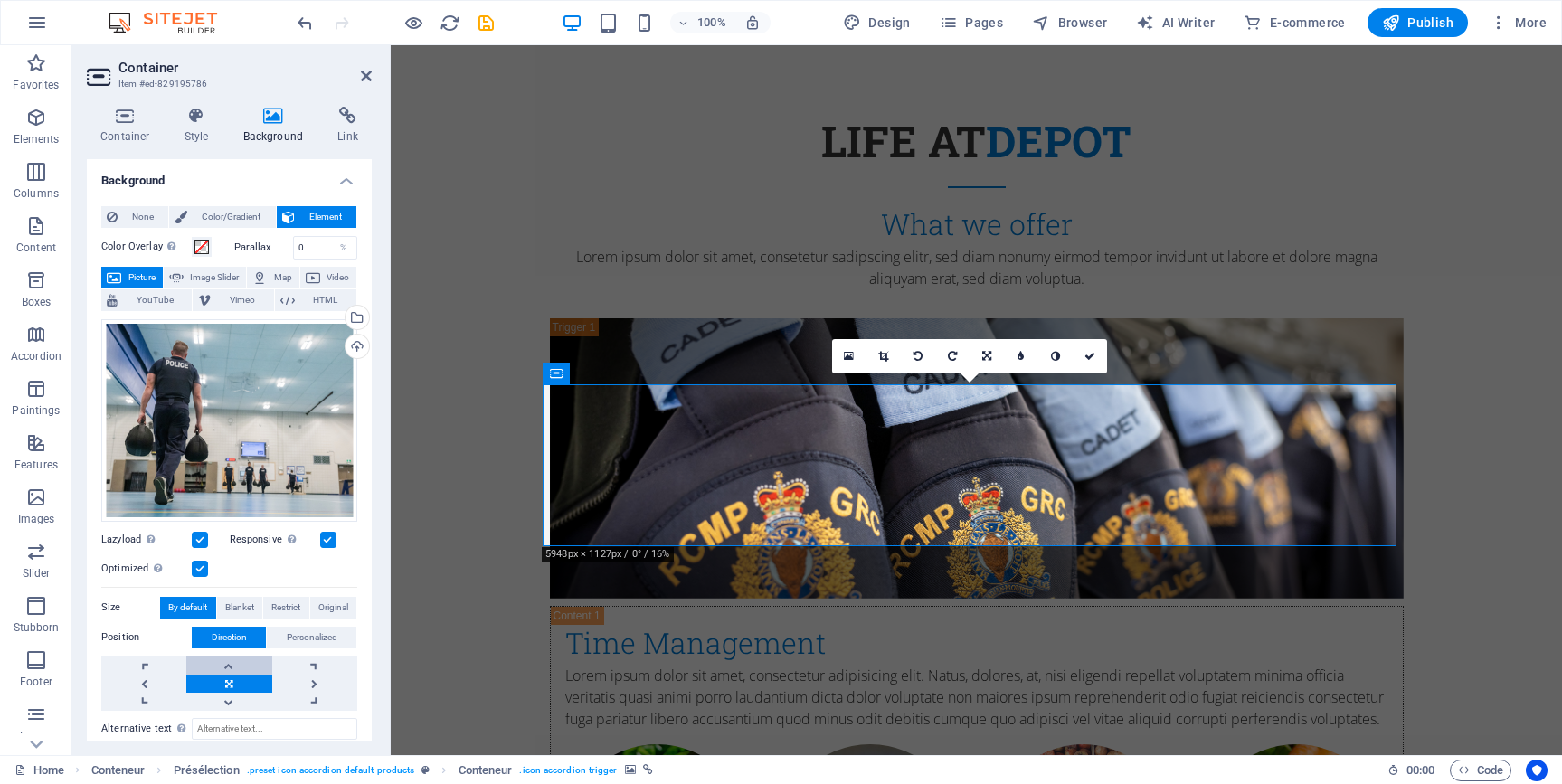click at bounding box center (229, 666) 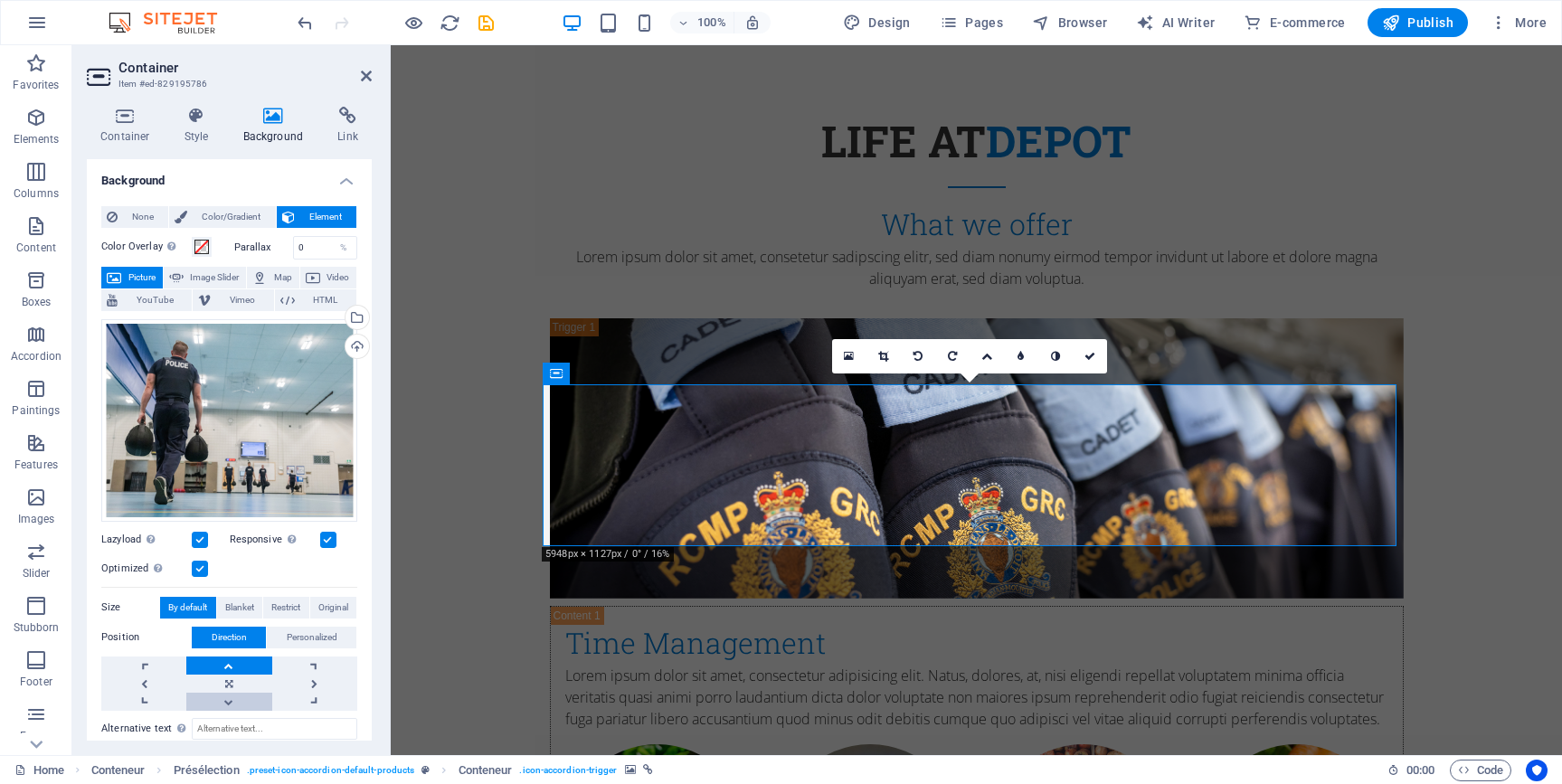 click at bounding box center (229, 702) 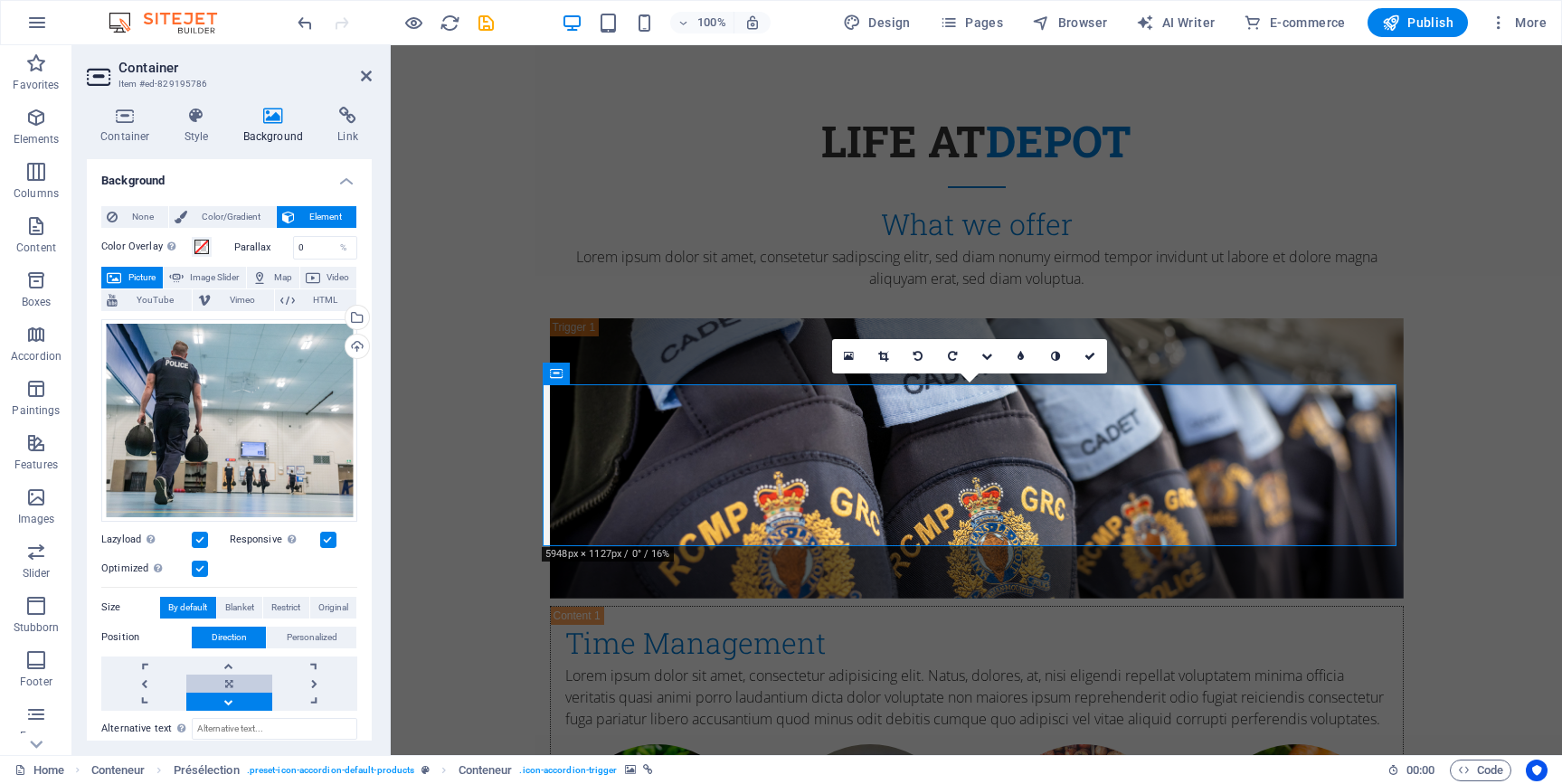 click at bounding box center (229, 684) 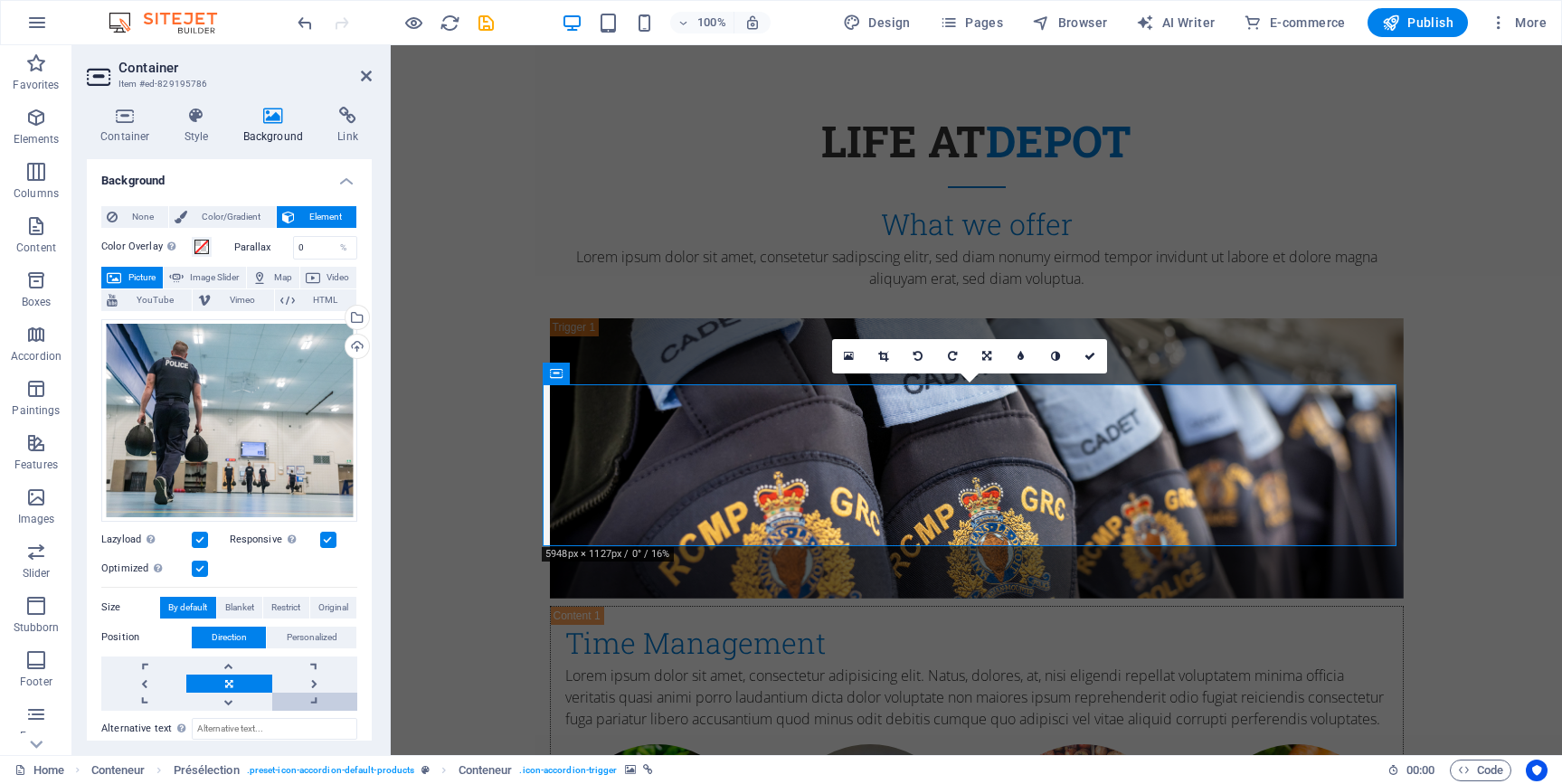 click at bounding box center (315, 702) 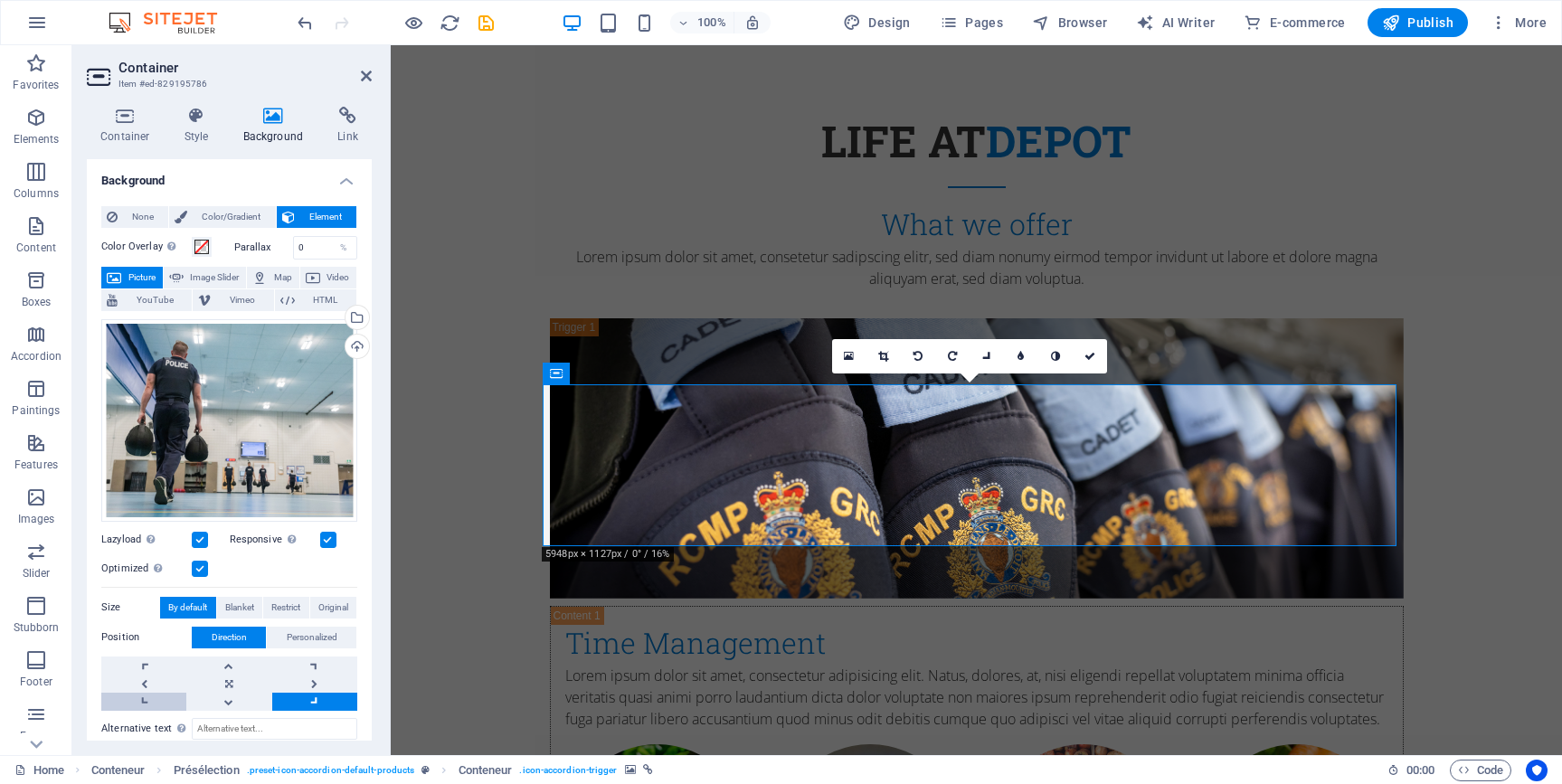 click at bounding box center [144, 702] 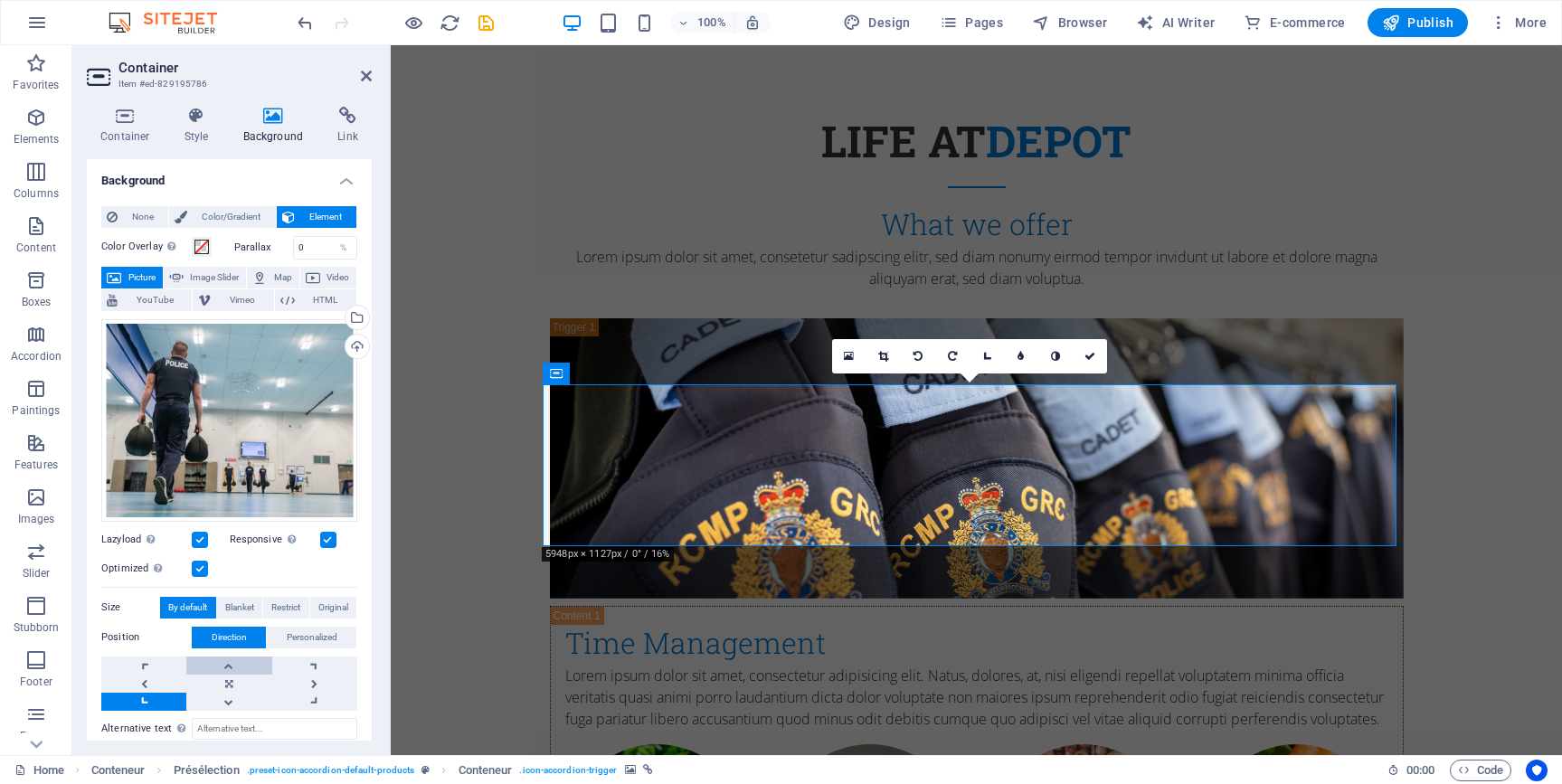 click at bounding box center (229, 666) 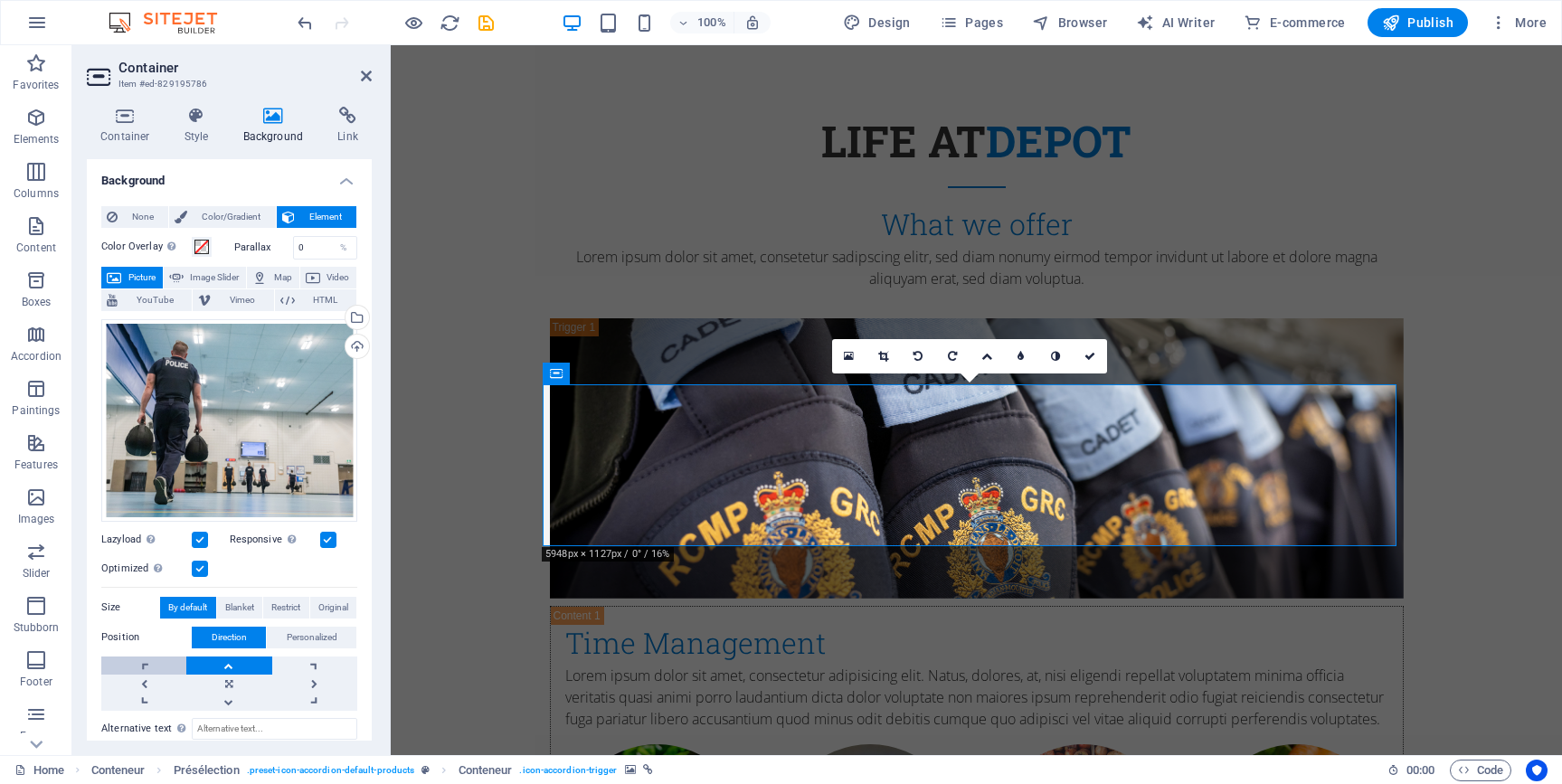 click at bounding box center (144, 666) 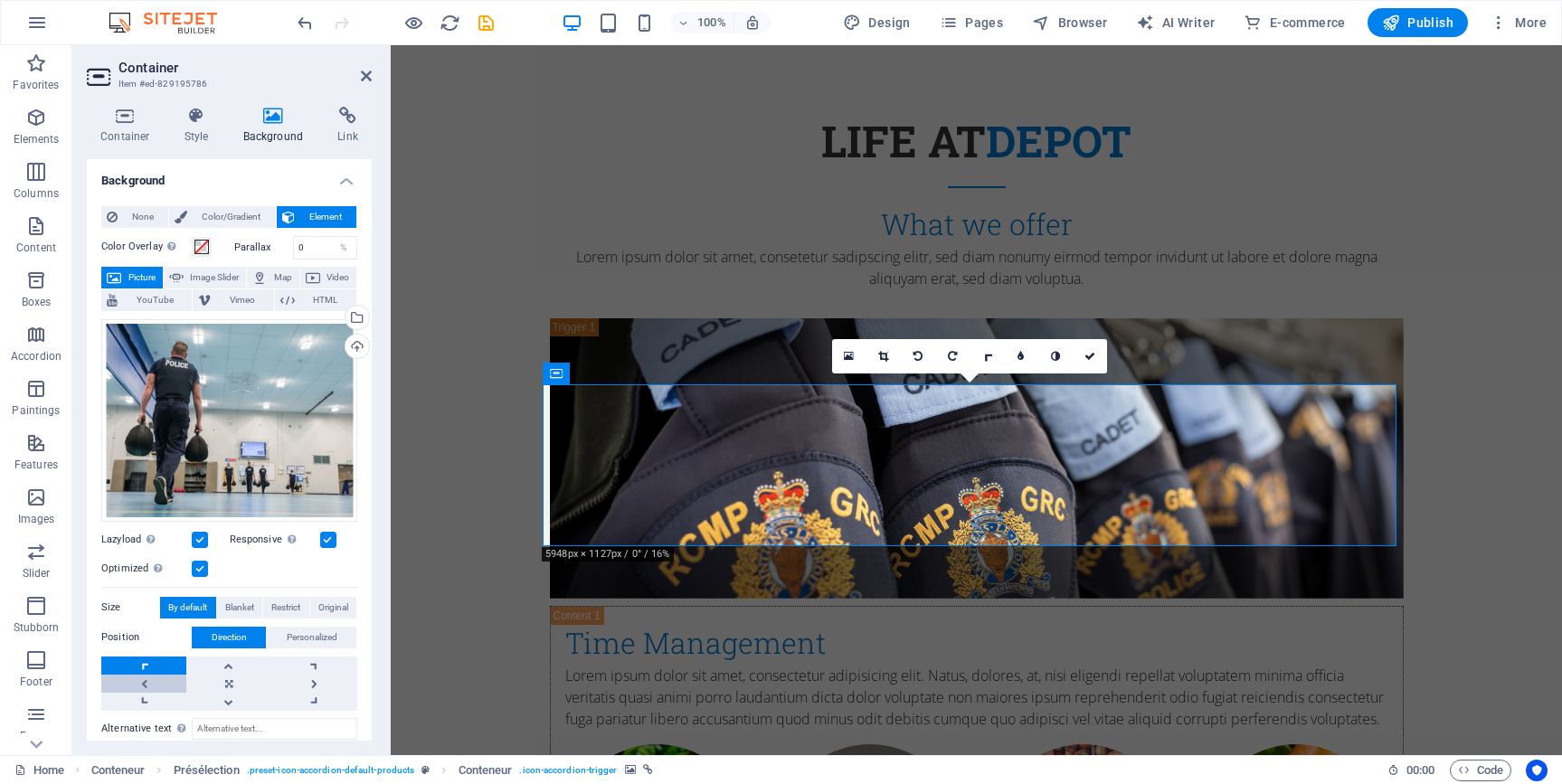 click at bounding box center [144, 684] 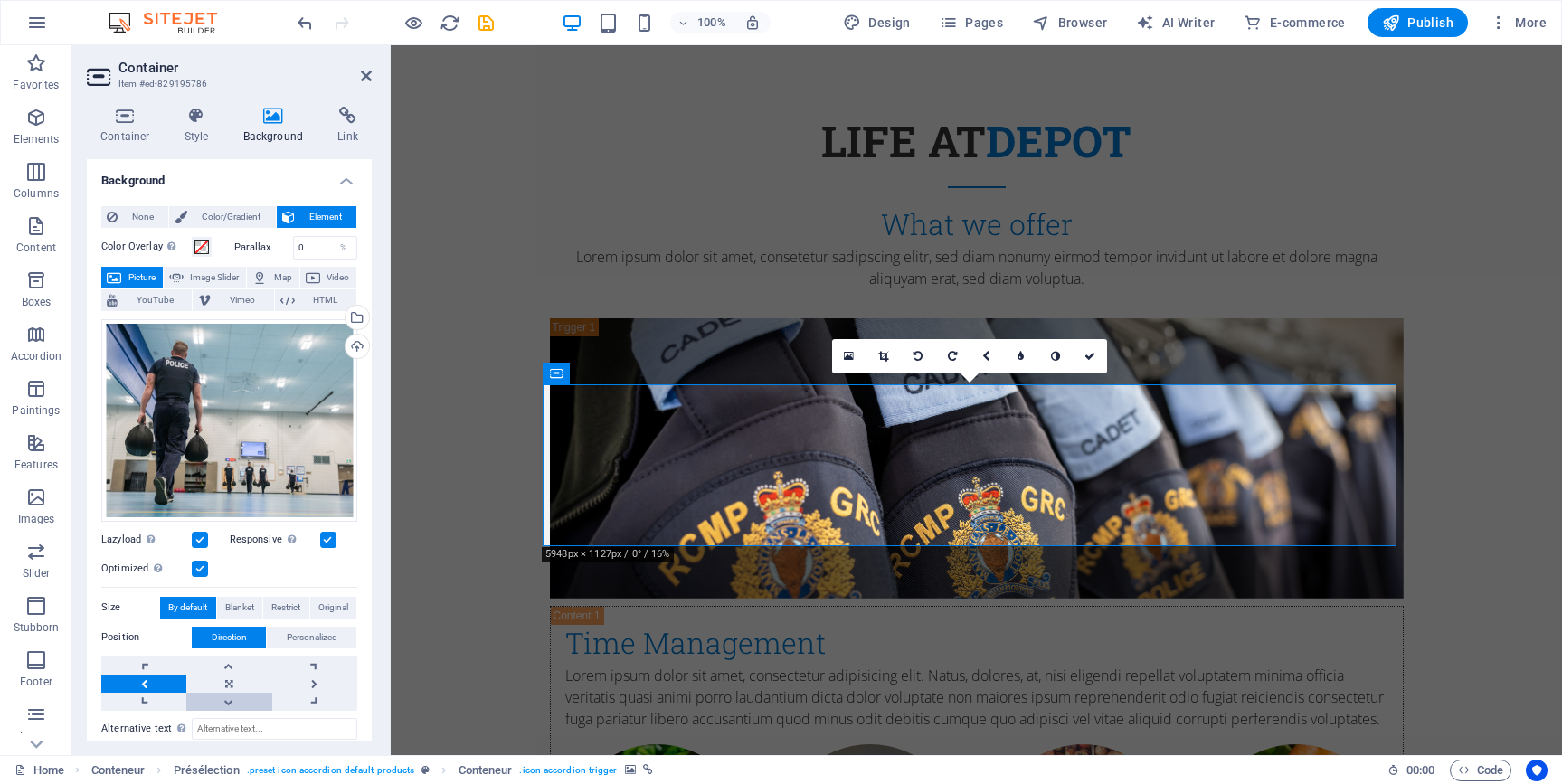 click at bounding box center [229, 702] 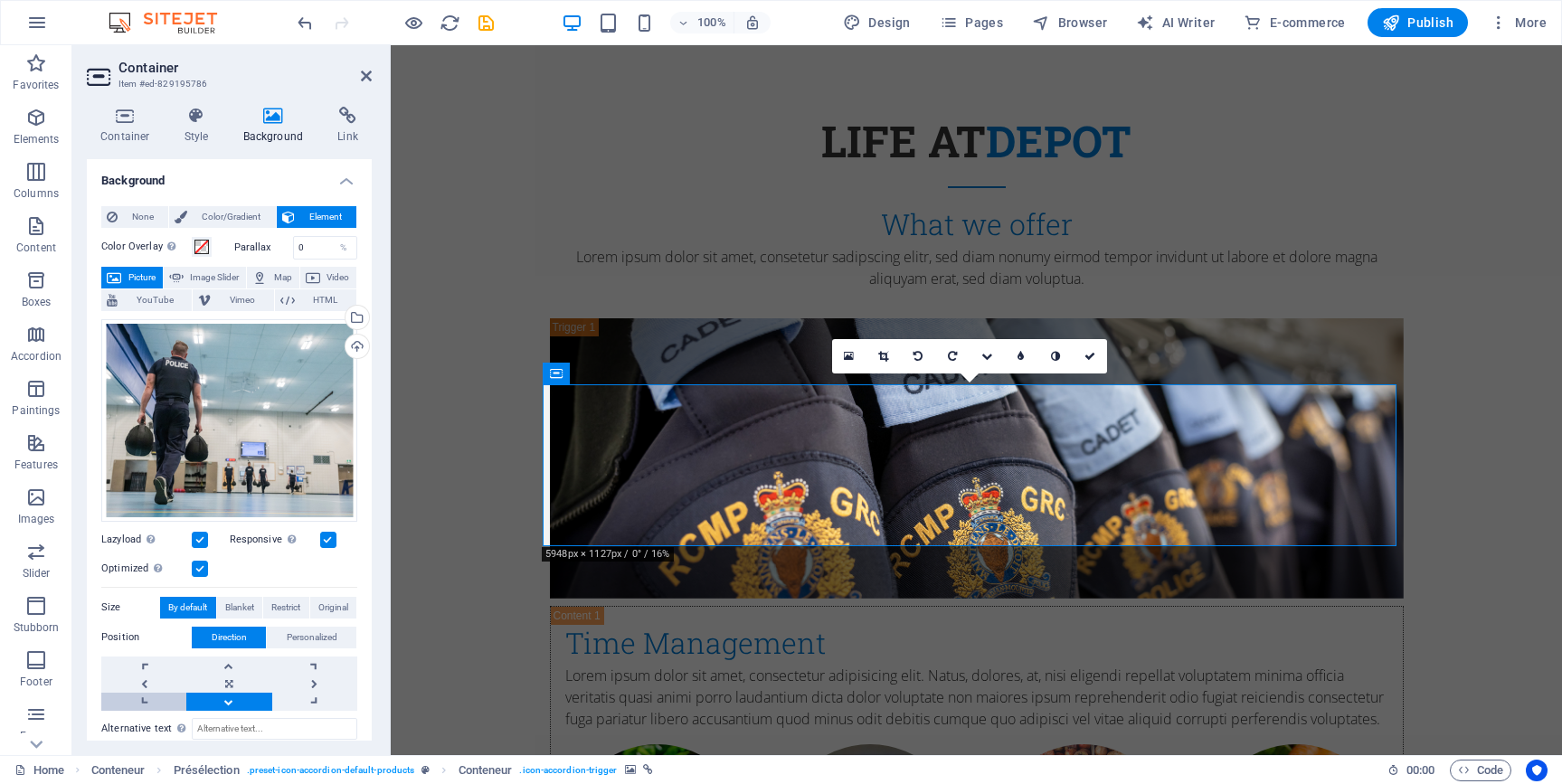 click at bounding box center [144, 702] 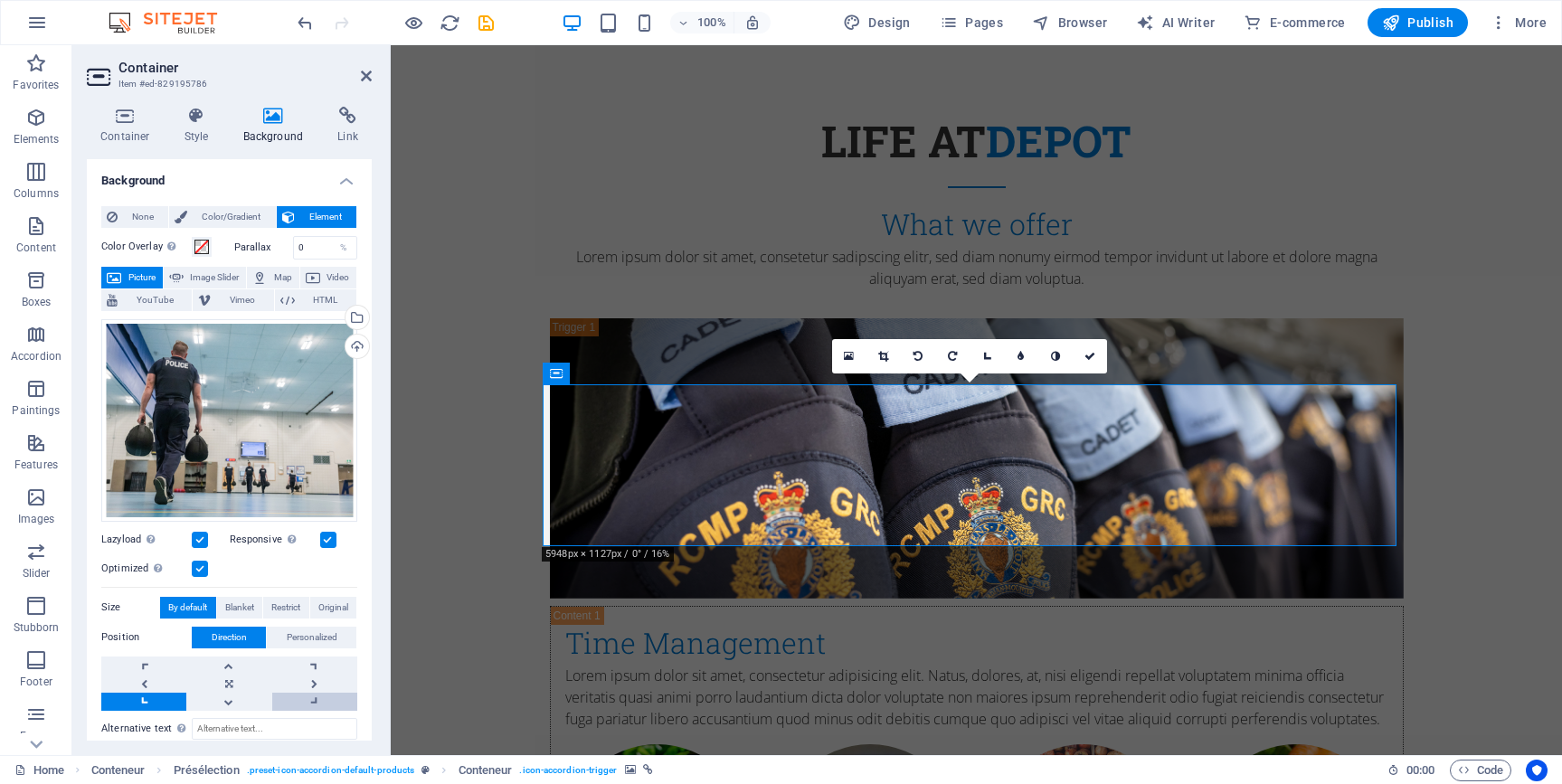 click at bounding box center (315, 702) 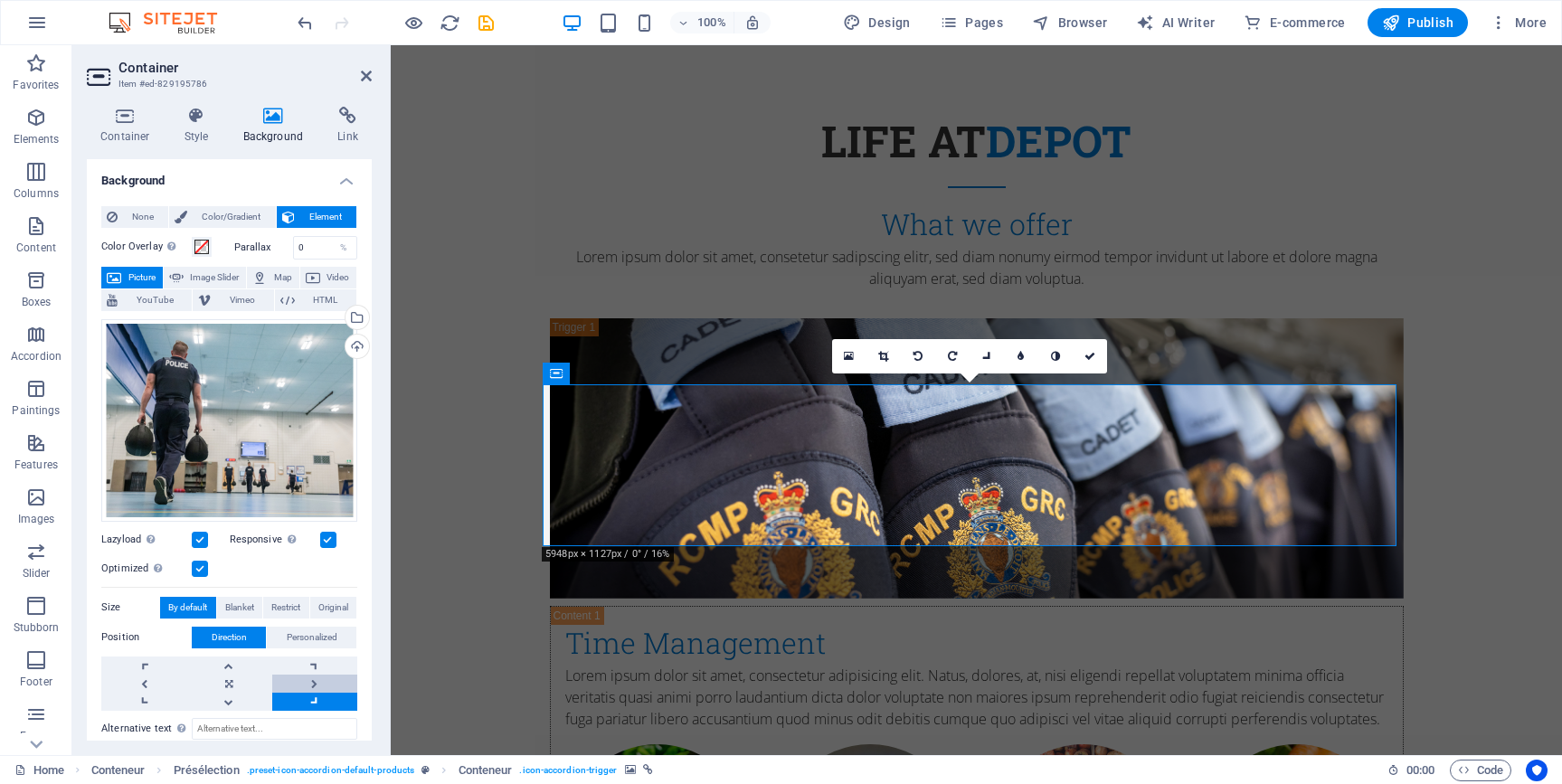 click at bounding box center [315, 684] 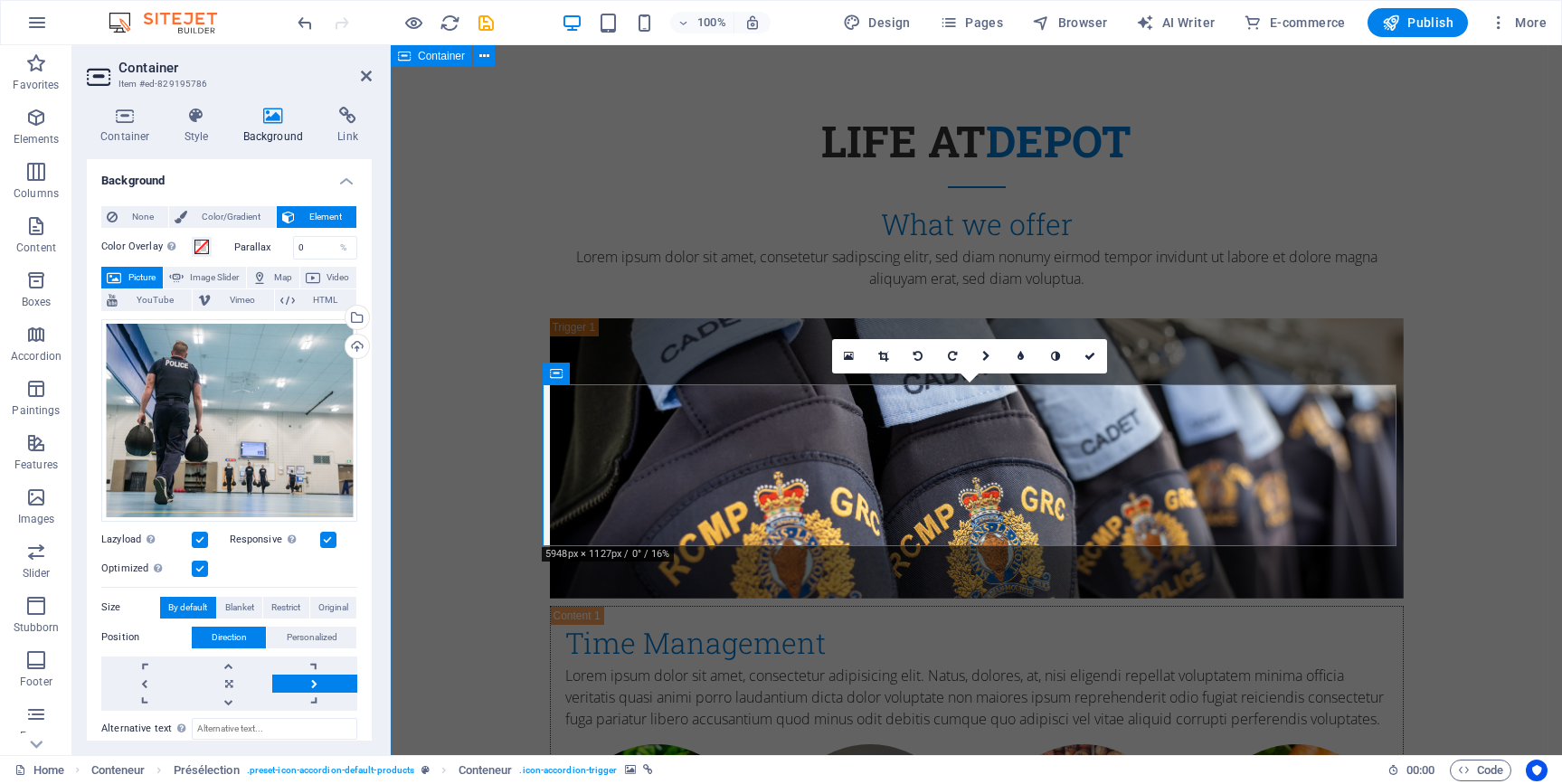 click on "life at depot What we offer Lorem ipsum dolor sit amet, consetetur sadipscing elitr, sed diam nonumy eirmod tempor invidunt ut labore et dolore magna aliquyam erat, sed diam voluptua. Time Management Time Management Lorem ipsum dolor sit amet, consectetur adipisicing elit. Natus, dolores, at, nisi eligendi repellat voluptatem minima officia veritatis quasi animi porro laudantium dicta dolor voluptate non maiores ipsum reprehenderit odio fugiat reiciendis consectetur fuga pariatur libero accusantium quod minus odit debitis cumque quo adipisci vel vitae aliquid corrupti perferendis voluptates. Accomodation Accommodation Lorem ipsum dolor sit amet, consectetur adipisicing elit. Natus, dolores, at, nisi eligendi repellat voluptatem minima officia veritatis quasi animi porro laudantium dicta dolor voluptate non maiores ipsum reprehenderit odio fugiat reiciendis consectetur fuga pariatur libero accusantium quod minus odit debitis cumque quo adipisci vel vitae aliquid corrupti perferendis voluptates. Financial" at bounding box center (976, 2108) 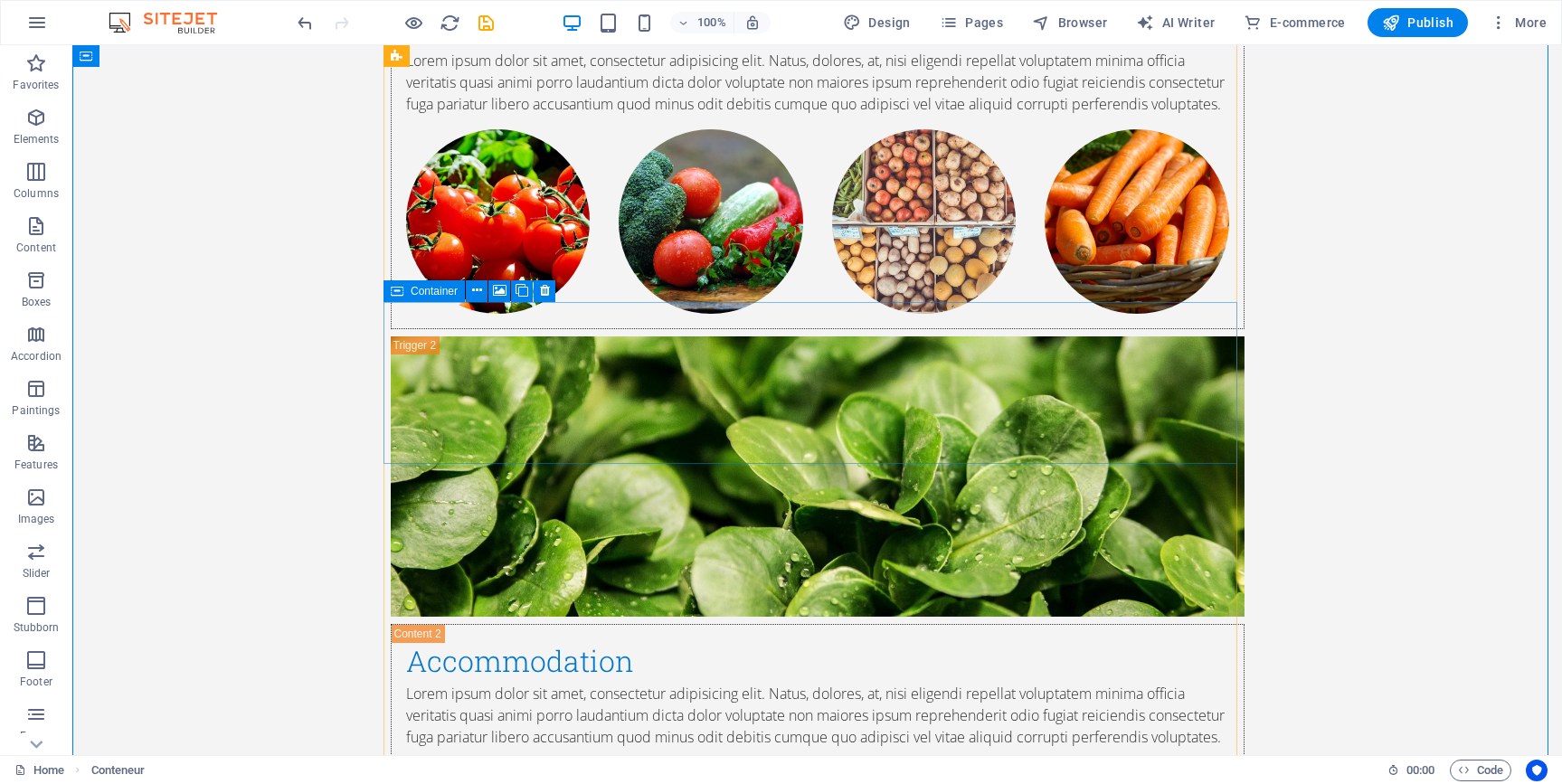 scroll, scrollTop: 3346, scrollLeft: 0, axis: vertical 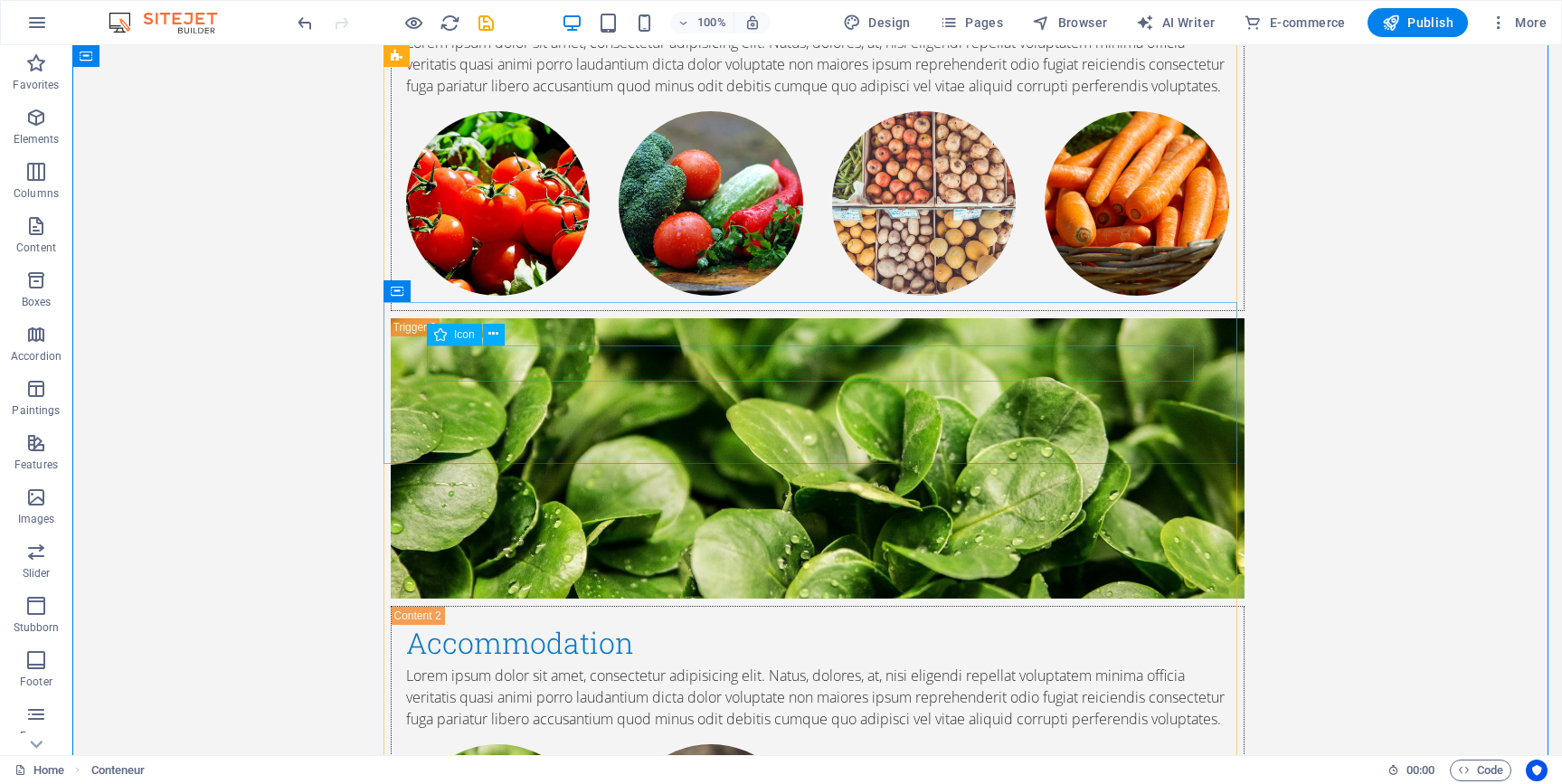 click at bounding box center (818, 1785) 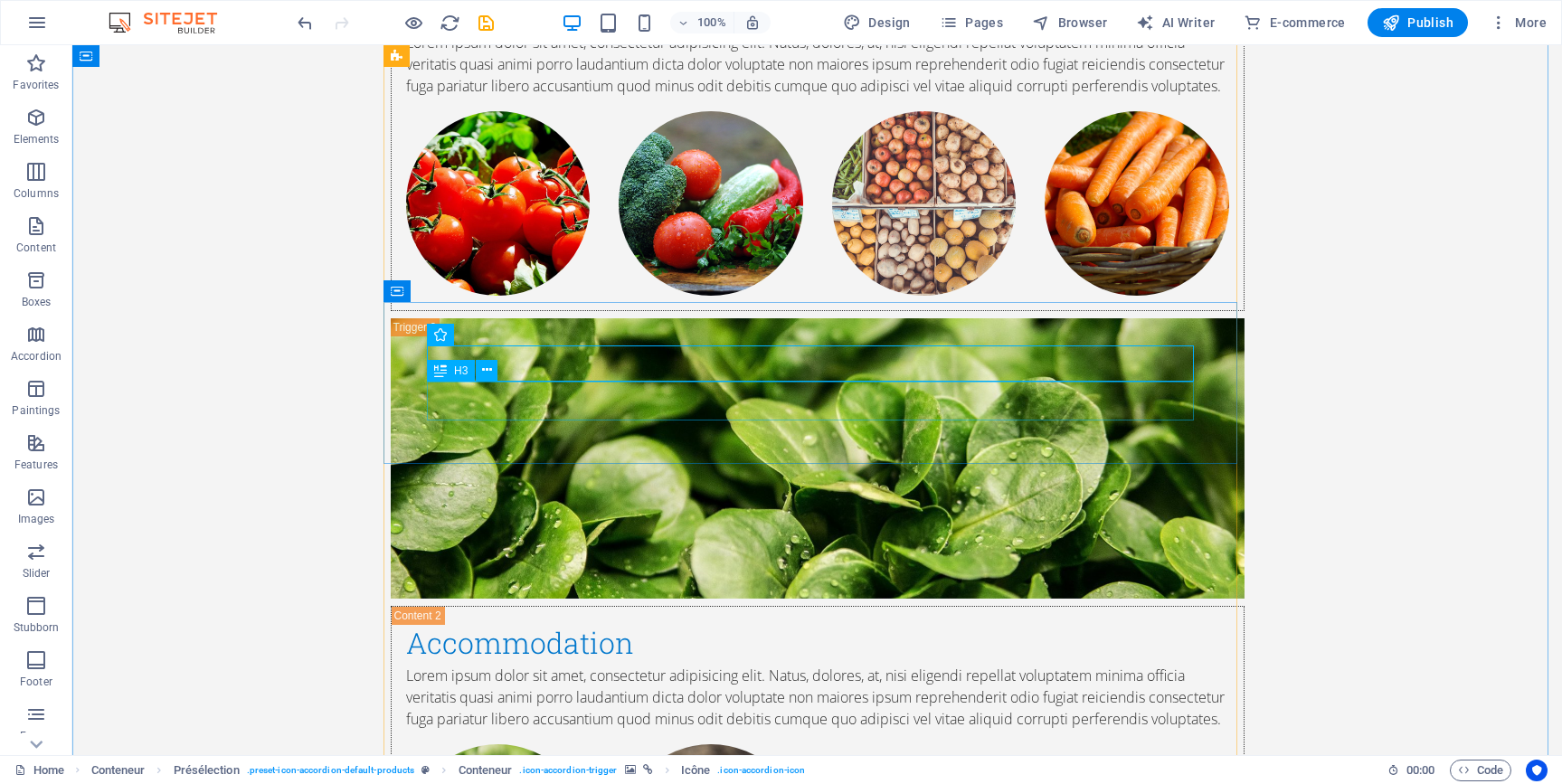 click on "Financial" at bounding box center [818, 1826] 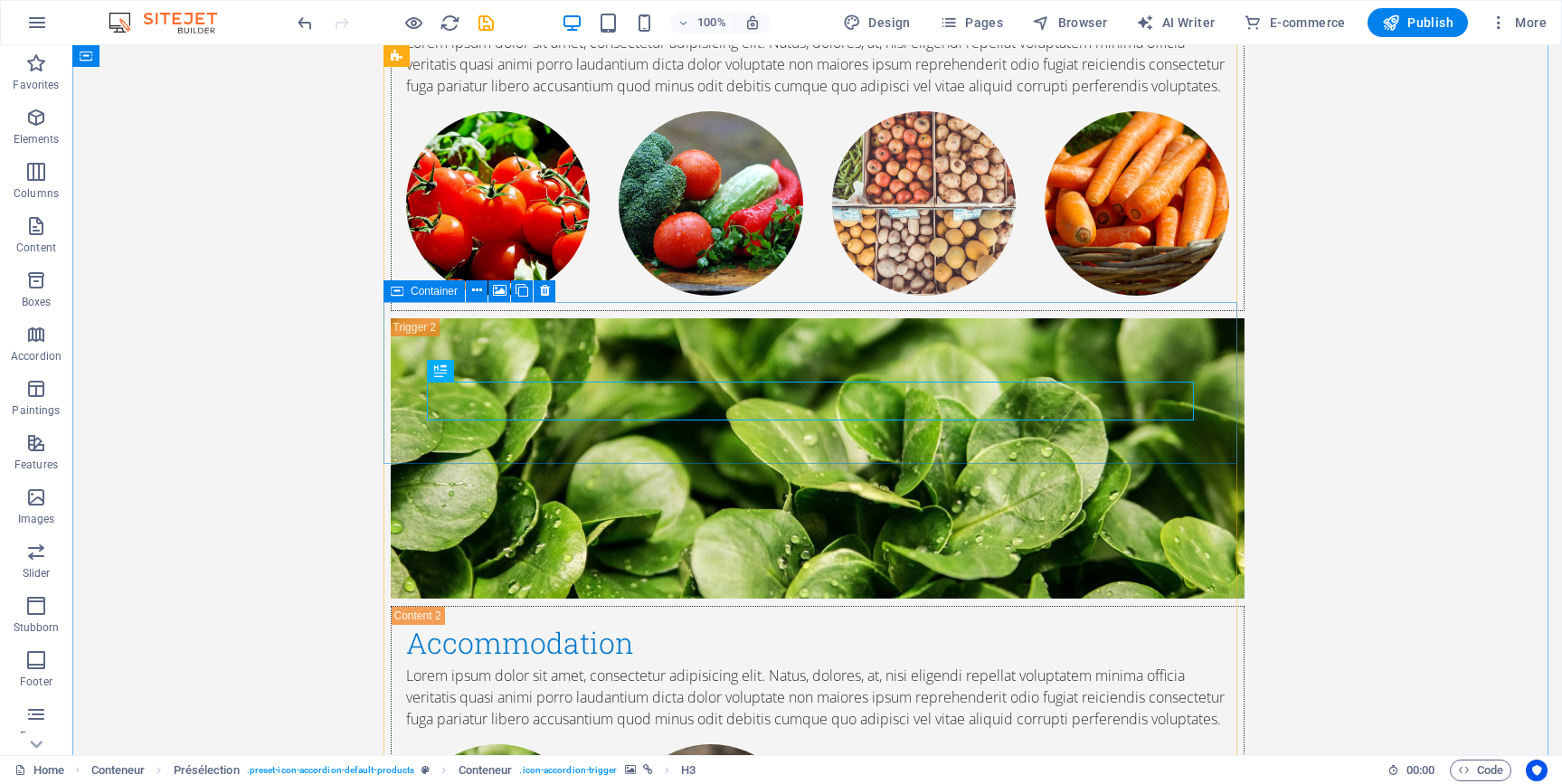 click on "Financial" at bounding box center (818, 1804) 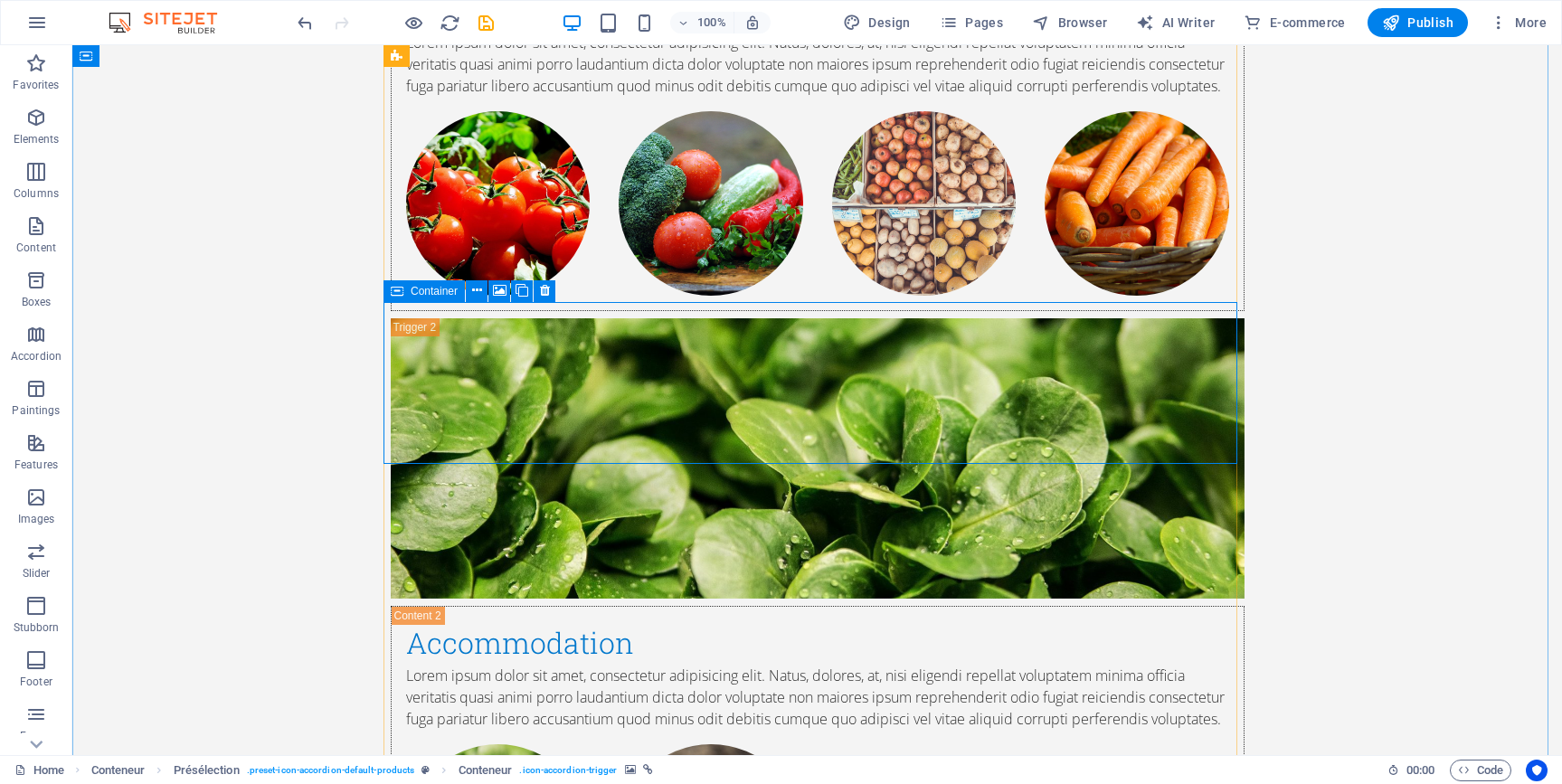 click on "Financial" at bounding box center [818, 1804] 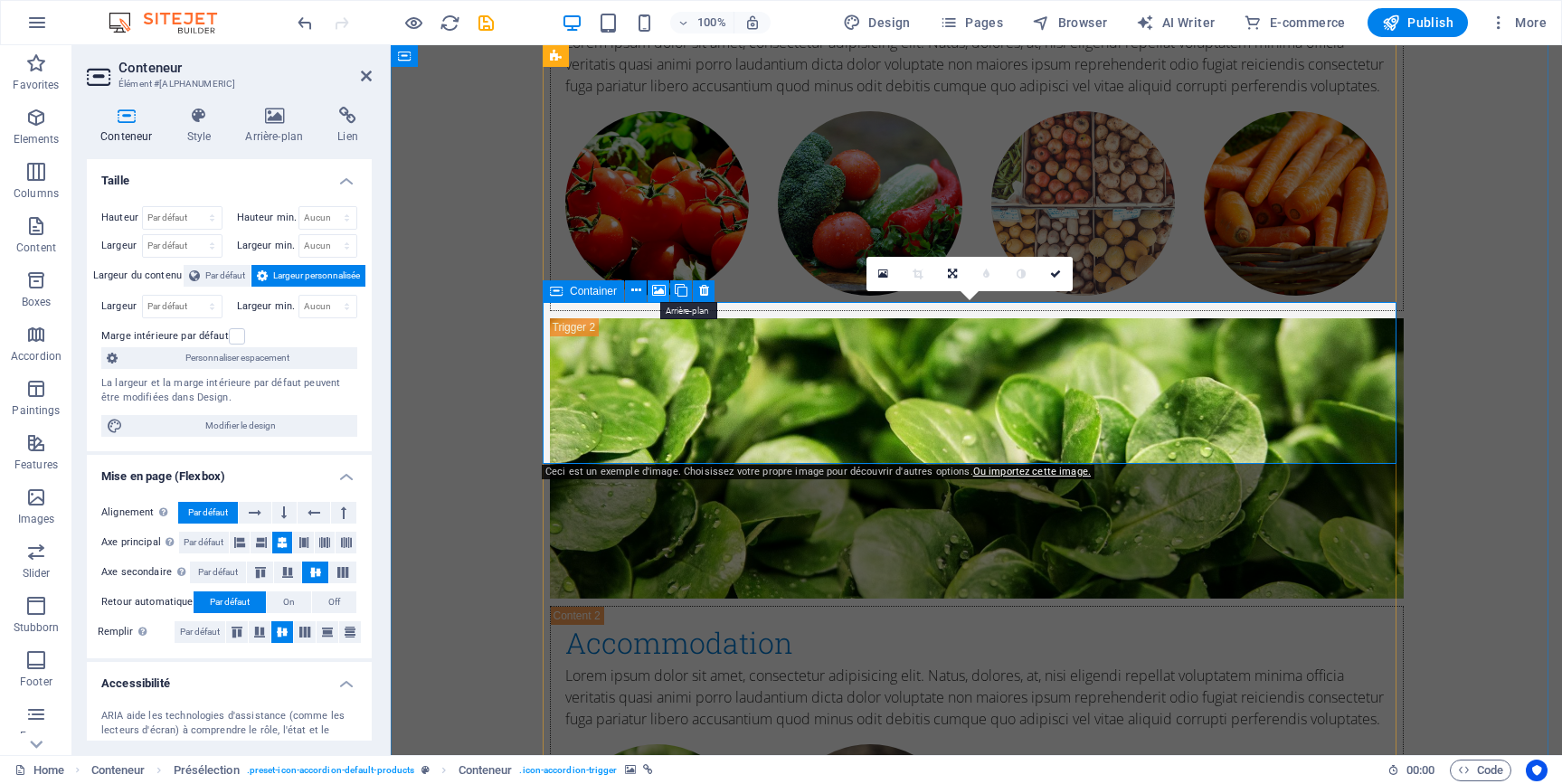 click at bounding box center [658, 290] 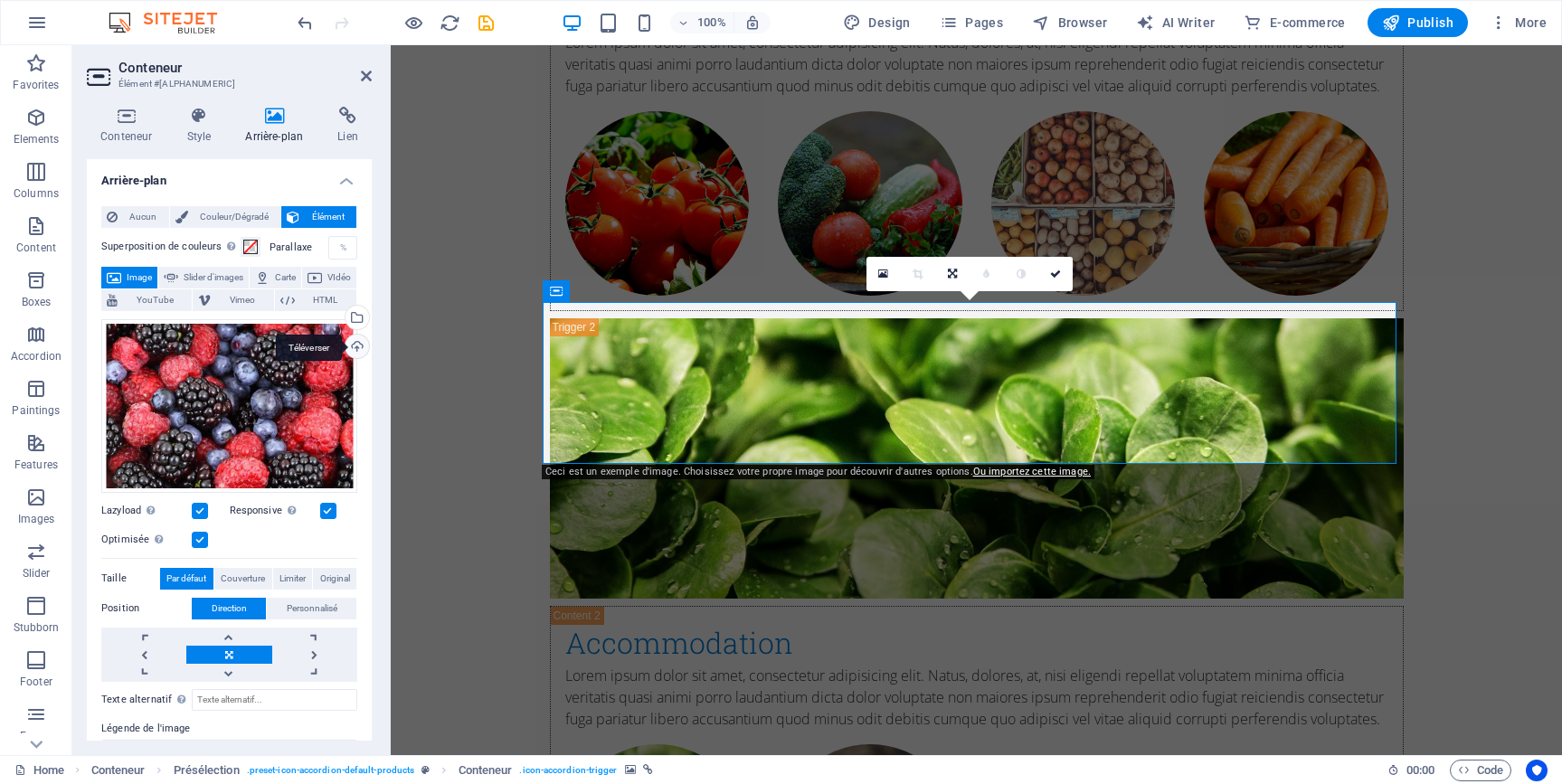 click on "Téléverser" at bounding box center (355, 348) 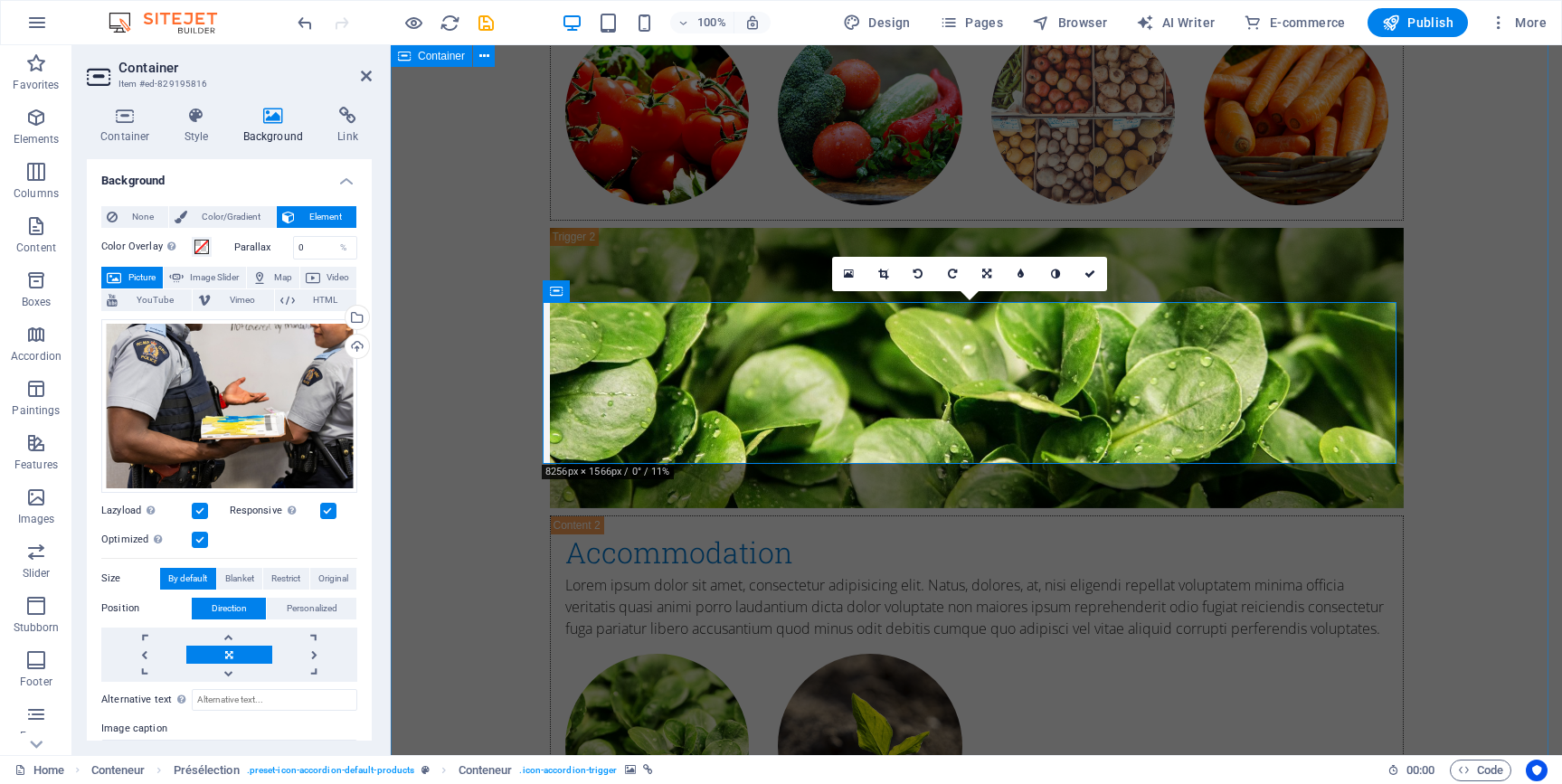 scroll, scrollTop: 3346, scrollLeft: 0, axis: vertical 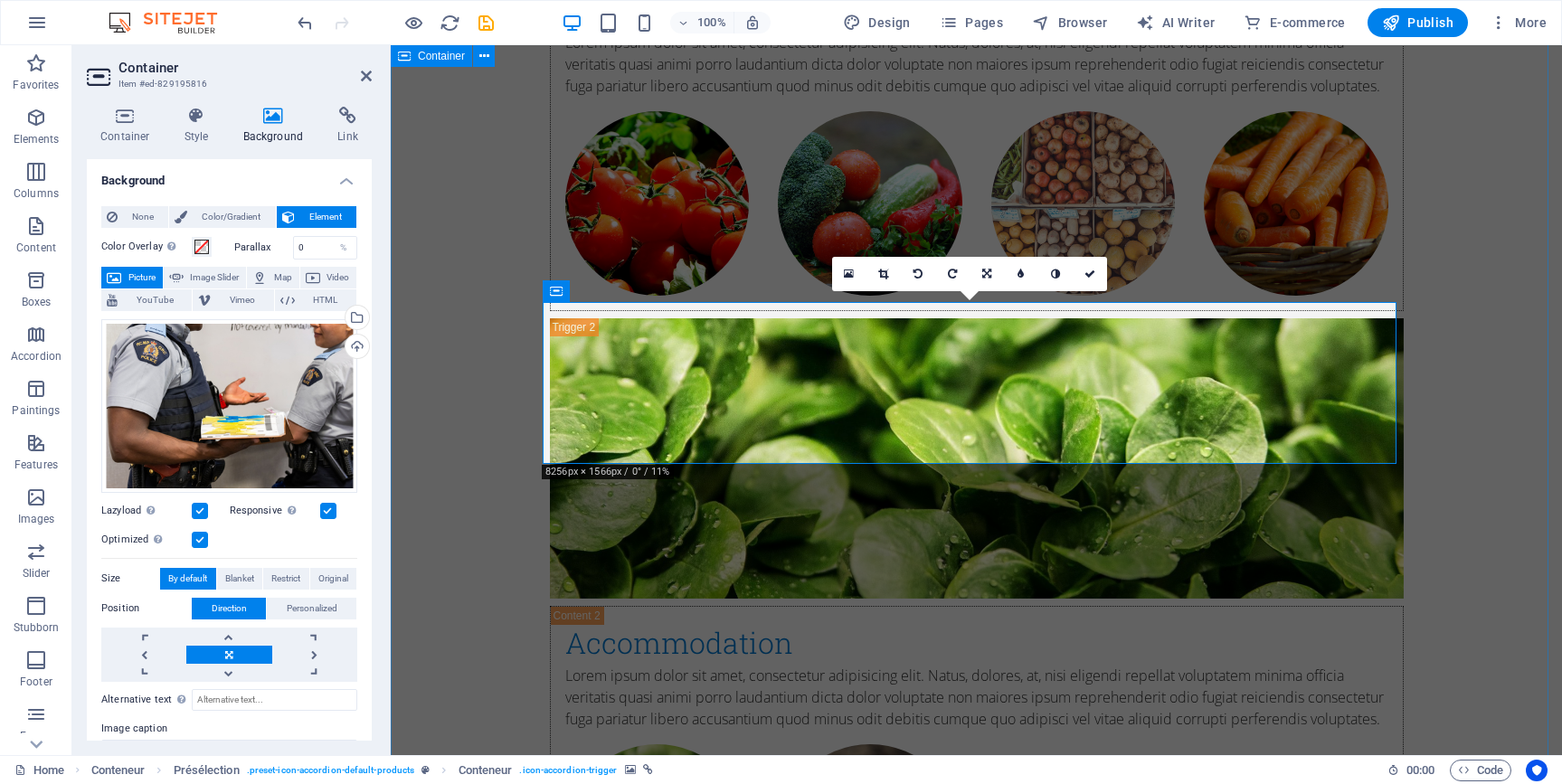 click on "life at depot What we offer Lorem ipsum dolor sit amet, consetetur sadipscing elitr, sed diam nonumy eirmod tempor invidunt ut labore et dolore magna aliquyam erat, sed diam voluptua. Time Management Time Management Lorem ipsum dolor sit amet, consectetur adipisicing elit. Natus, dolores, at, nisi eligendi repellat voluptatem minima officia veritatis quasi animi porro laudantium dicta dolor voluptate non maiores ipsum reprehenderit odio fugiat reiciendis consectetur fuga pariatur libero accusantium quod minus odit debitis cumque quo adipisci vel vitae aliquid corrupti perferendis voluptates. Accomodation Accommodation Lorem ipsum dolor sit amet, consectetur adipisicing elit. Natus, dolores, at, nisi eligendi repellat voluptatem minima officia veritatis quasi animi porro laudantium dicta dolor voluptate non maiores ipsum reprehenderit odio fugiat reiciendis consectetur fuga pariatur libero accusantium quod minus odit debitis cumque quo adipisci vel vitae aliquid corrupti perferendis voluptates. Financial" at bounding box center (976, 1475) 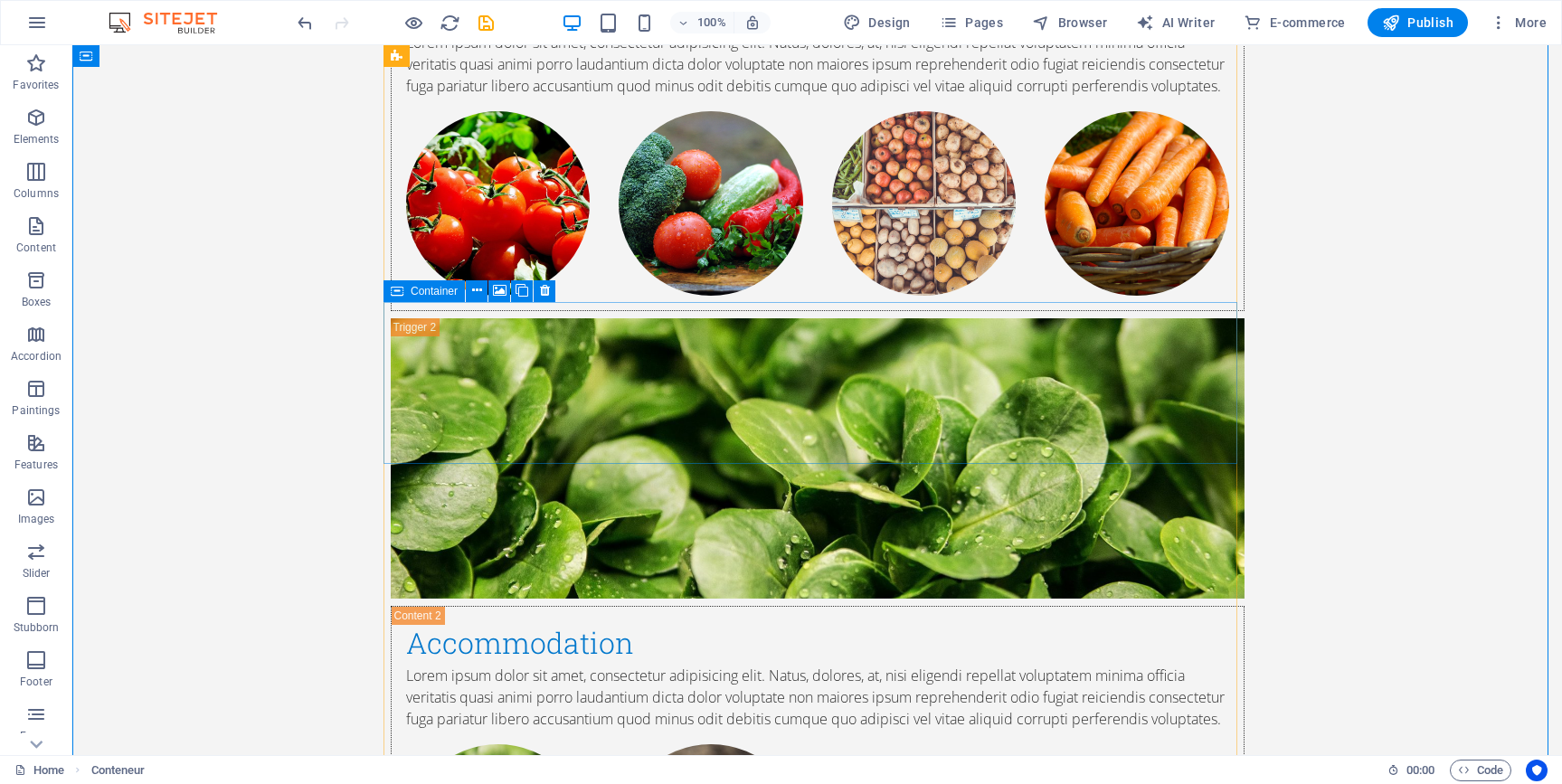 click on "Financial" at bounding box center (818, 1804) 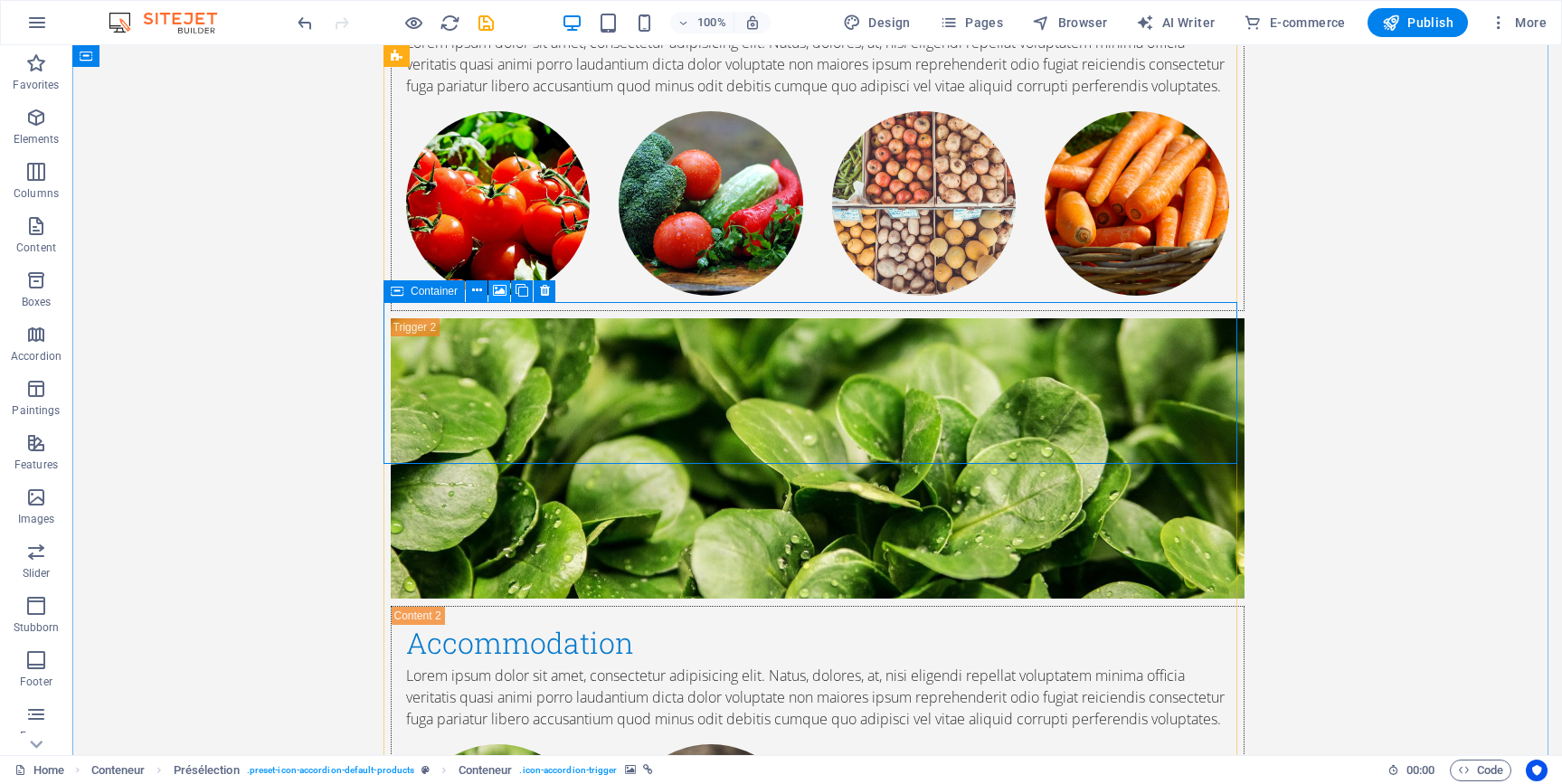 click at bounding box center (499, 290) 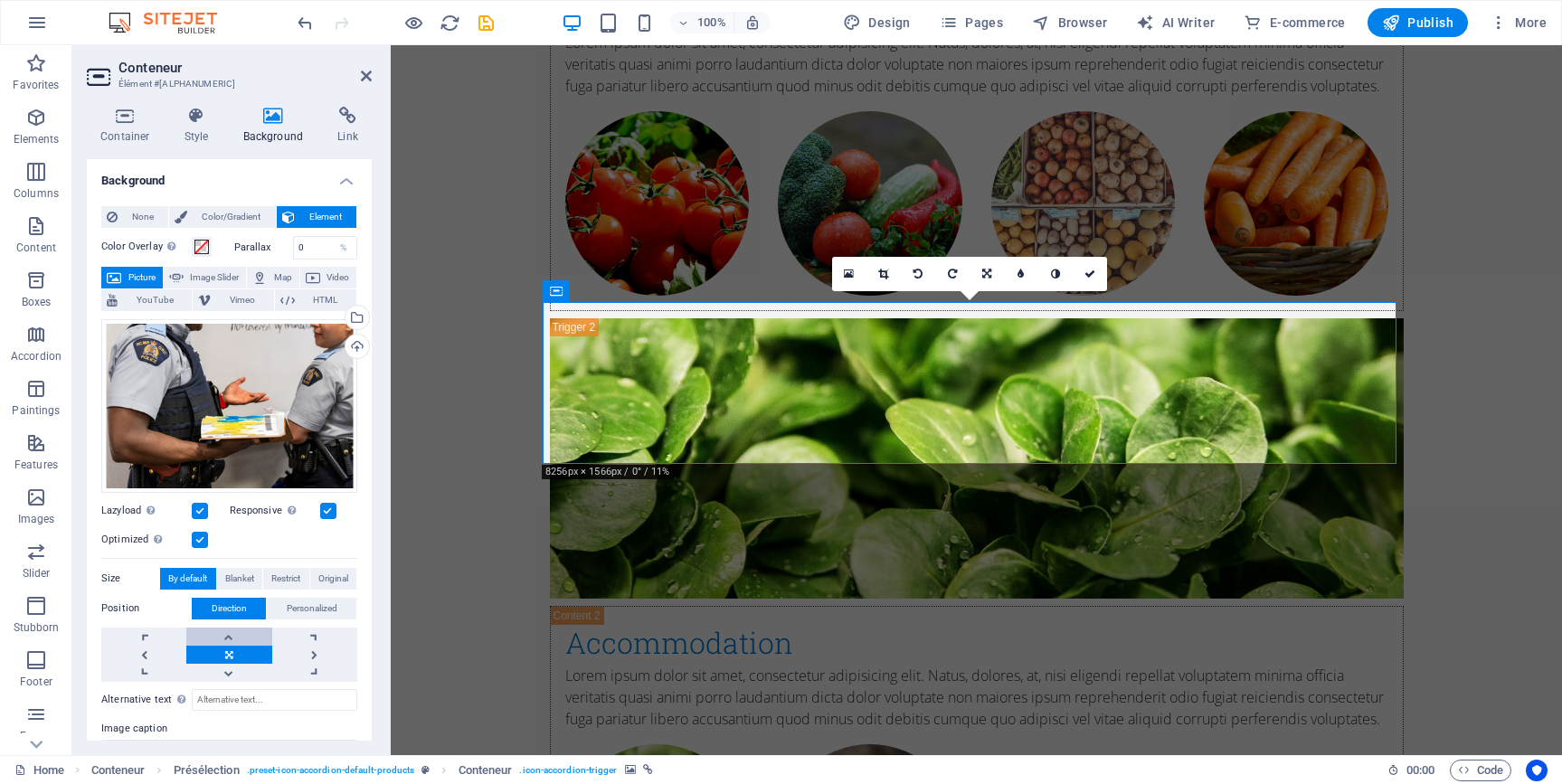click at bounding box center (229, 637) 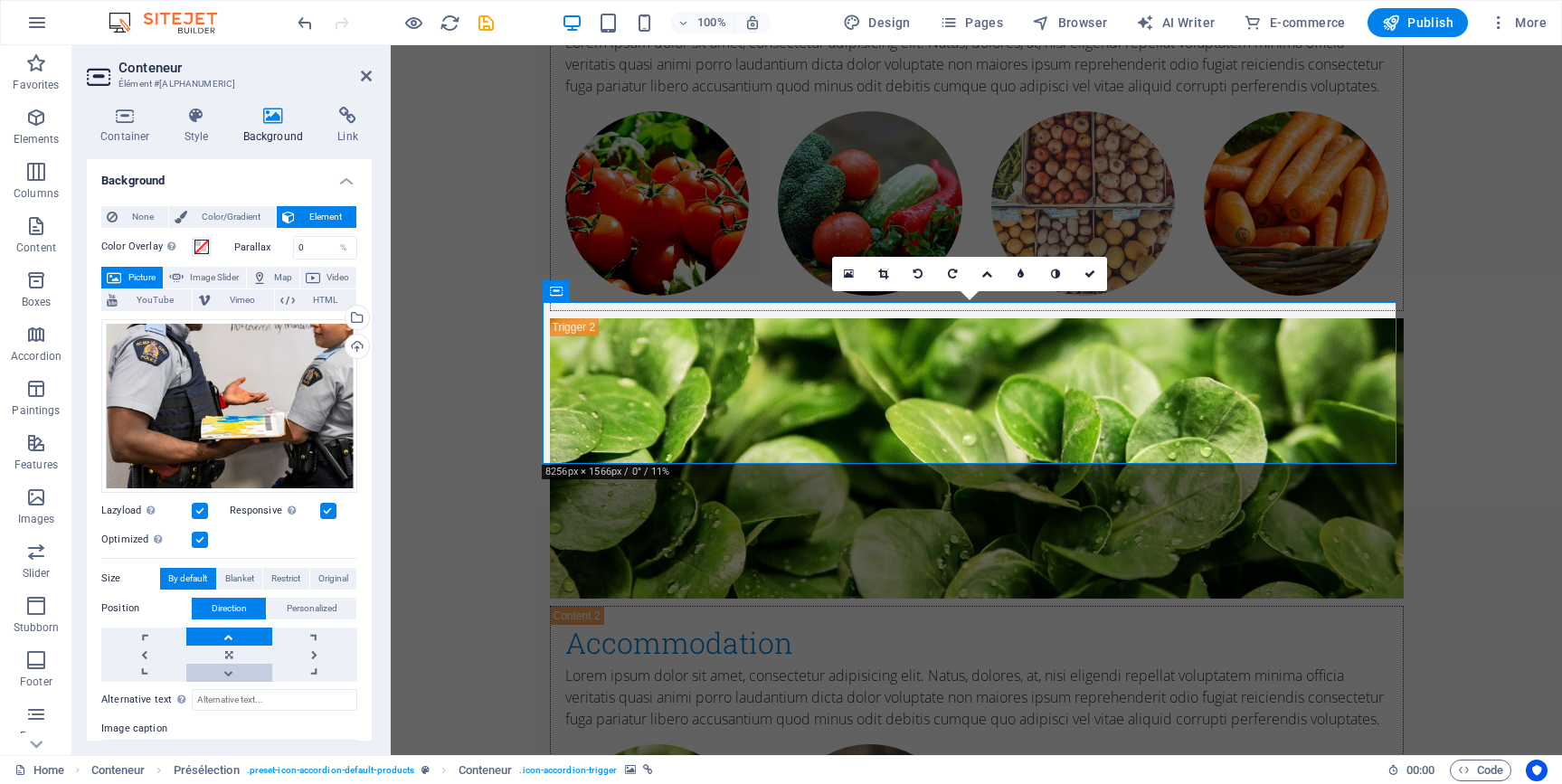 click at bounding box center [229, 673] 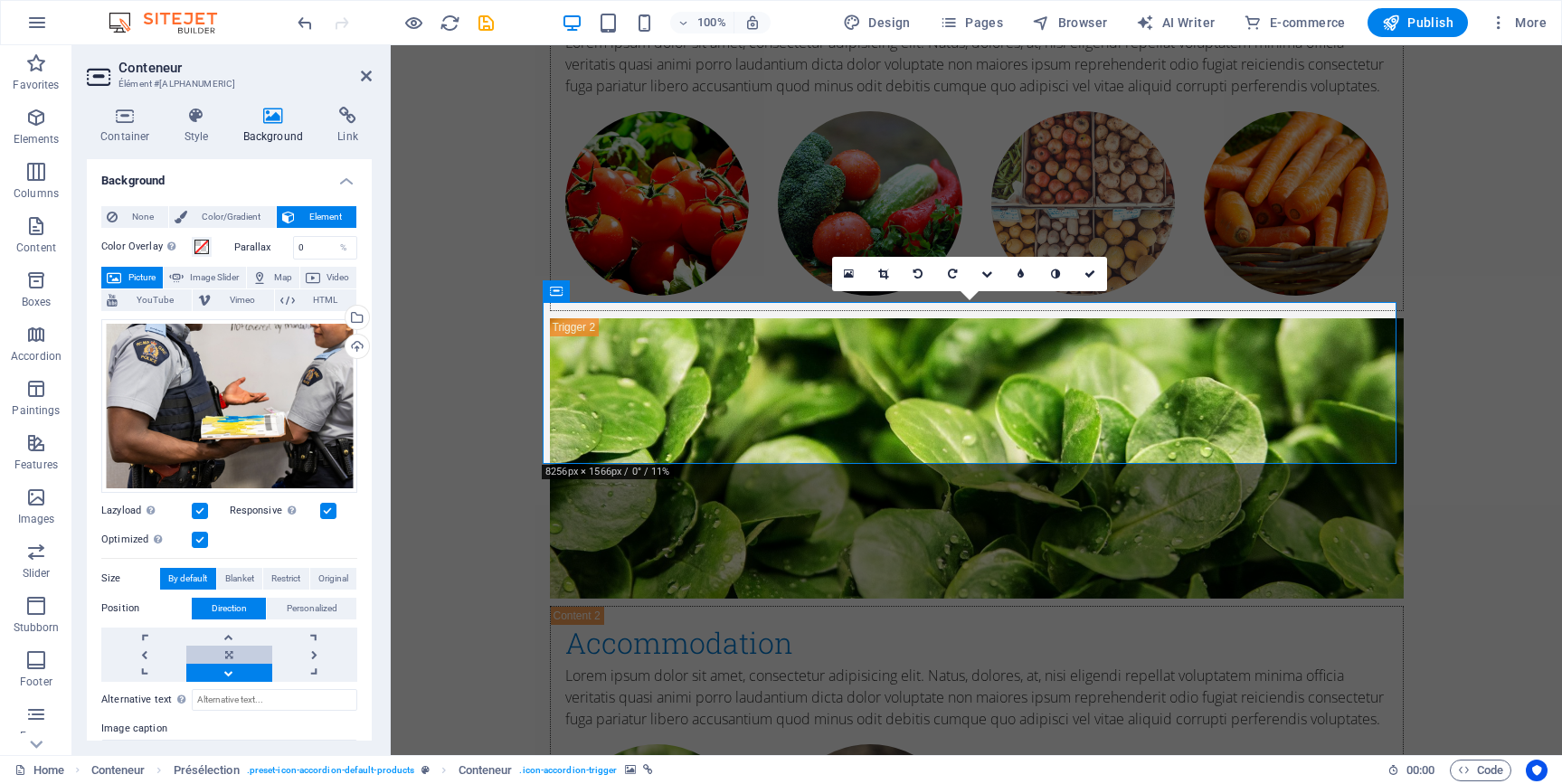 click at bounding box center [229, 655] 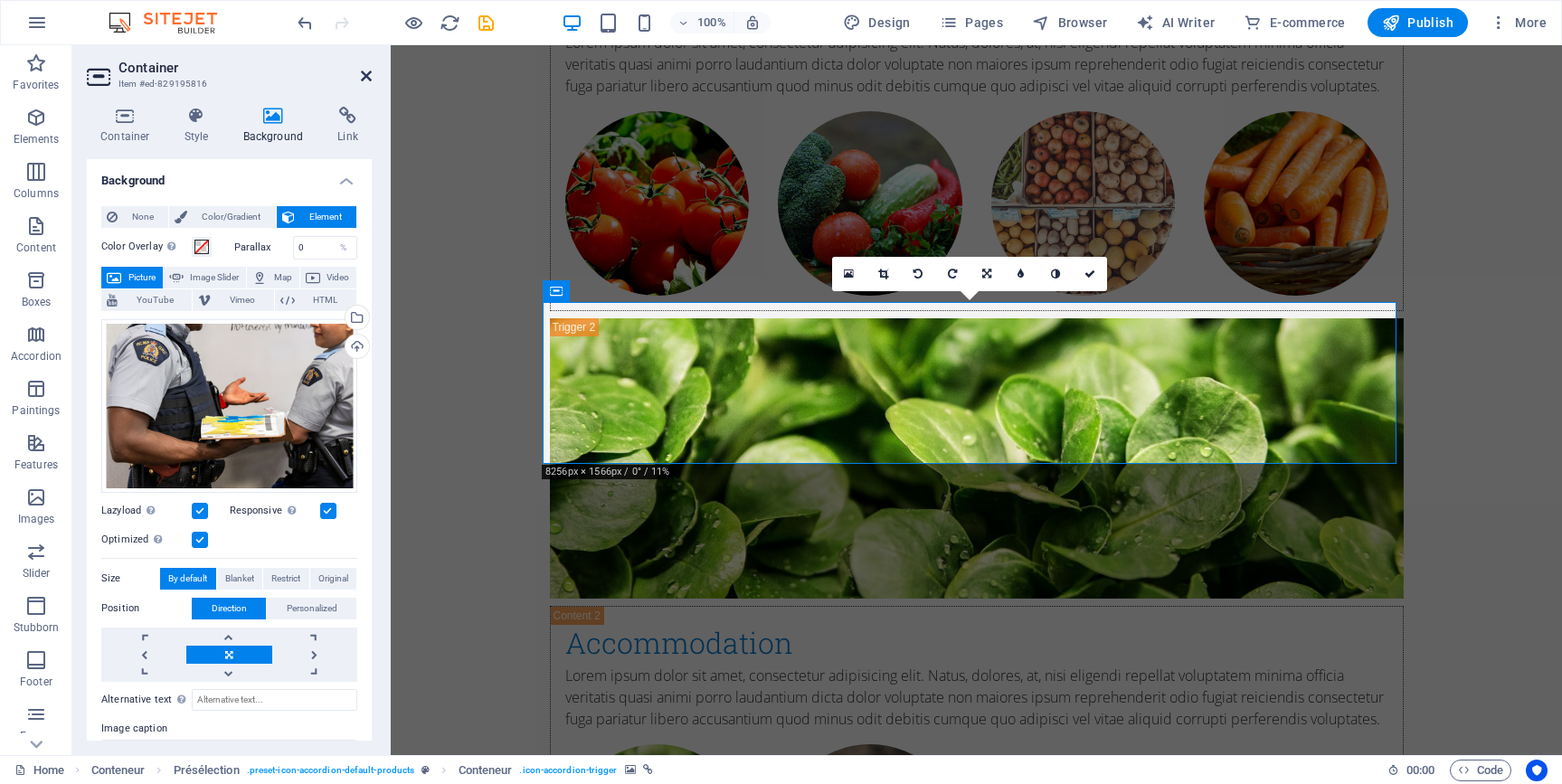 click at bounding box center (366, 76) 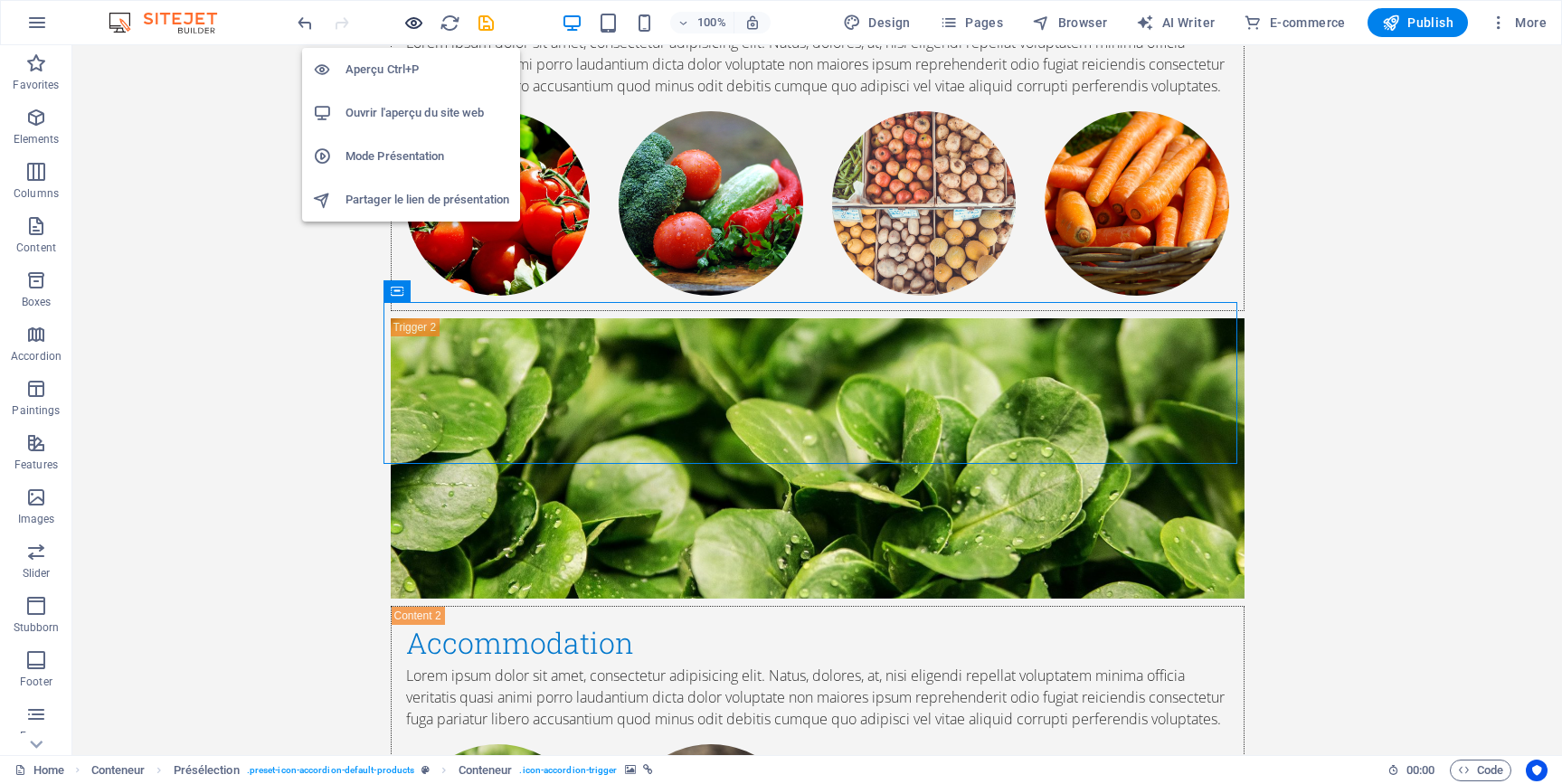 click at bounding box center [413, 23] 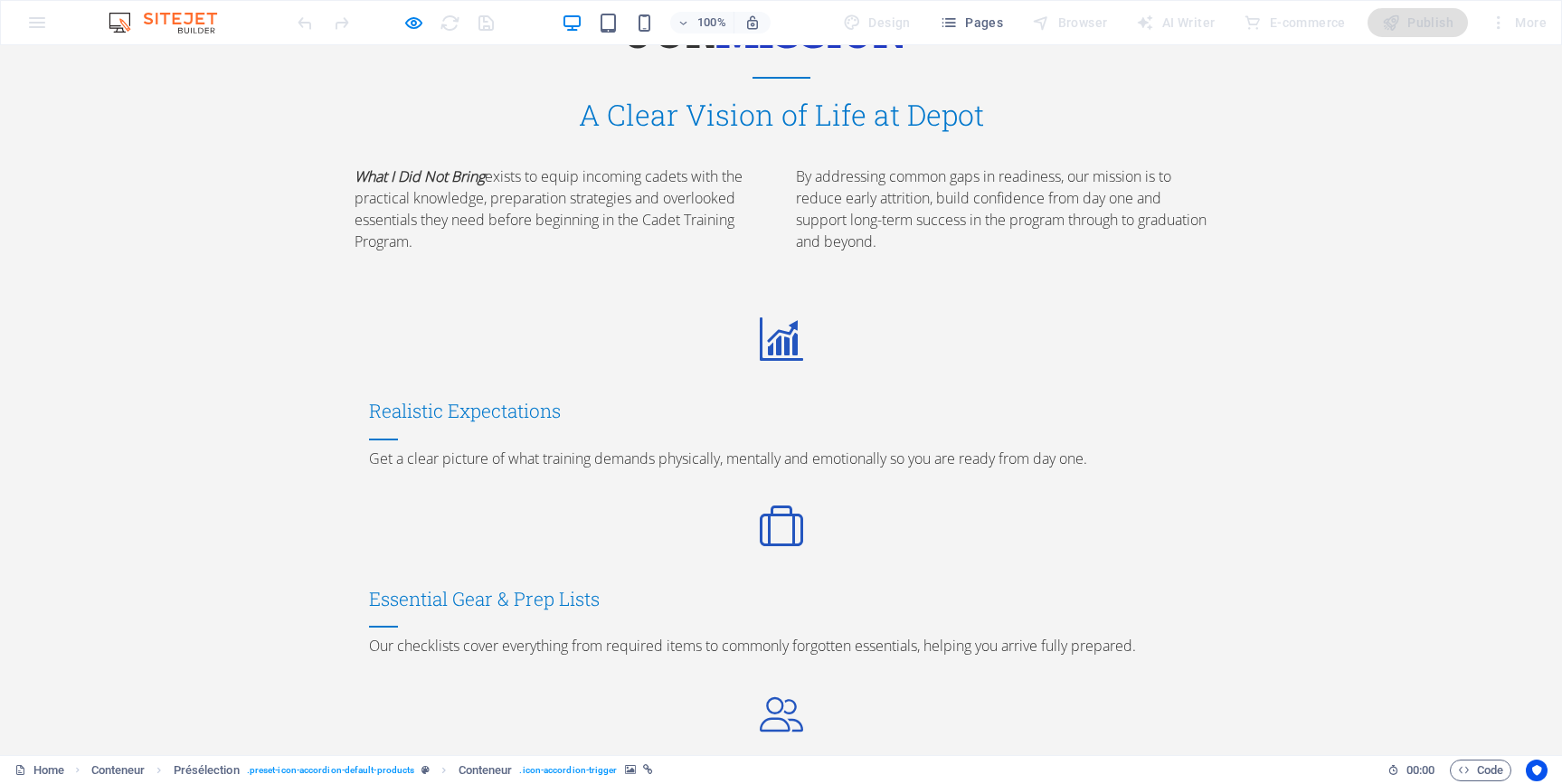 scroll, scrollTop: 1812, scrollLeft: 0, axis: vertical 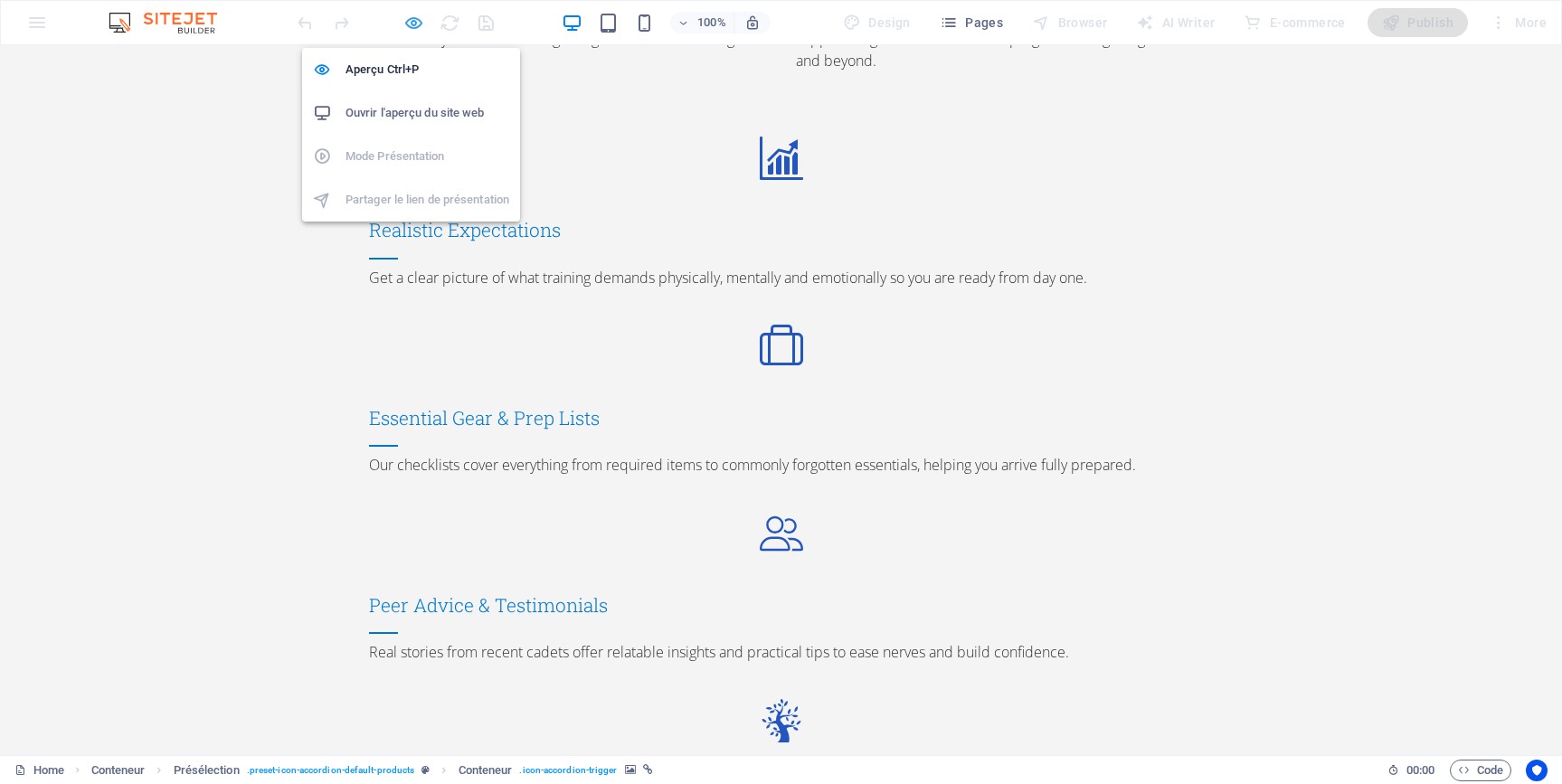 click at bounding box center [413, 23] 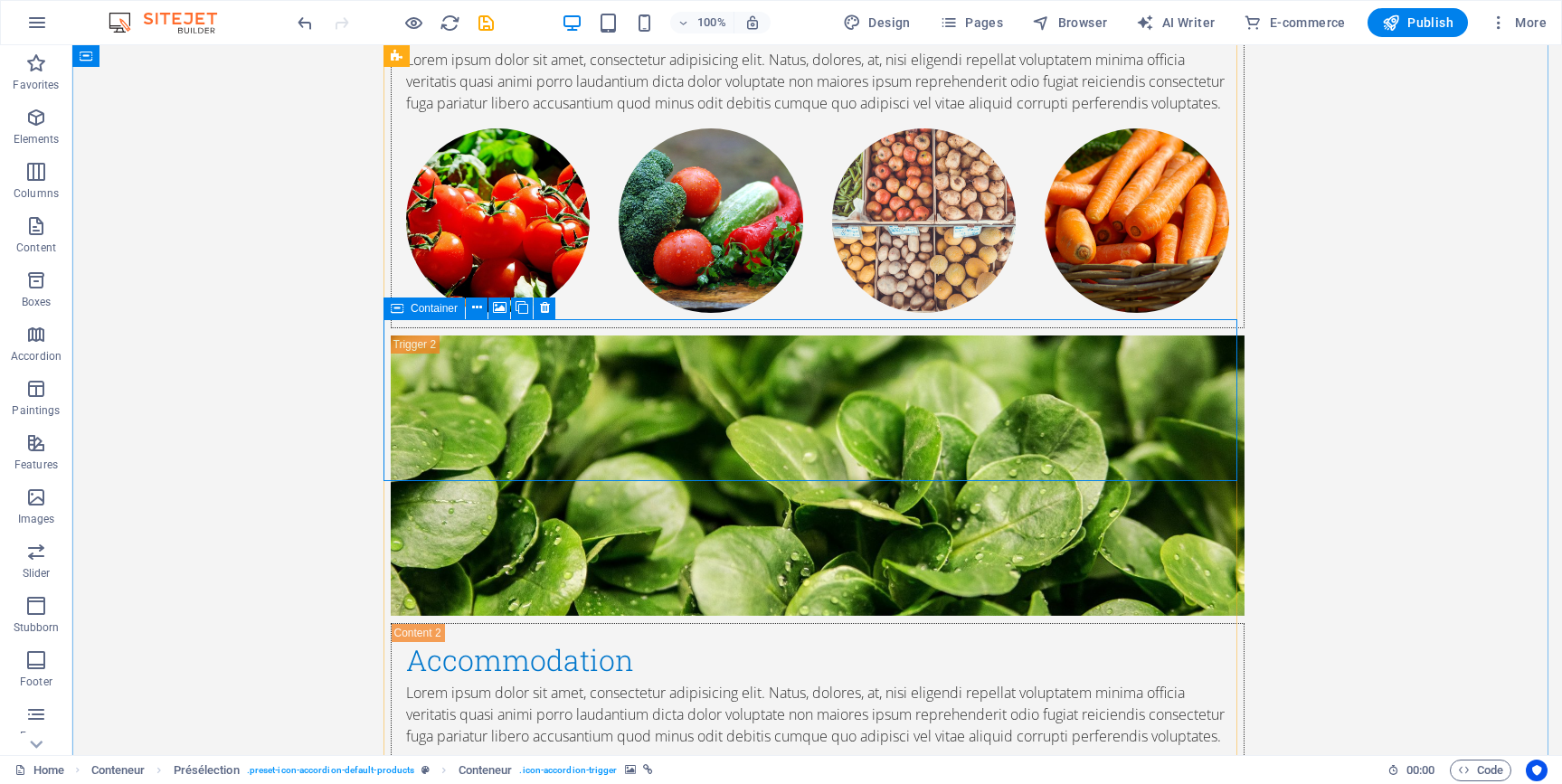 click on "Financial" at bounding box center (818, 1821) 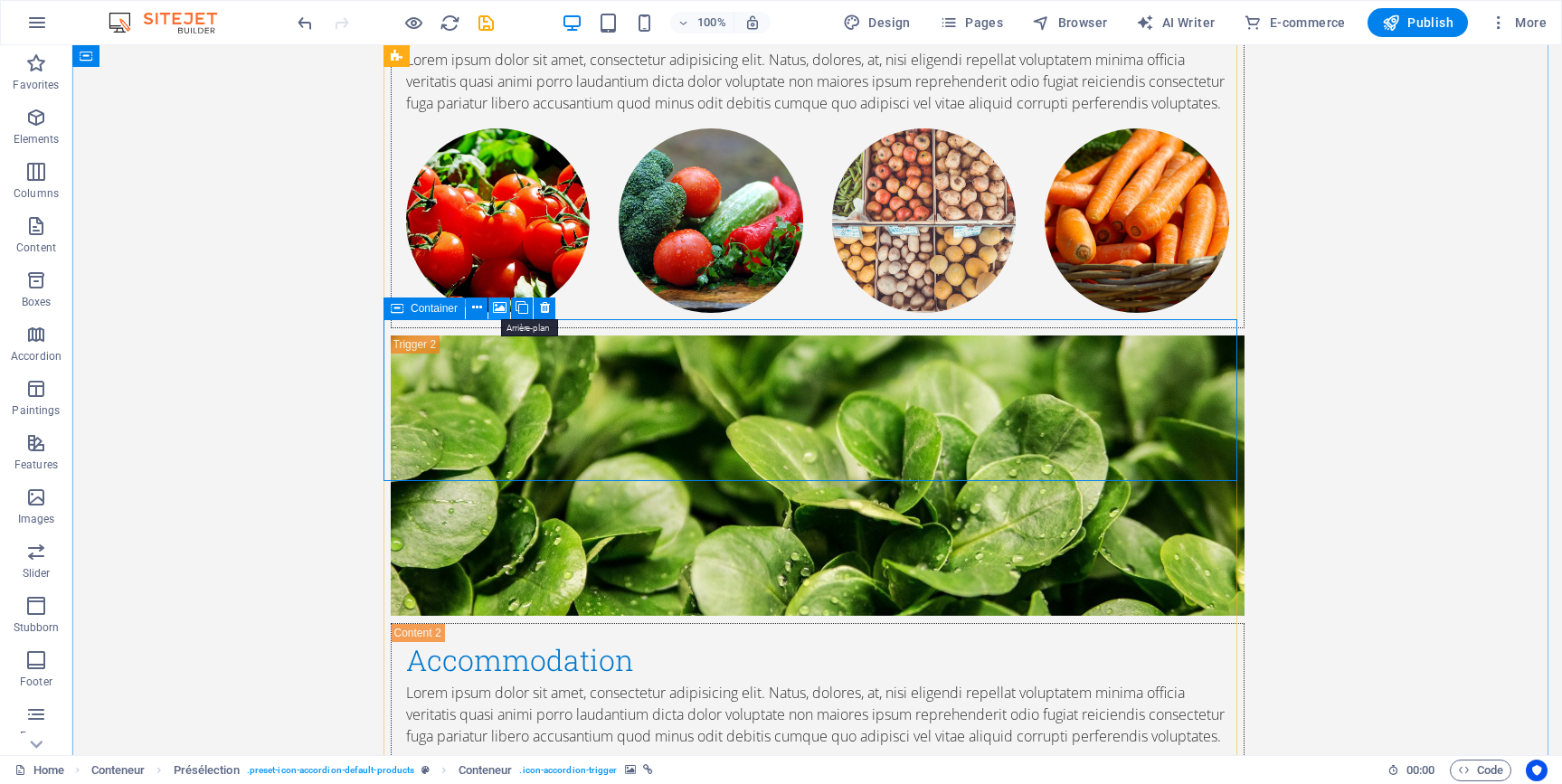 click at bounding box center [499, 307] 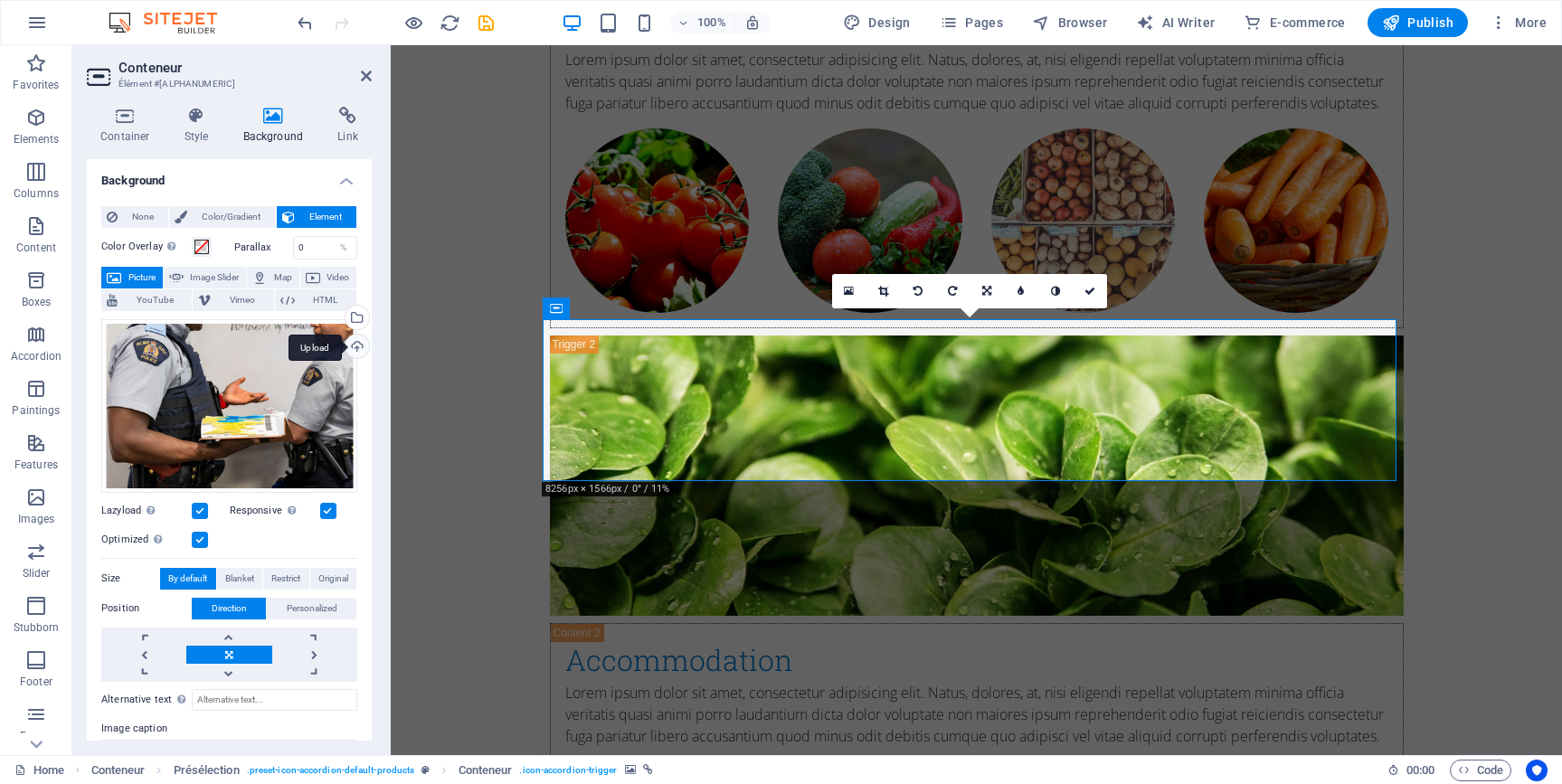 click on "Upload" at bounding box center [355, 348] 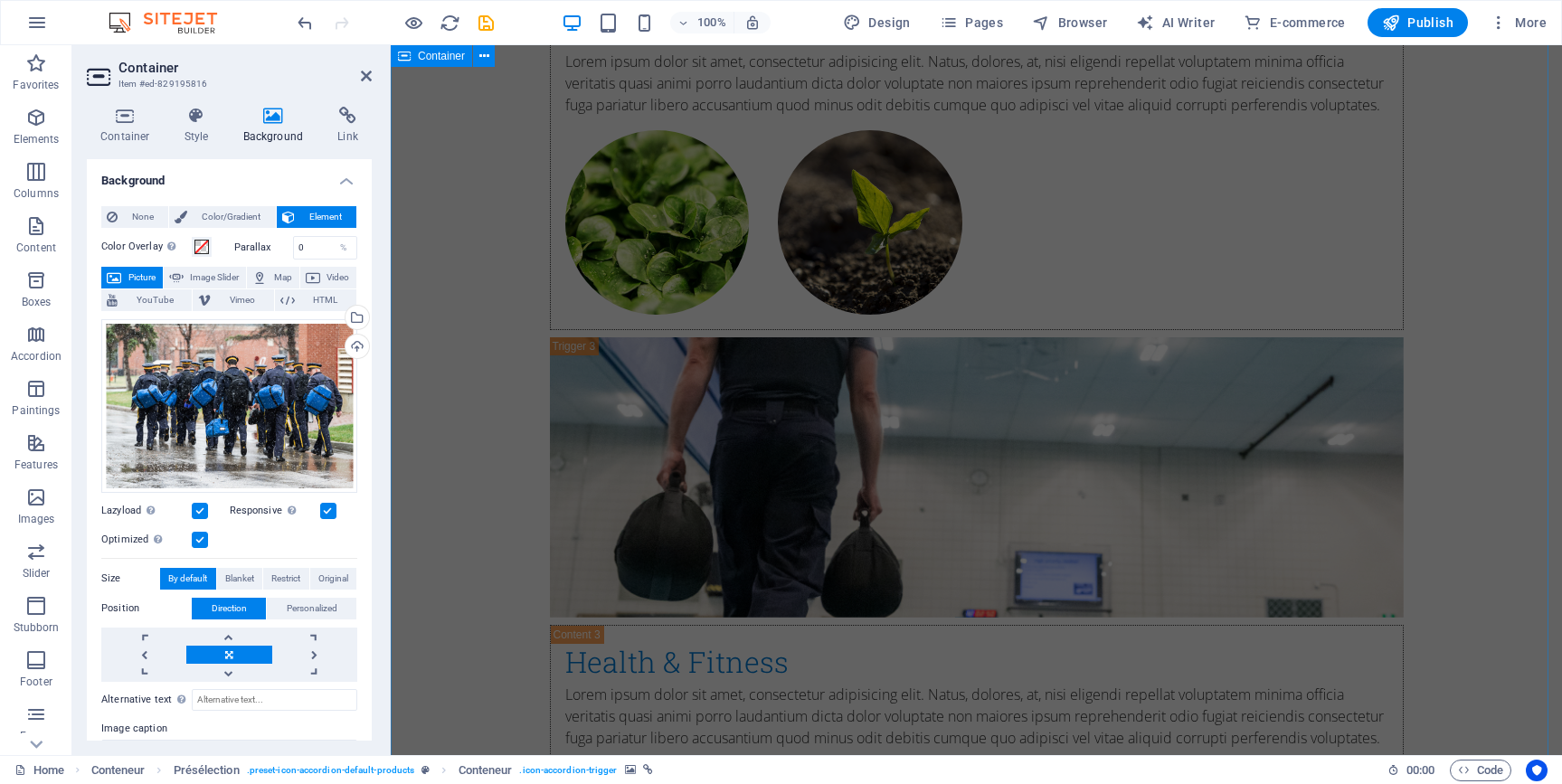 scroll, scrollTop: 3962, scrollLeft: 0, axis: vertical 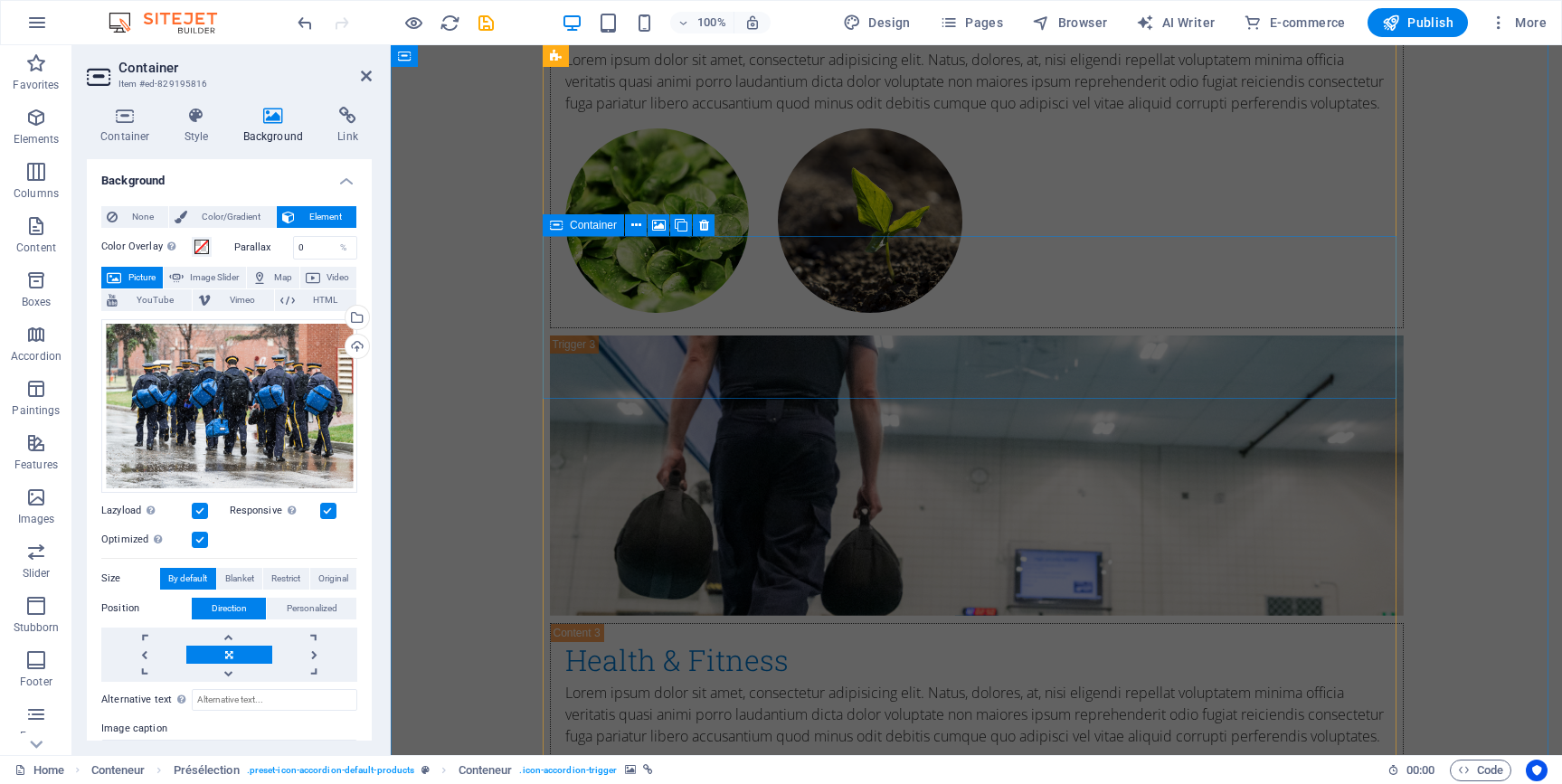 click on "Family & Home Life" at bounding box center [977, 1821] 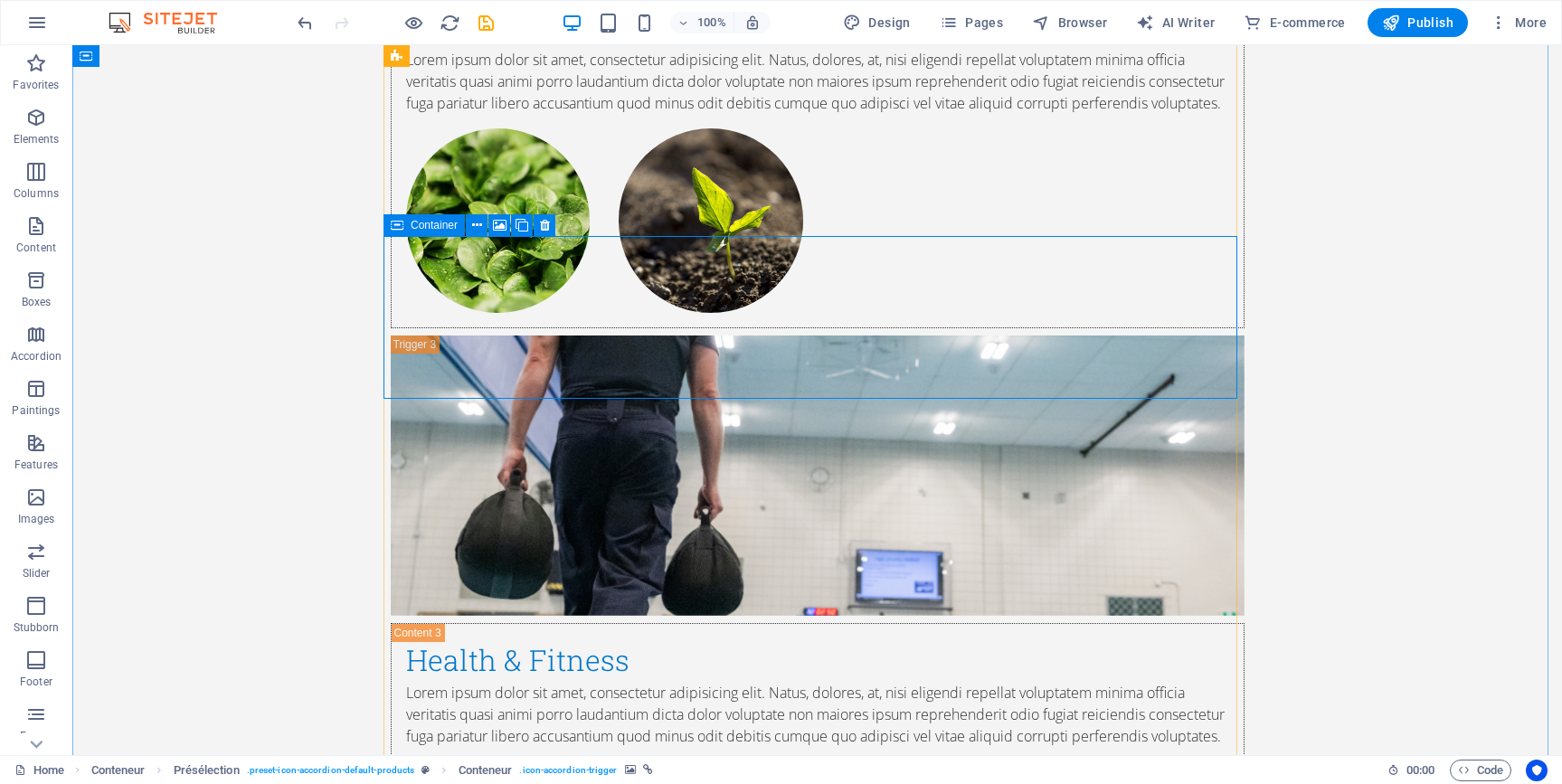 click on "Family & Home Life" at bounding box center (818, 1821) 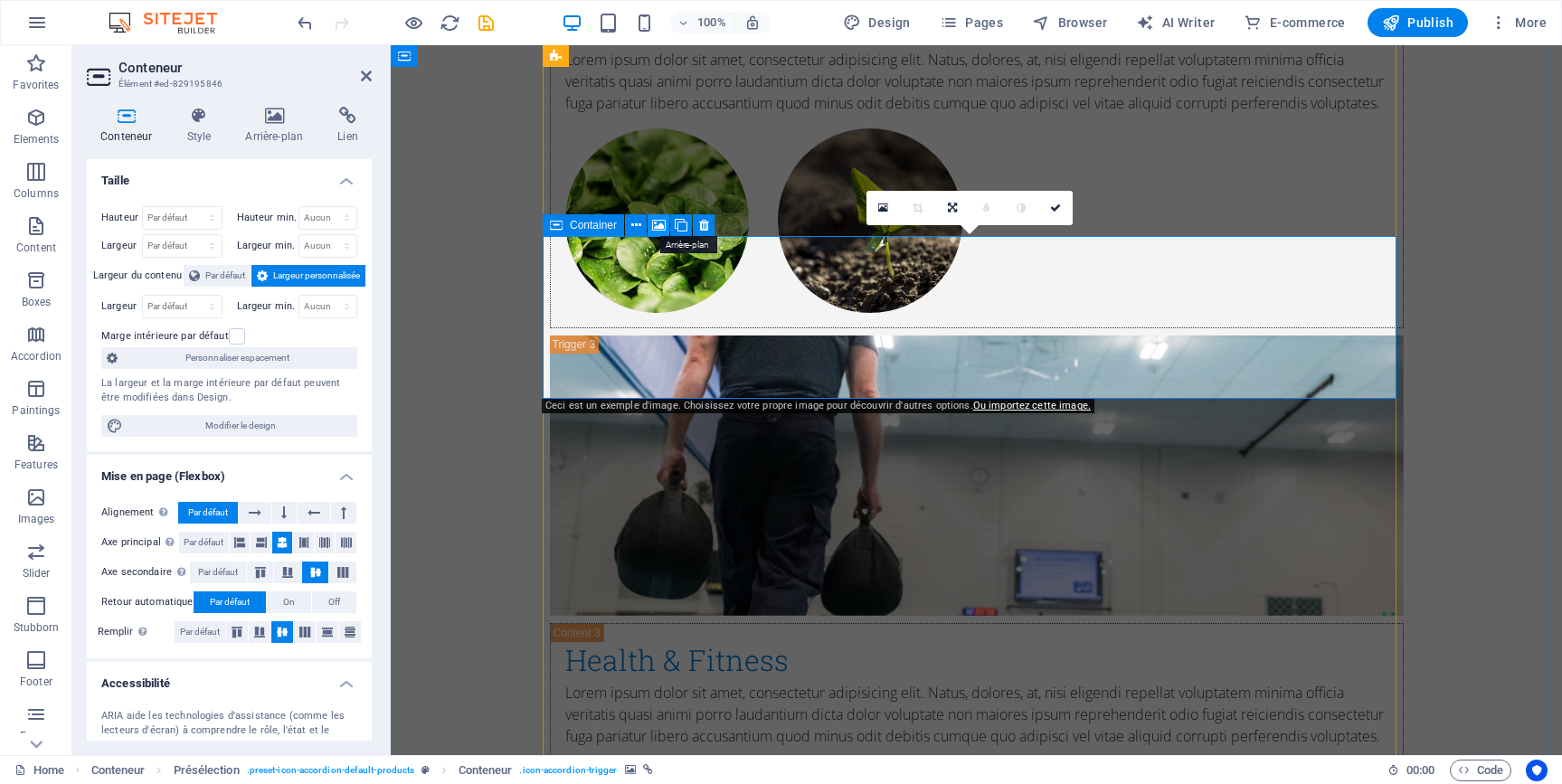 click at bounding box center (658, 225) 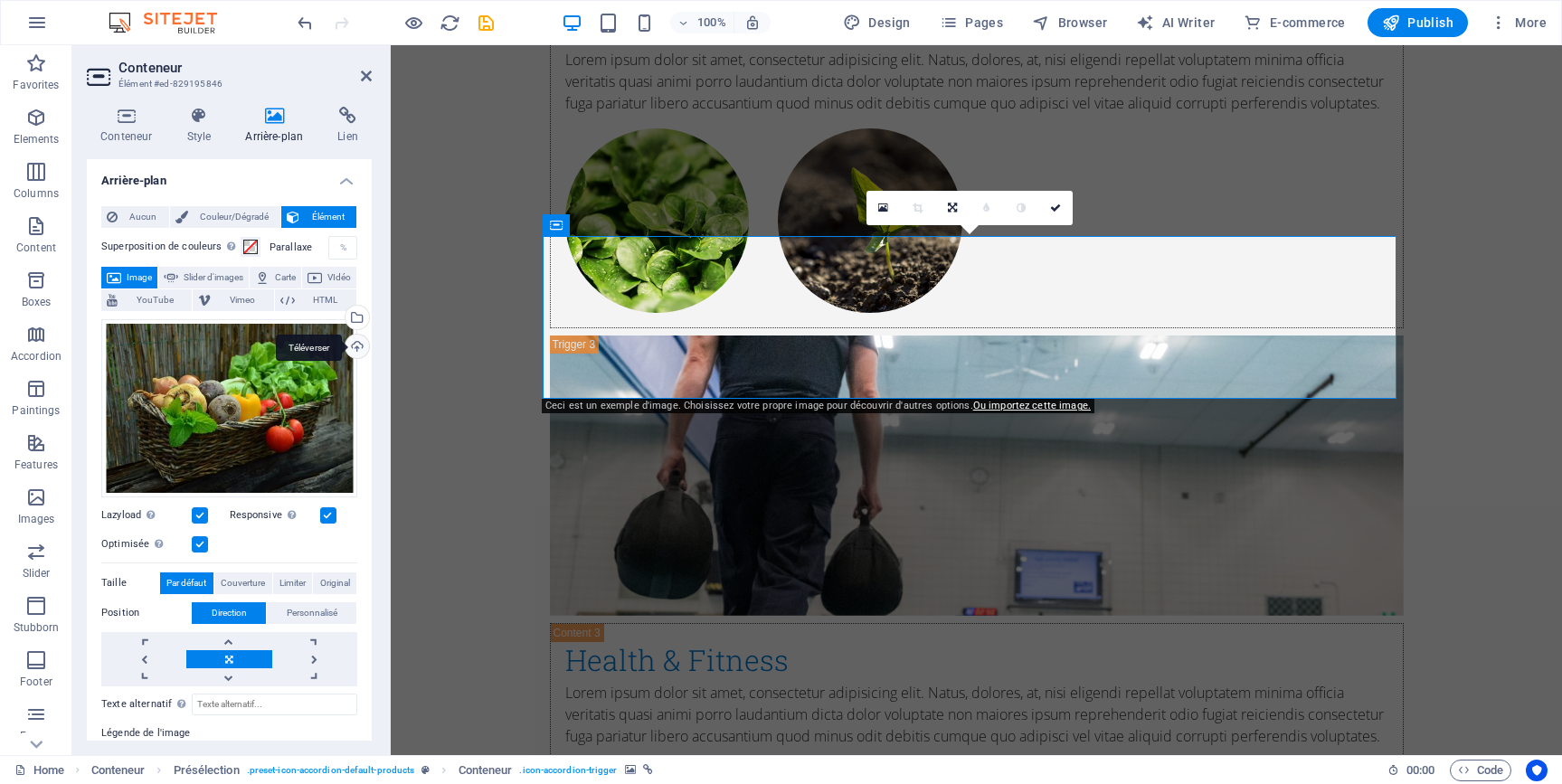 click on "Téléverser" at bounding box center (355, 348) 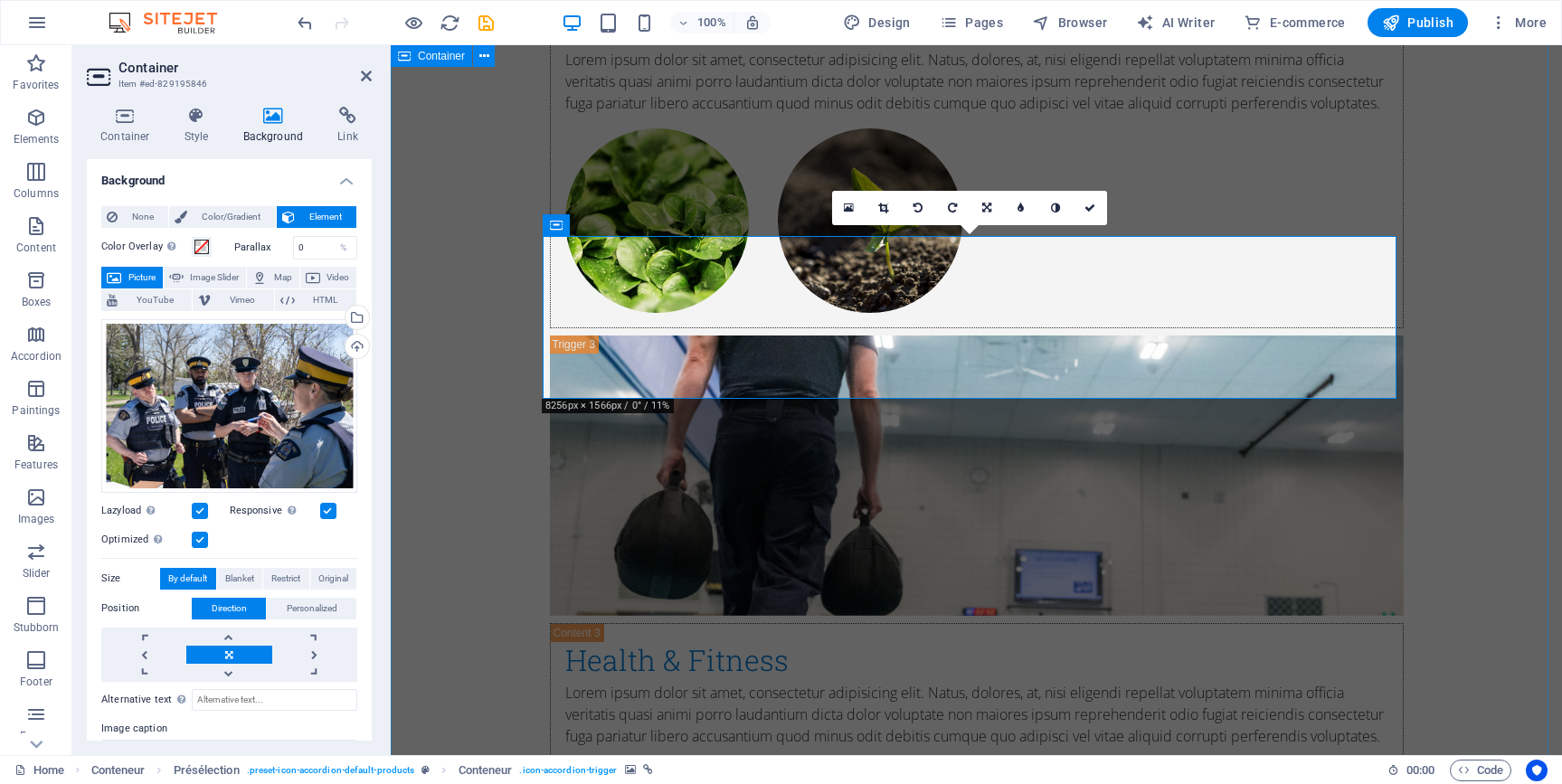 click on "life at depot What we offer Lorem ipsum dolor sit amet, consetetur sadipscing elitr, sed diam nonumy eirmod tempor invidunt ut labore et dolore magna aliquyam erat, sed diam voluptua. Time Management Time Management Lorem ipsum dolor sit amet, consectetur adipisicing elit. Natus, dolores, at, nisi eligendi repellat voluptatem minima officia veritatis quasi animi porro laudantium dicta dolor voluptate non maiores ipsum reprehenderit odio fugiat reiciendis consectetur fuga pariatur libero accusantium quod minus odit debitis cumque quo adipisci vel vitae aliquid corrupti perferendis voluptates. Accomodation Accommodation Lorem ipsum dolor sit amet, consectetur adipisicing elit. Natus, dolores, at, nisi eligendi repellat voluptatem minima officia veritatis quasi animi porro laudantium dicta dolor voluptate non maiores ipsum reprehenderit odio fugiat reiciendis consectetur fuga pariatur libero accusantium quod minus odit debitis cumque quo adipisci vel vitae aliquid corrupti perferendis voluptates. Financial" at bounding box center (976, 859) 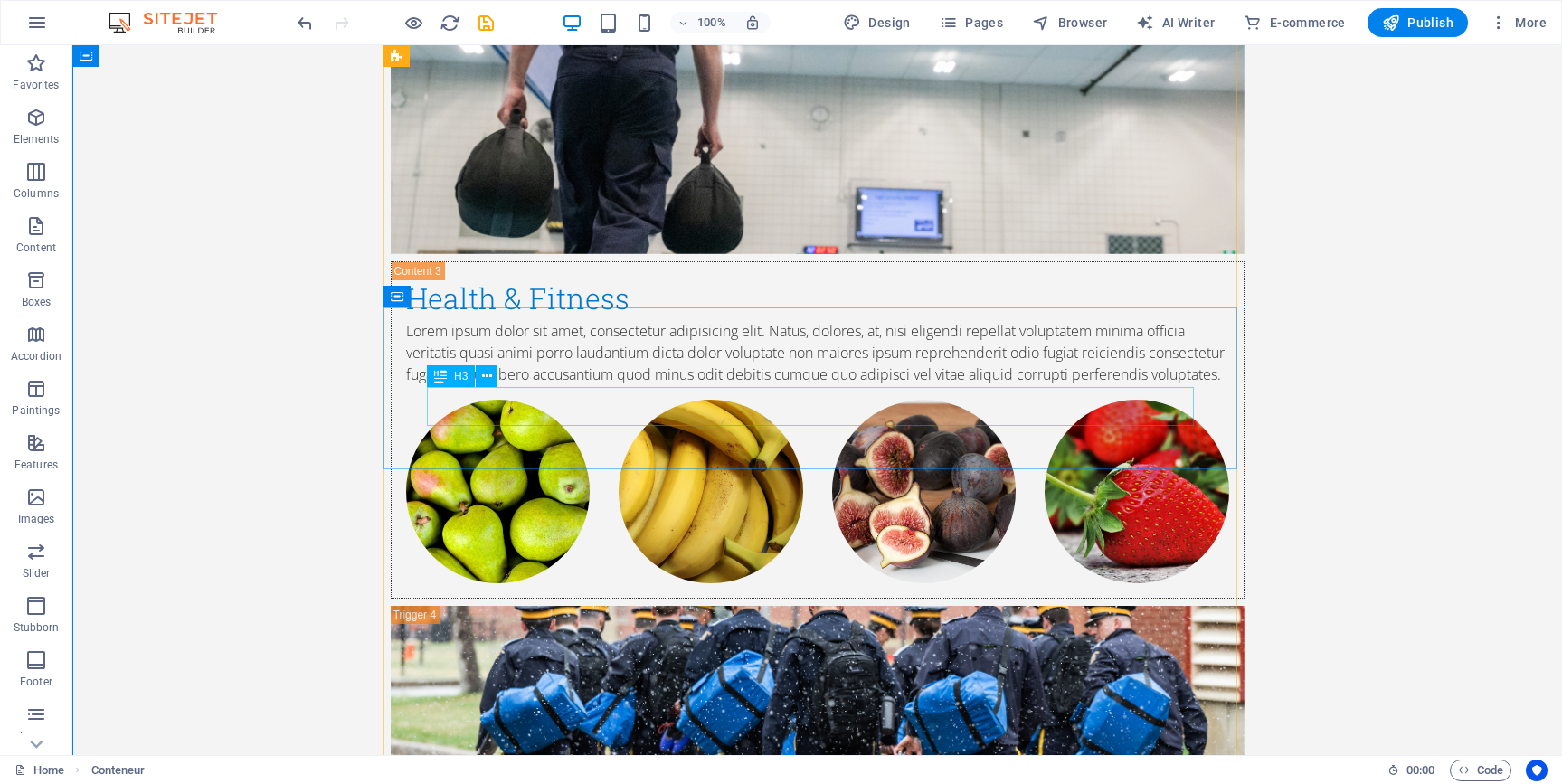 scroll, scrollTop: 4504, scrollLeft: 0, axis: vertical 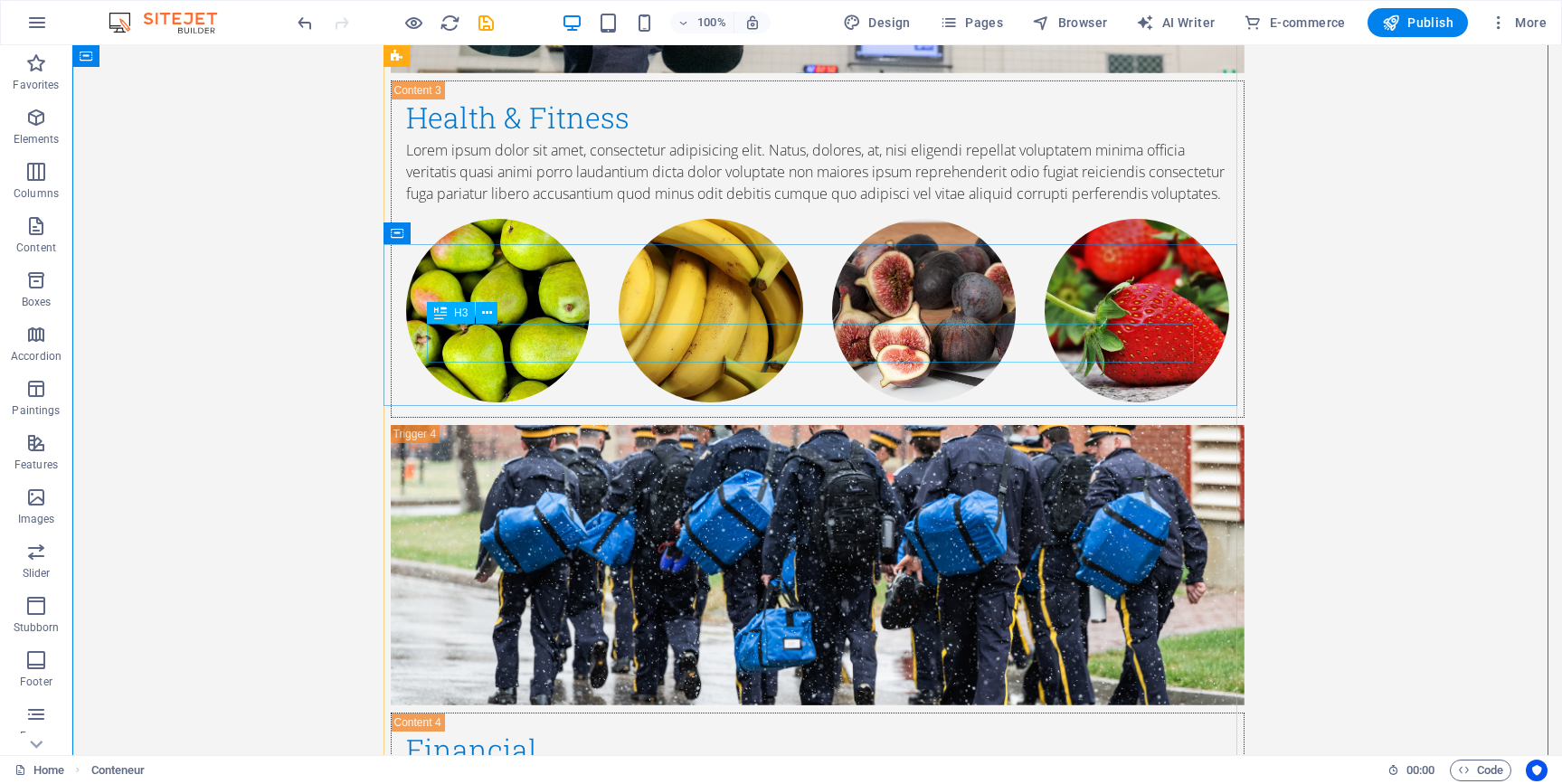 click on "Educational" at bounding box center [818, 1933] 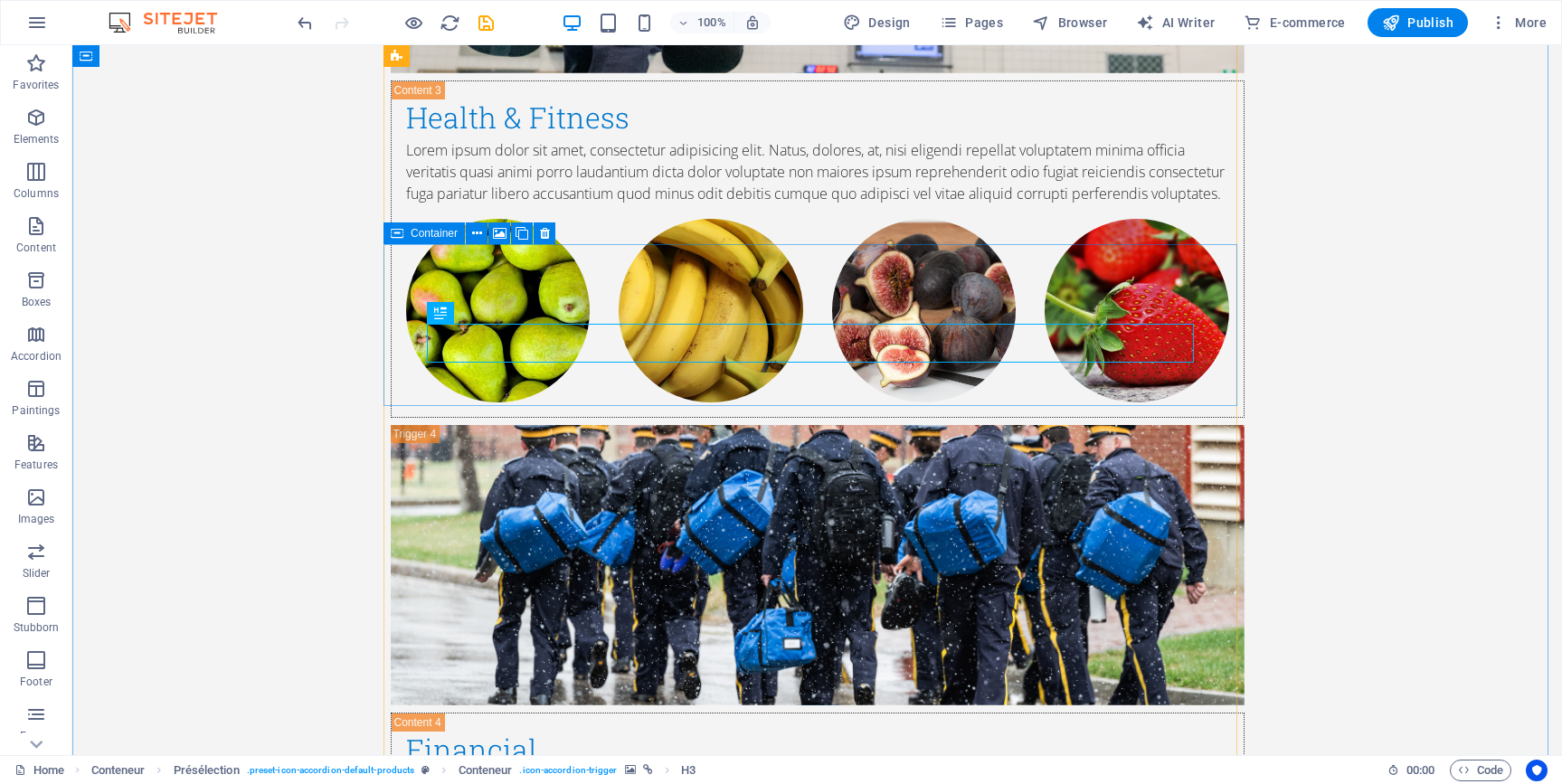 click on "Educational" at bounding box center [818, 1912] 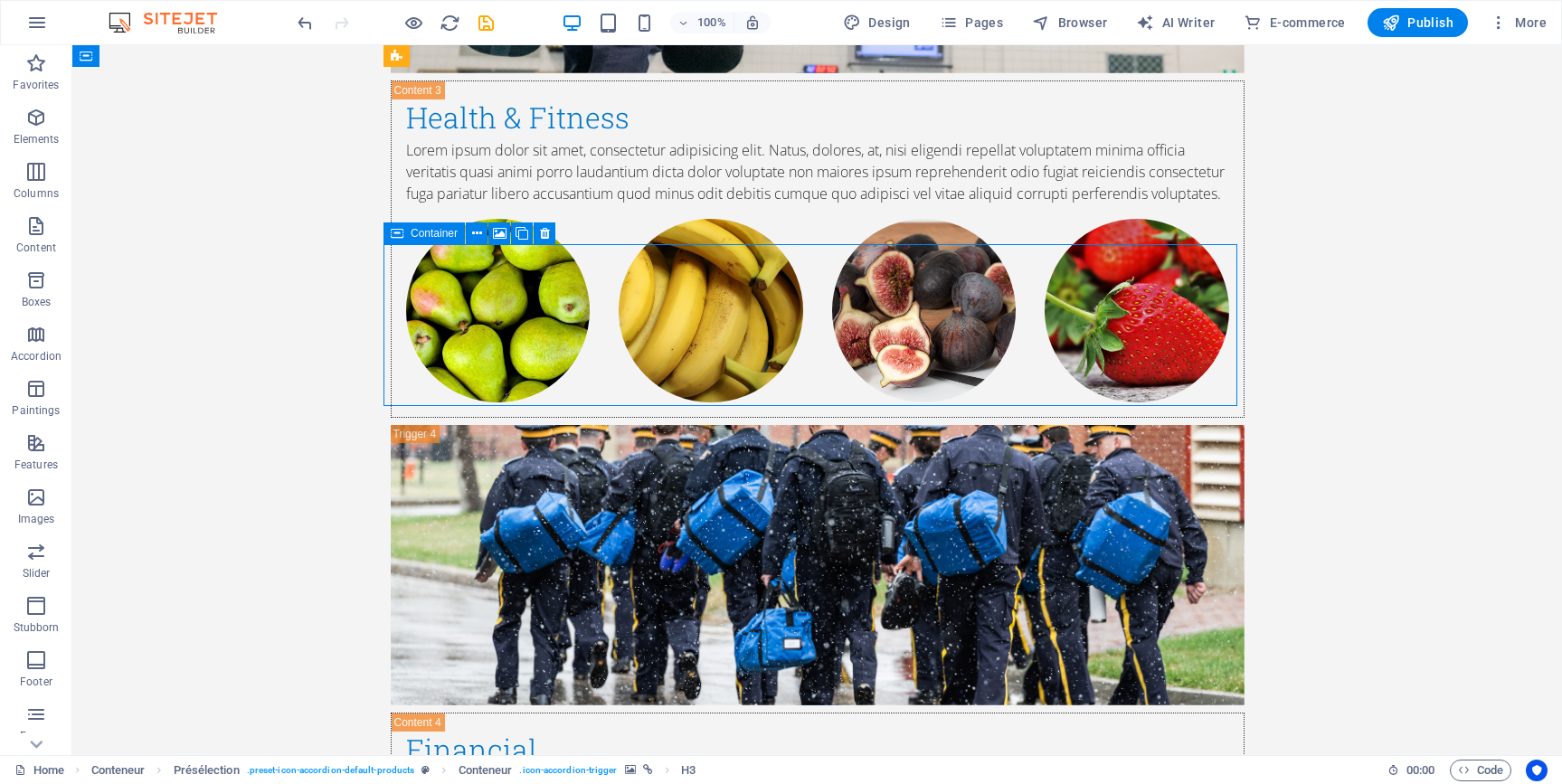 click on "Educational" at bounding box center (818, 1912) 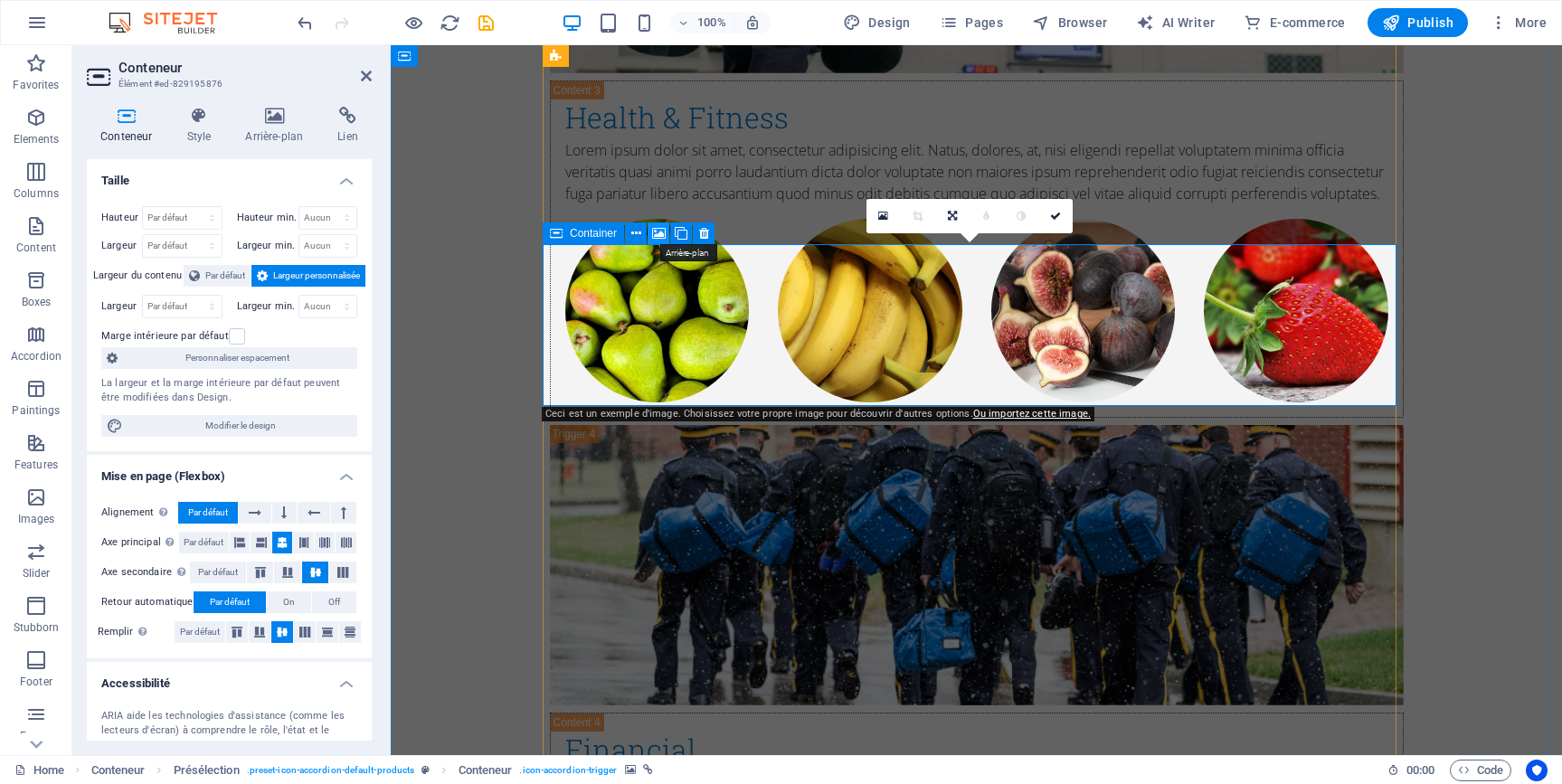 click at bounding box center (658, 233) 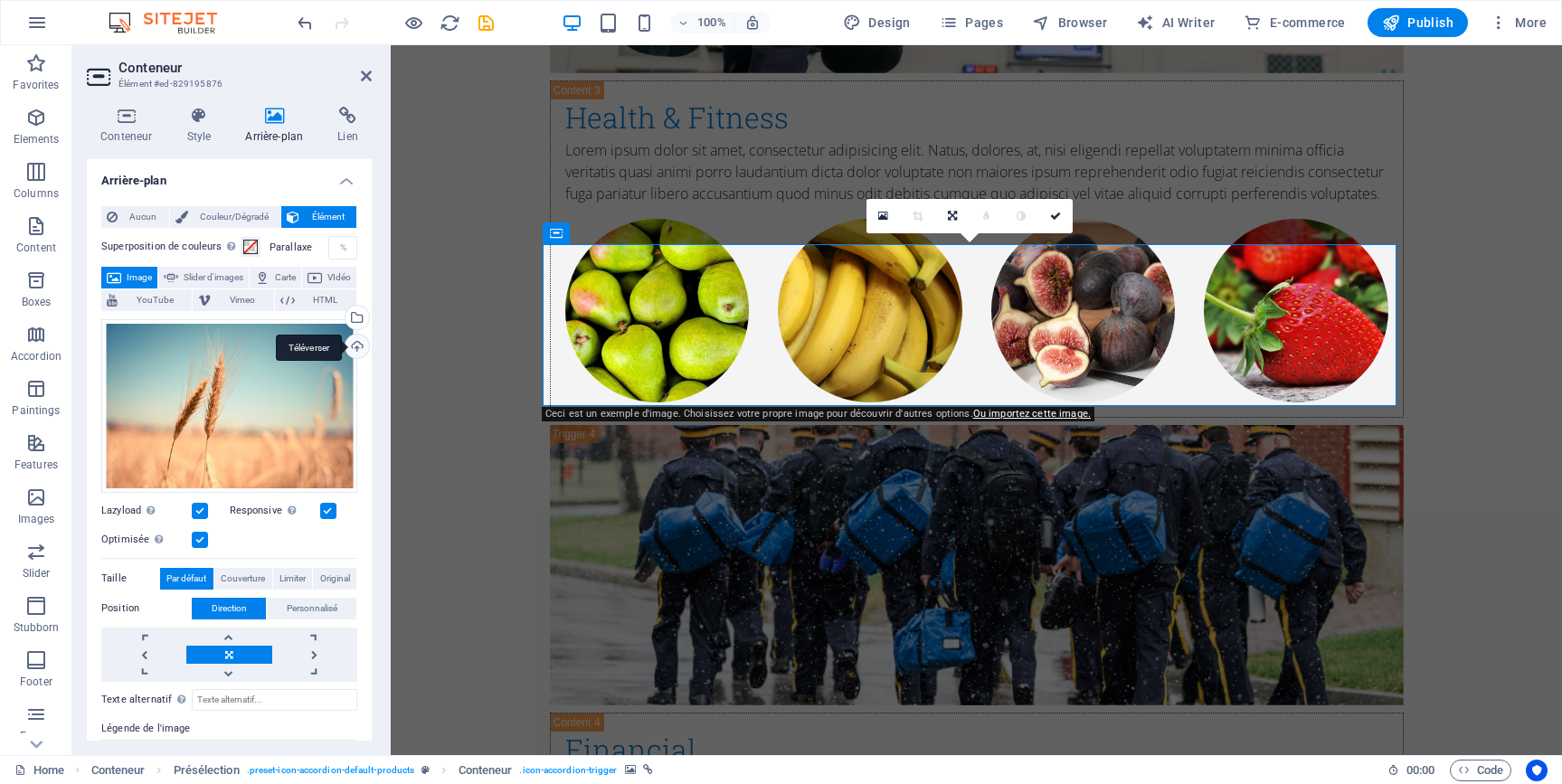 click on "Téléverser" at bounding box center [355, 348] 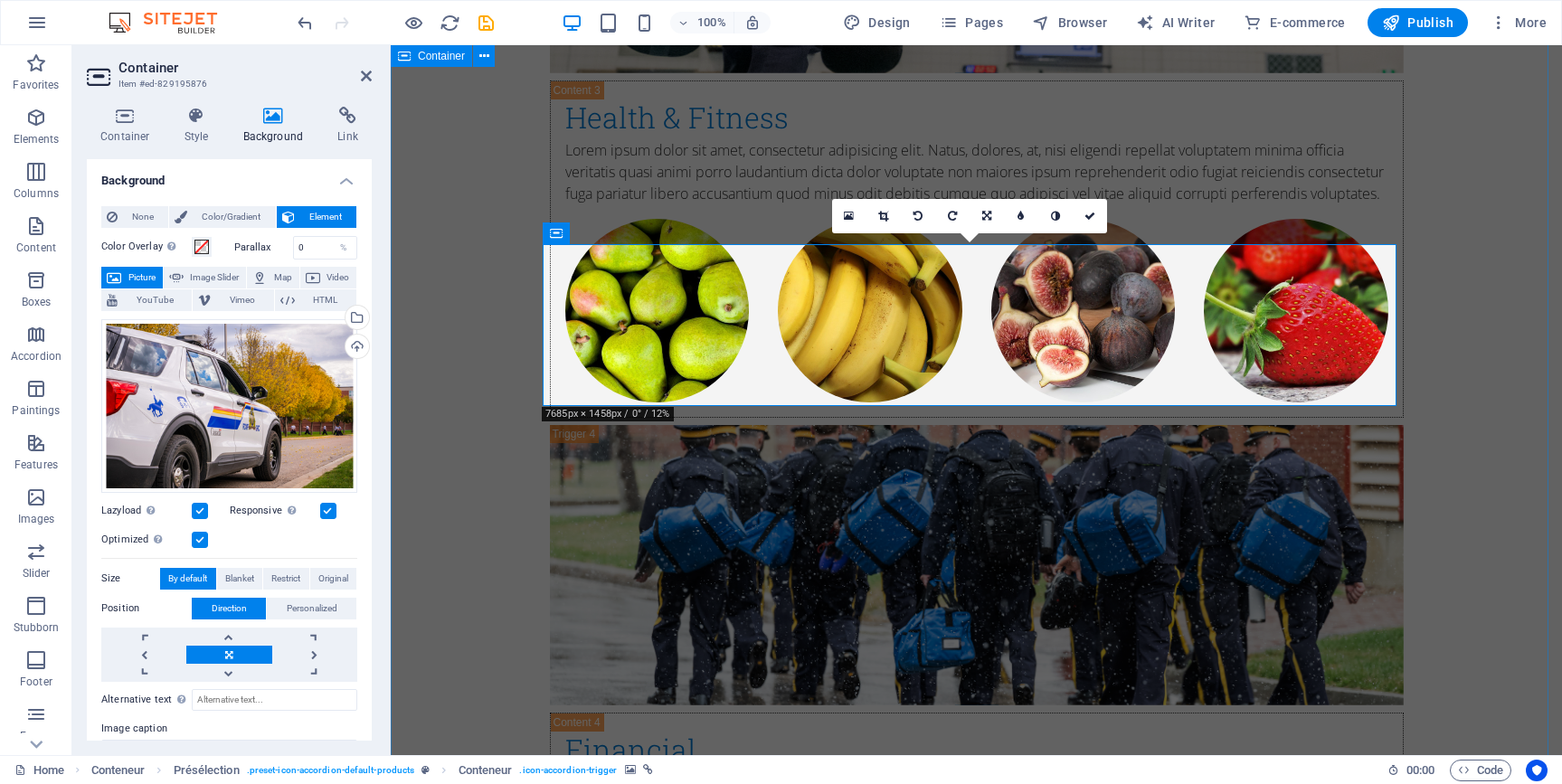 click on "life at depot What we offer Lorem ipsum dolor sit amet, consetetur sadipscing elitr, sed diam nonumy eirmod tempor invidunt ut labore et dolore magna aliquyam erat, sed diam voluptua. Time Management Time Management Lorem ipsum dolor sit amet, consectetur adipisicing elit. Natus, dolores, at, nisi eligendi repellat voluptatem minima officia veritatis quasi animi porro laudantium dicta dolor voluptate non maiores ipsum reprehenderit odio fugiat reiciendis consectetur fuga pariatur libero accusantium quod minus odit debitis cumque quo adipisci vel vitae aliquid corrupti perferendis voluptates. Accomodation Accommodation Lorem ipsum dolor sit amet, consectetur adipisicing elit. Natus, dolores, at, nisi eligendi repellat voluptatem minima officia veritatis quasi animi porro laudantium dicta dolor voluptate non maiores ipsum reprehenderit odio fugiat reiciendis consectetur fuga pariatur libero accusantium quod minus odit debitis cumque quo adipisci vel vitae aliquid corrupti perferendis voluptates. Financial" at bounding box center (976, 316) 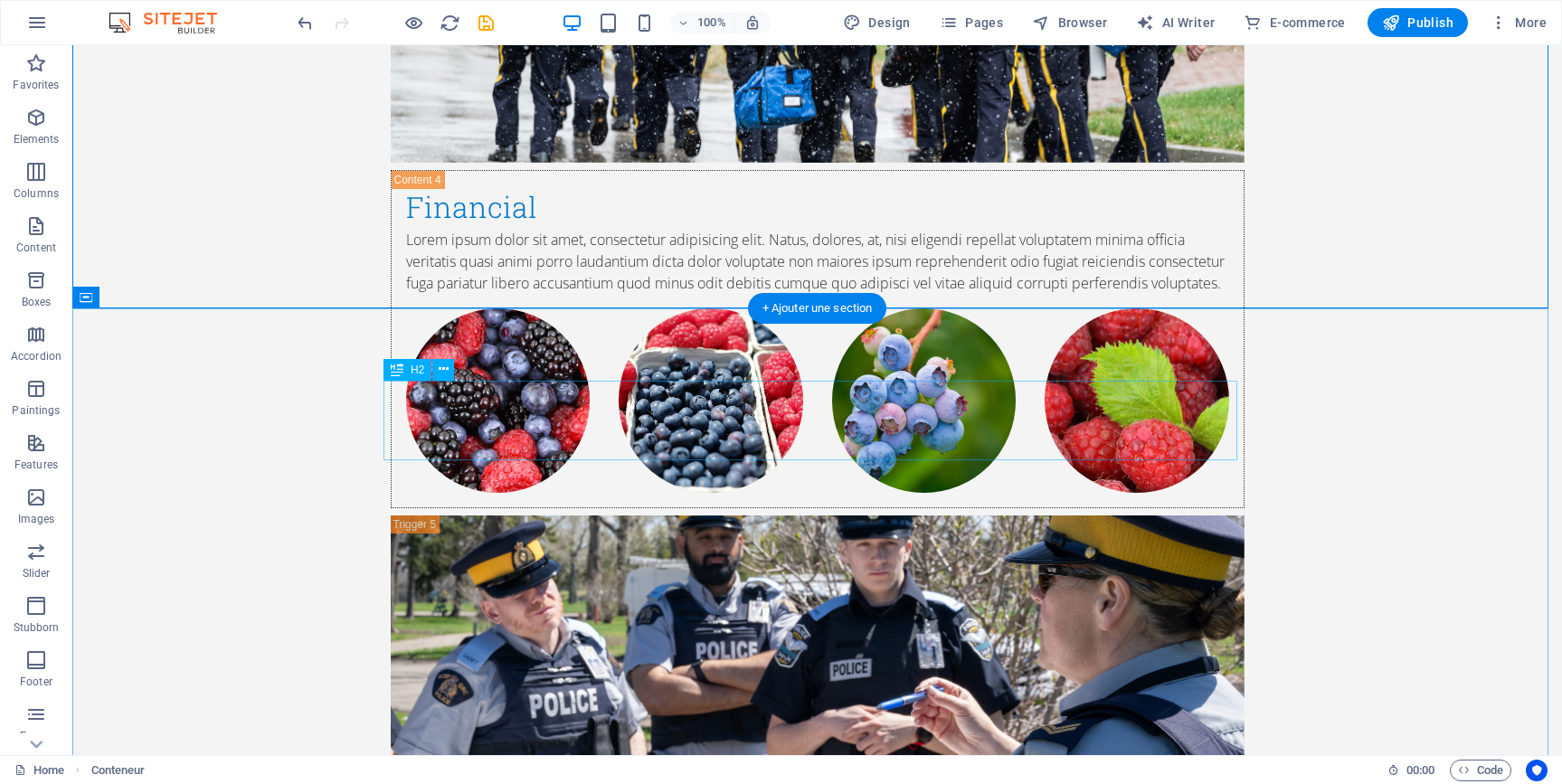 scroll, scrollTop: 5137, scrollLeft: 0, axis: vertical 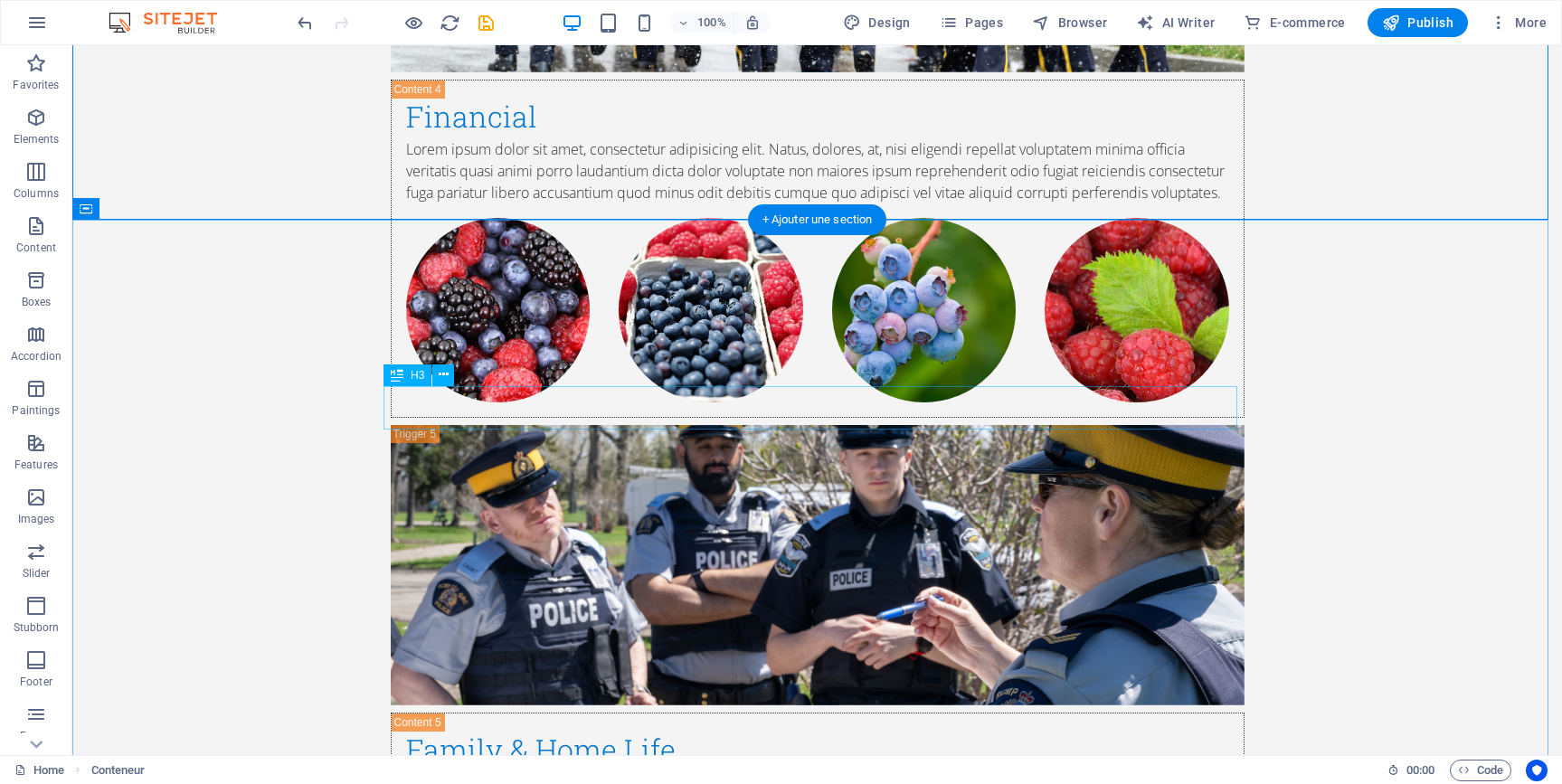 click on "Best Services Worldwide" at bounding box center [818, 1943] 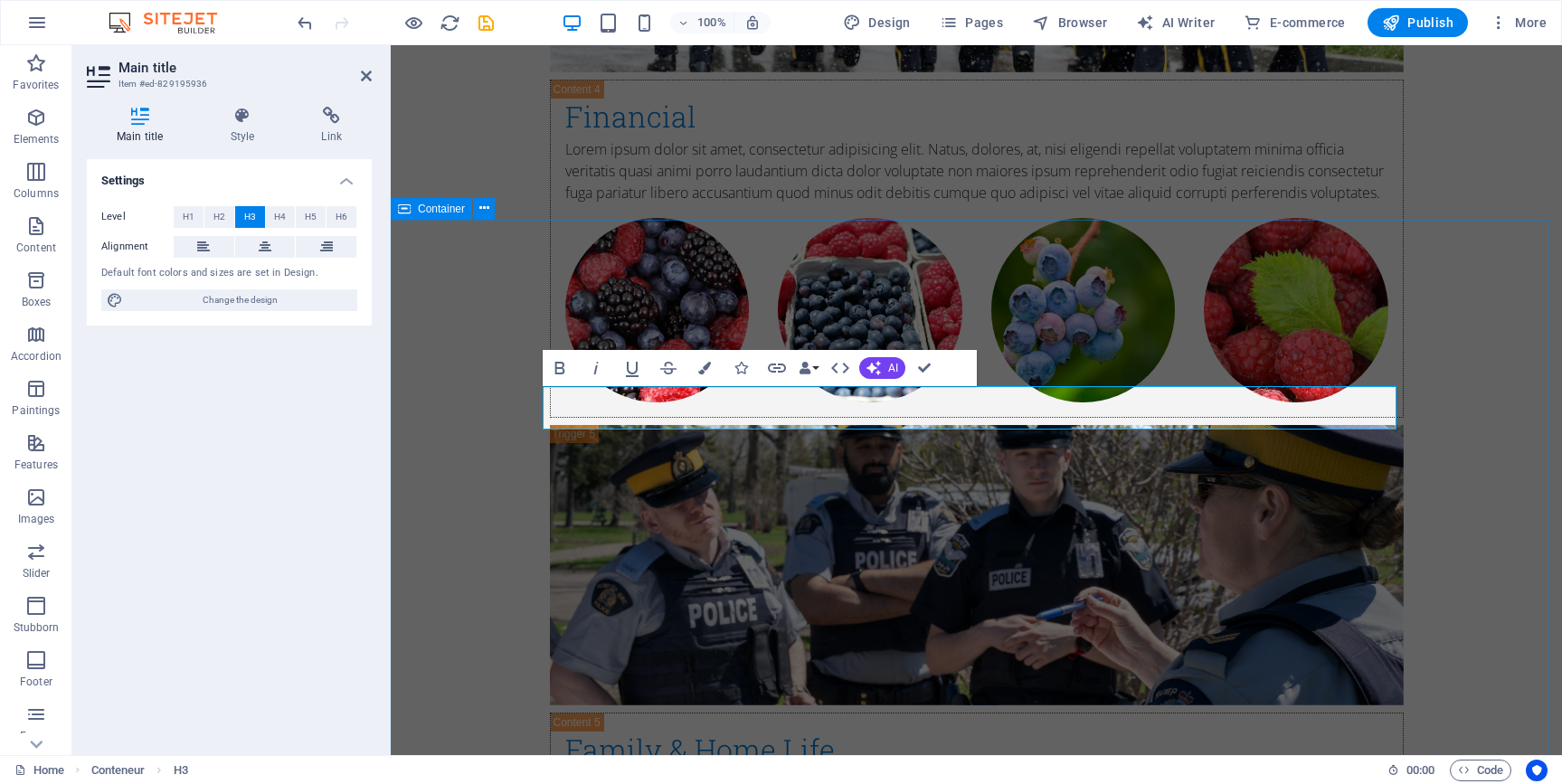 click on "Other   resources Best Services Worldwide Lorem ipsum dolor sit amet, consetetur sadipscing elitr, sed diam nonumy eirmod tempor invidunt ut labore et dolore magna aliquyam erat, sed diam voluptua. Training Lorem ipsum dolor sit amet, consectetur adipisicing elit. Veritatis, dolorem! Get a quote Delivery Service Lorem ipsum dolor sit amet, consectetur adipisicing elit. Veritatis, dolorem! Get a quote Field Work Lorem ipsum dolor sit amet, consectetur adipisicing elit. Veritatis, dolorem! Get a quote" at bounding box center (976, 3011) 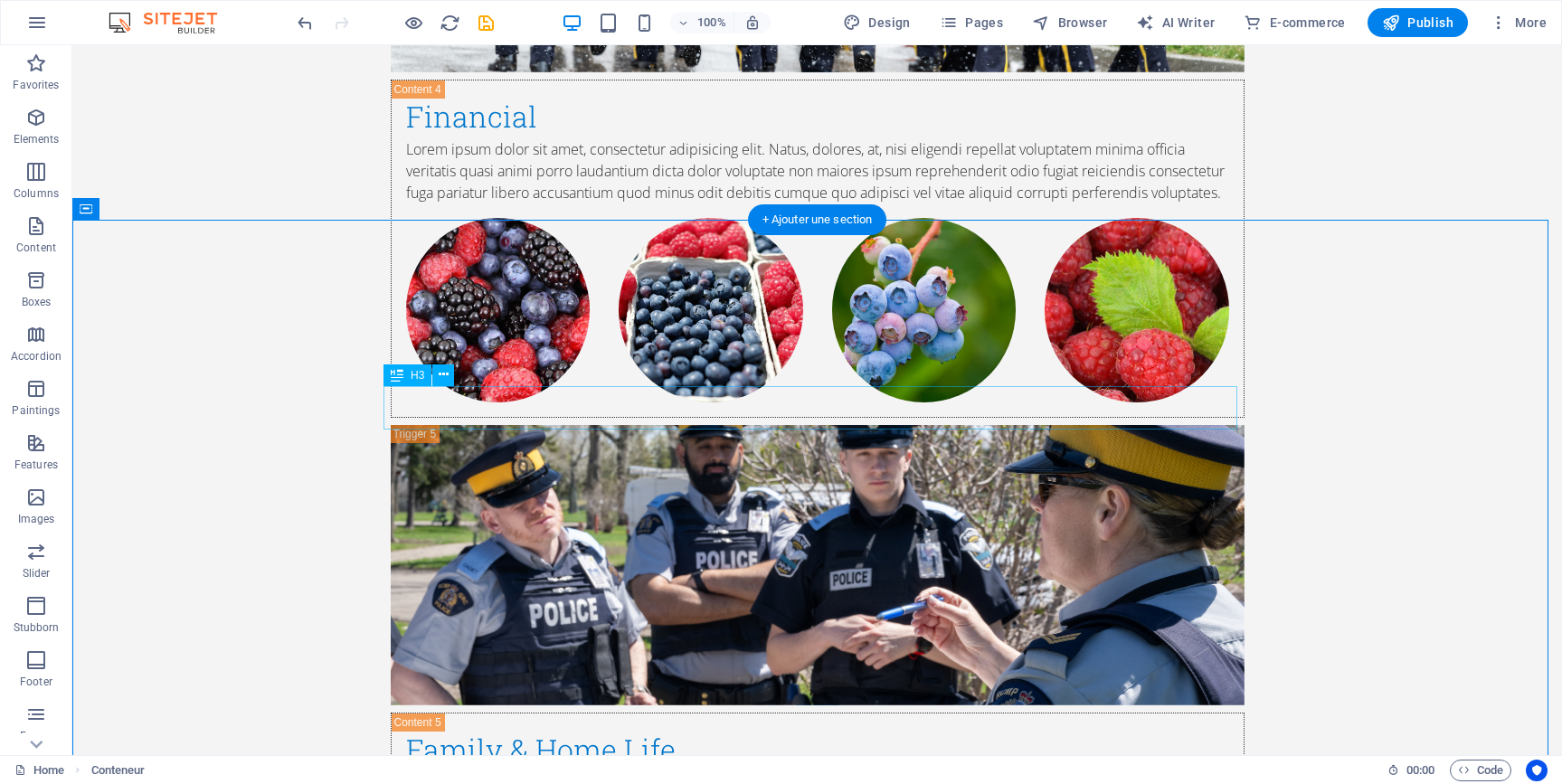 click on "Best Services Worldwide" at bounding box center (818, 1943) 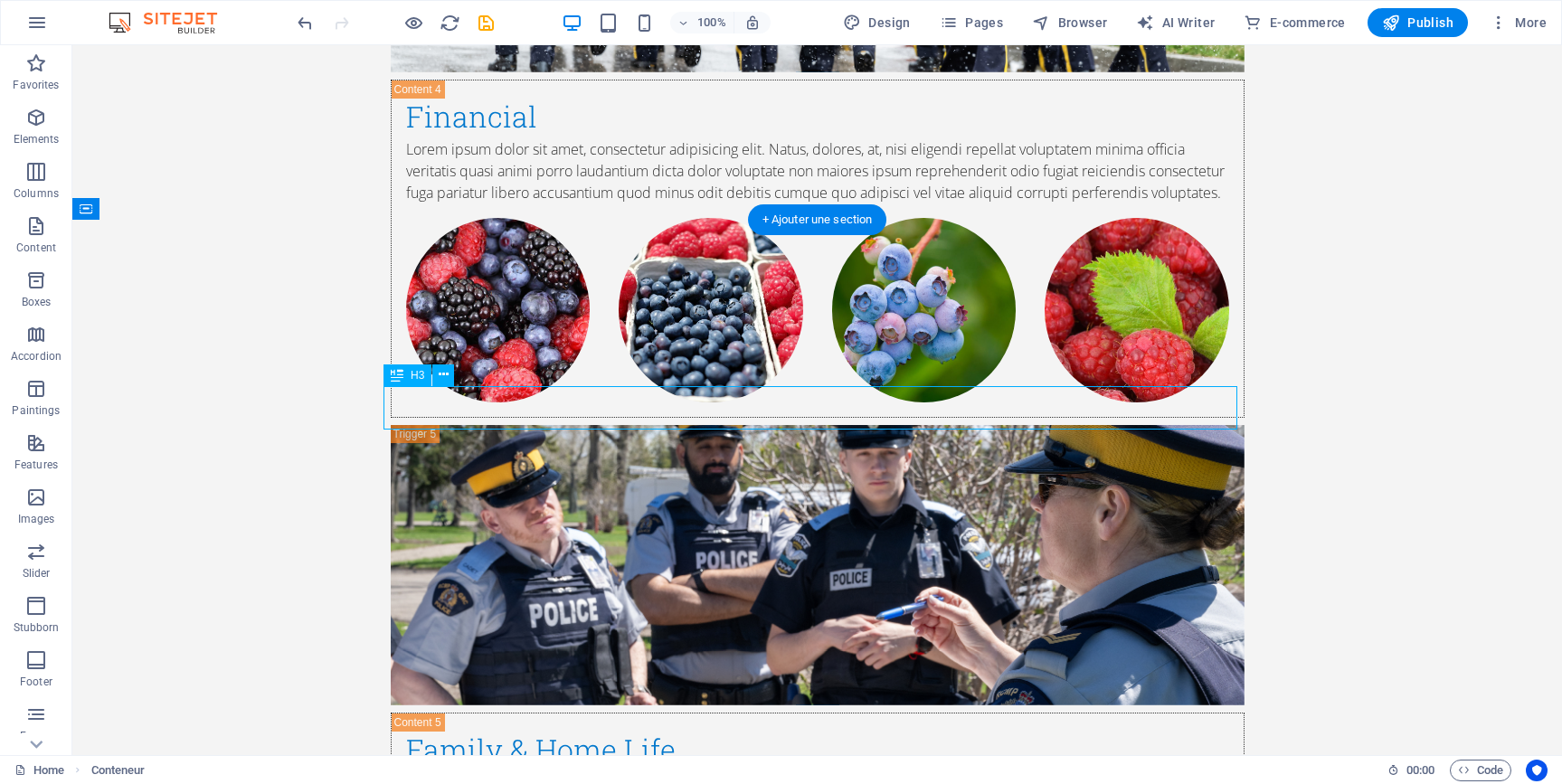 click on "Best Services Worldwide" at bounding box center (818, 1943) 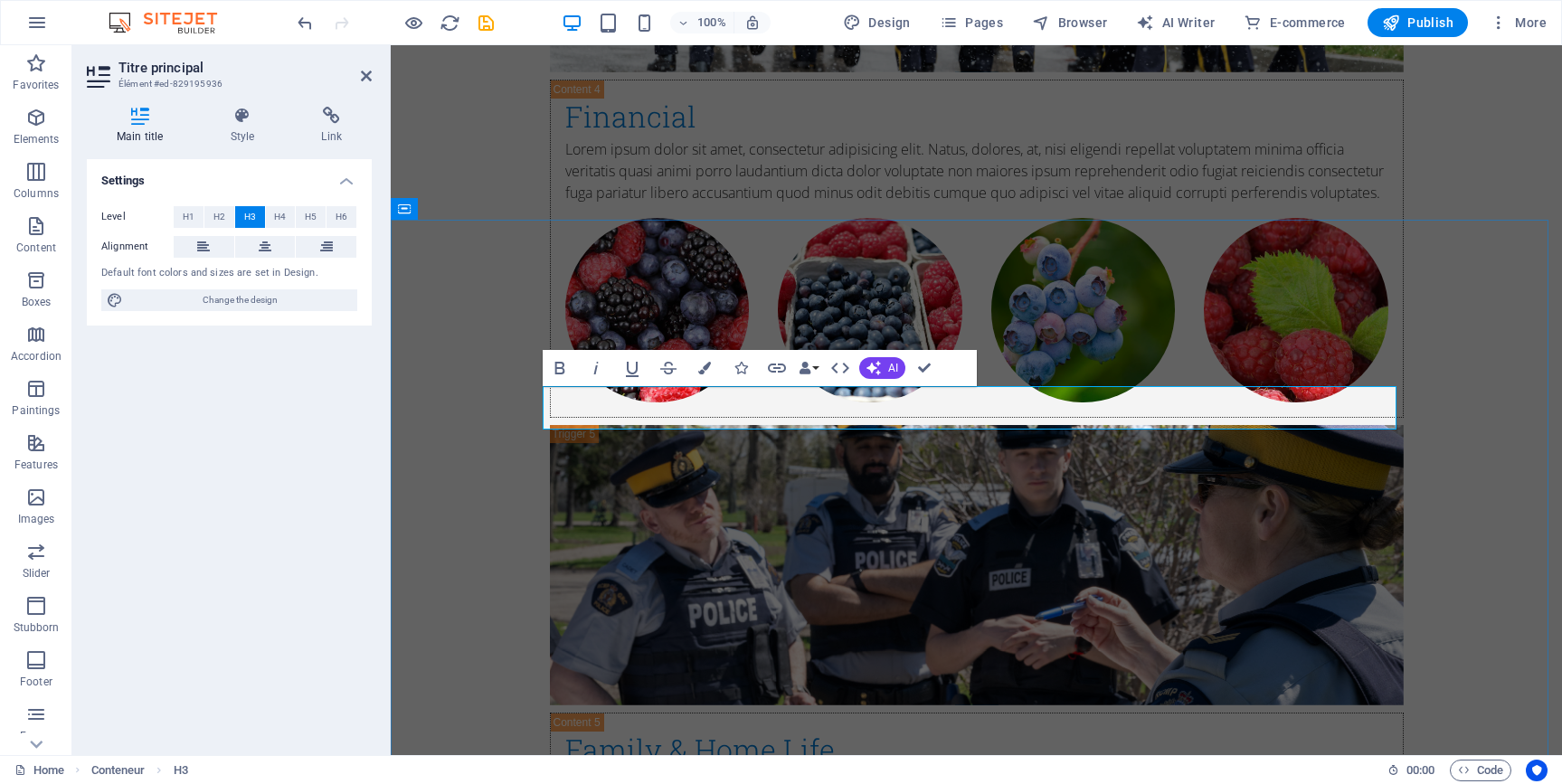 type 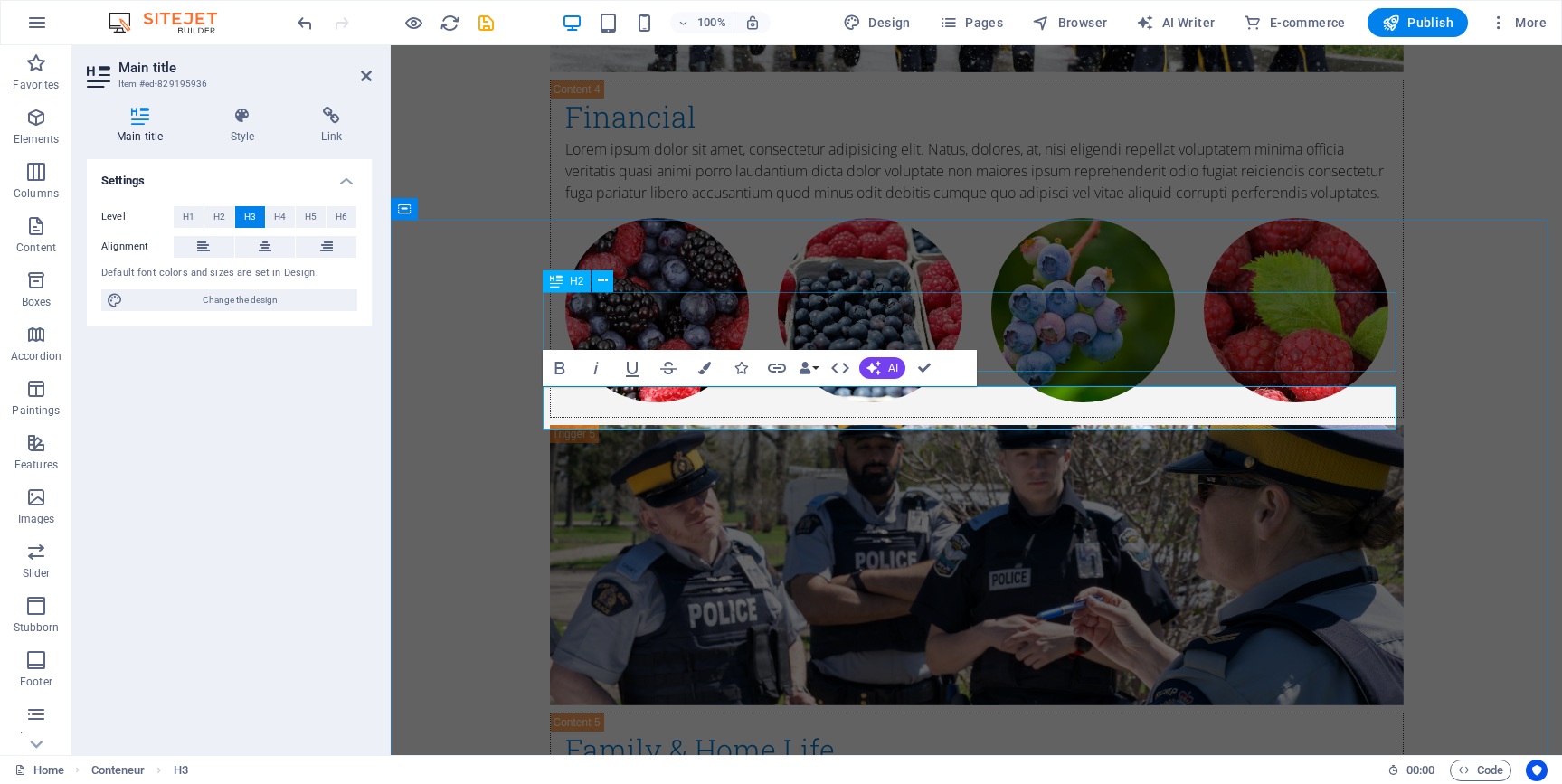 click on "Other   resources" at bounding box center [977, 1867] 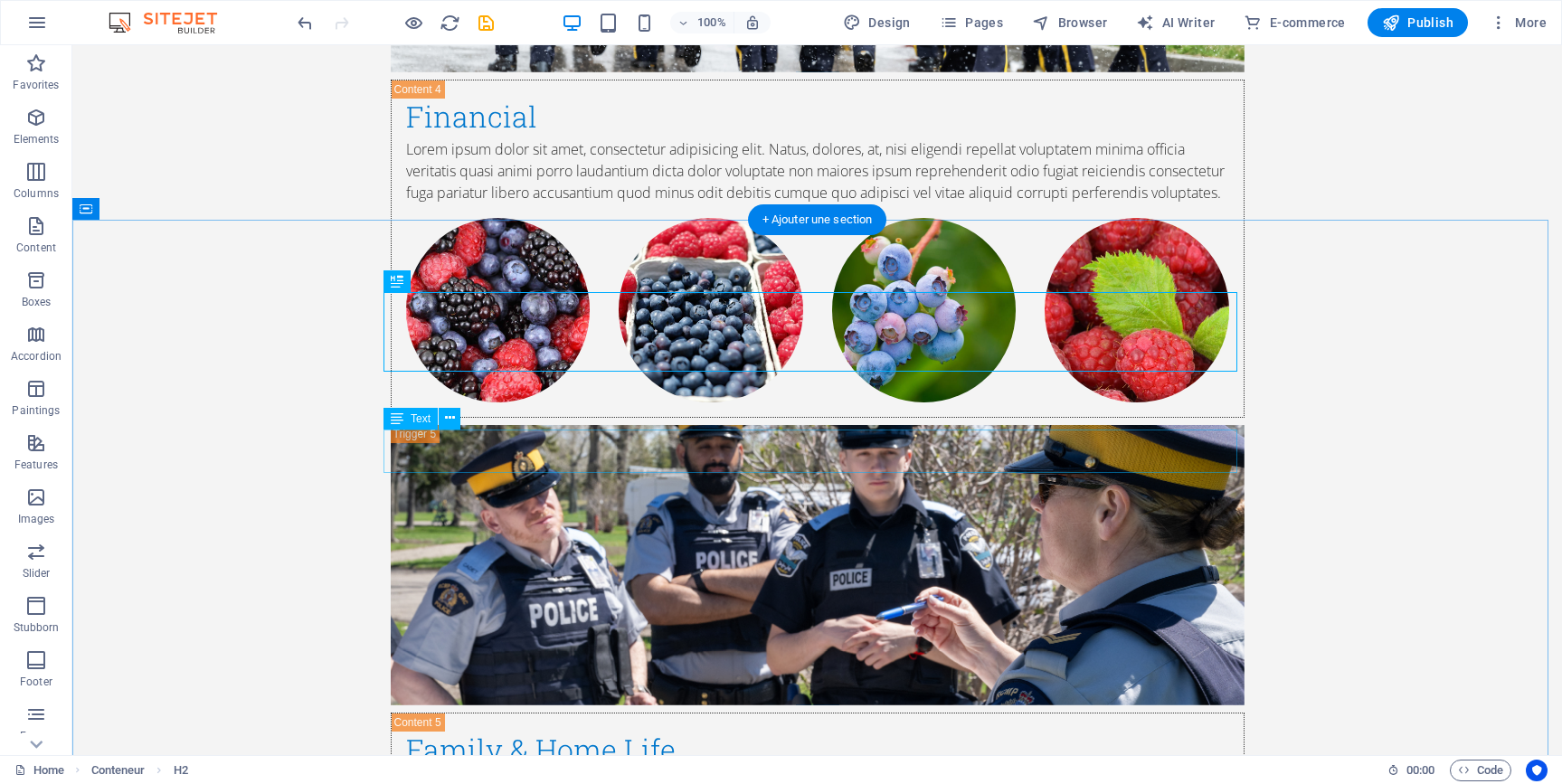 click on "Lorem ipsum dolor sit amet, consetetur sadipscing elitr, sed diam nonumy eirmod tempor invidunt ut labore et dolore magna aliquyam erat, sed diam voluptua." at bounding box center [818, 1987] 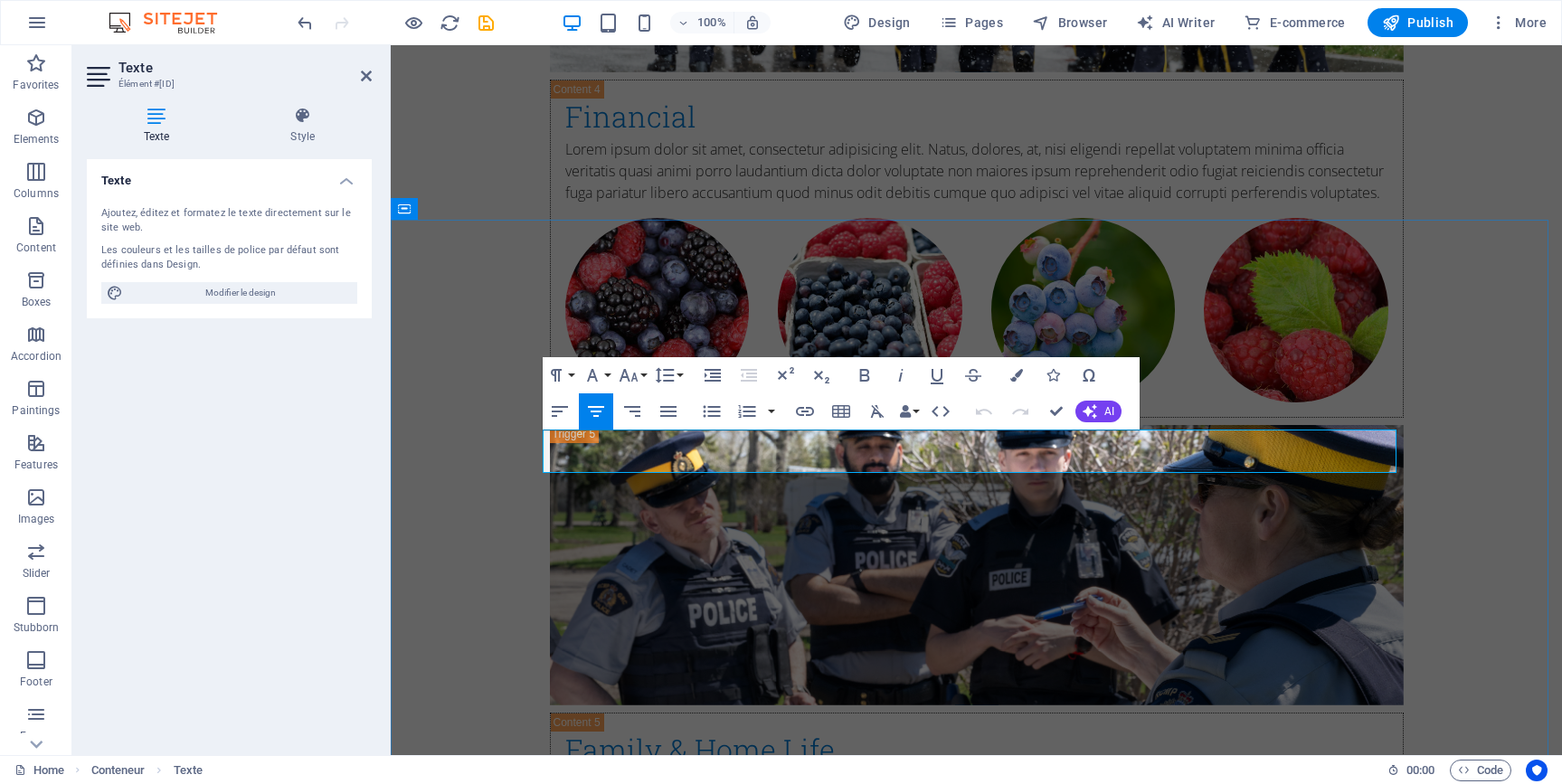 type 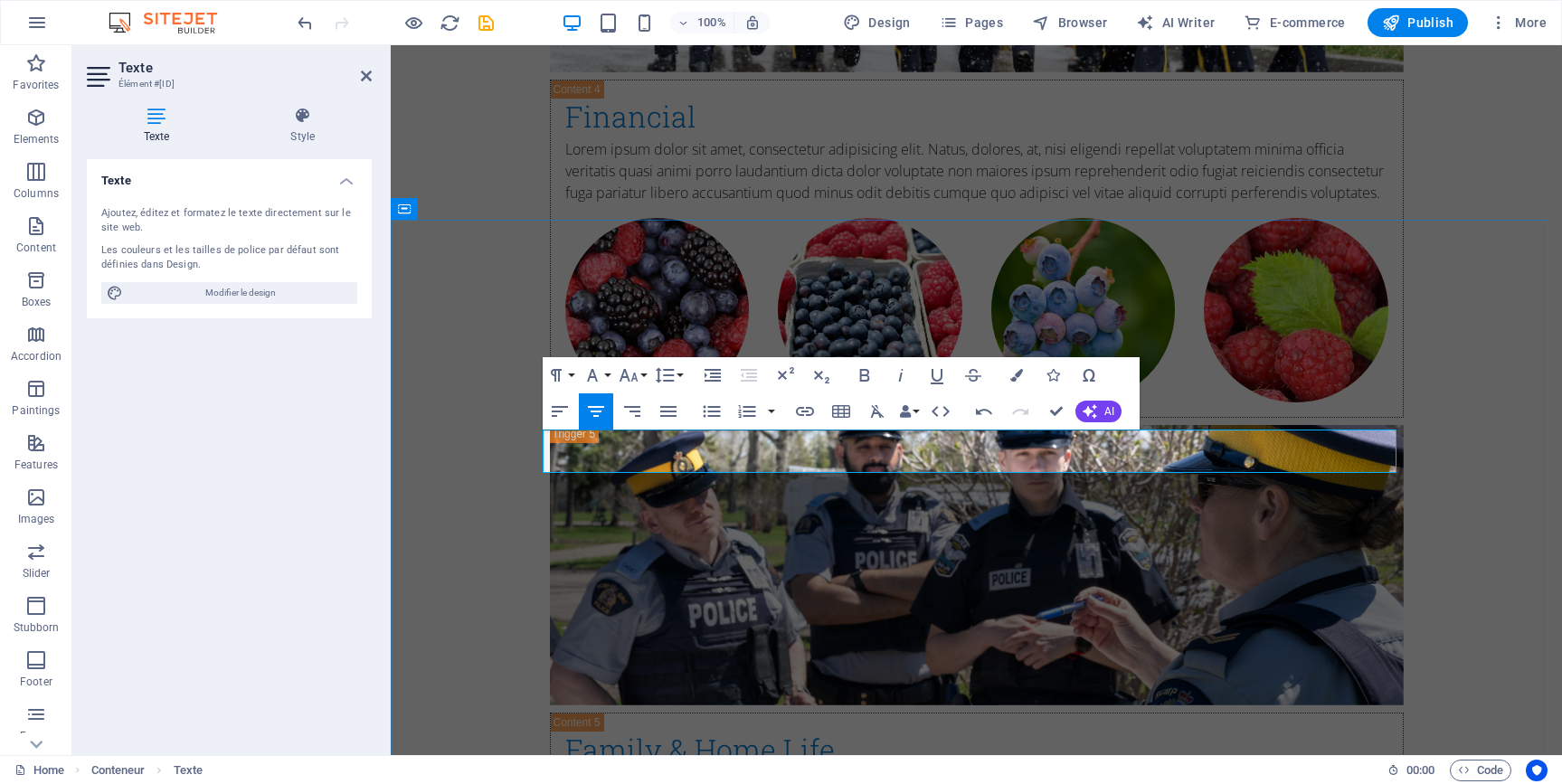 drag, startPoint x: 1179, startPoint y: 462, endPoint x: 753, endPoint y: 444, distance: 426.38011 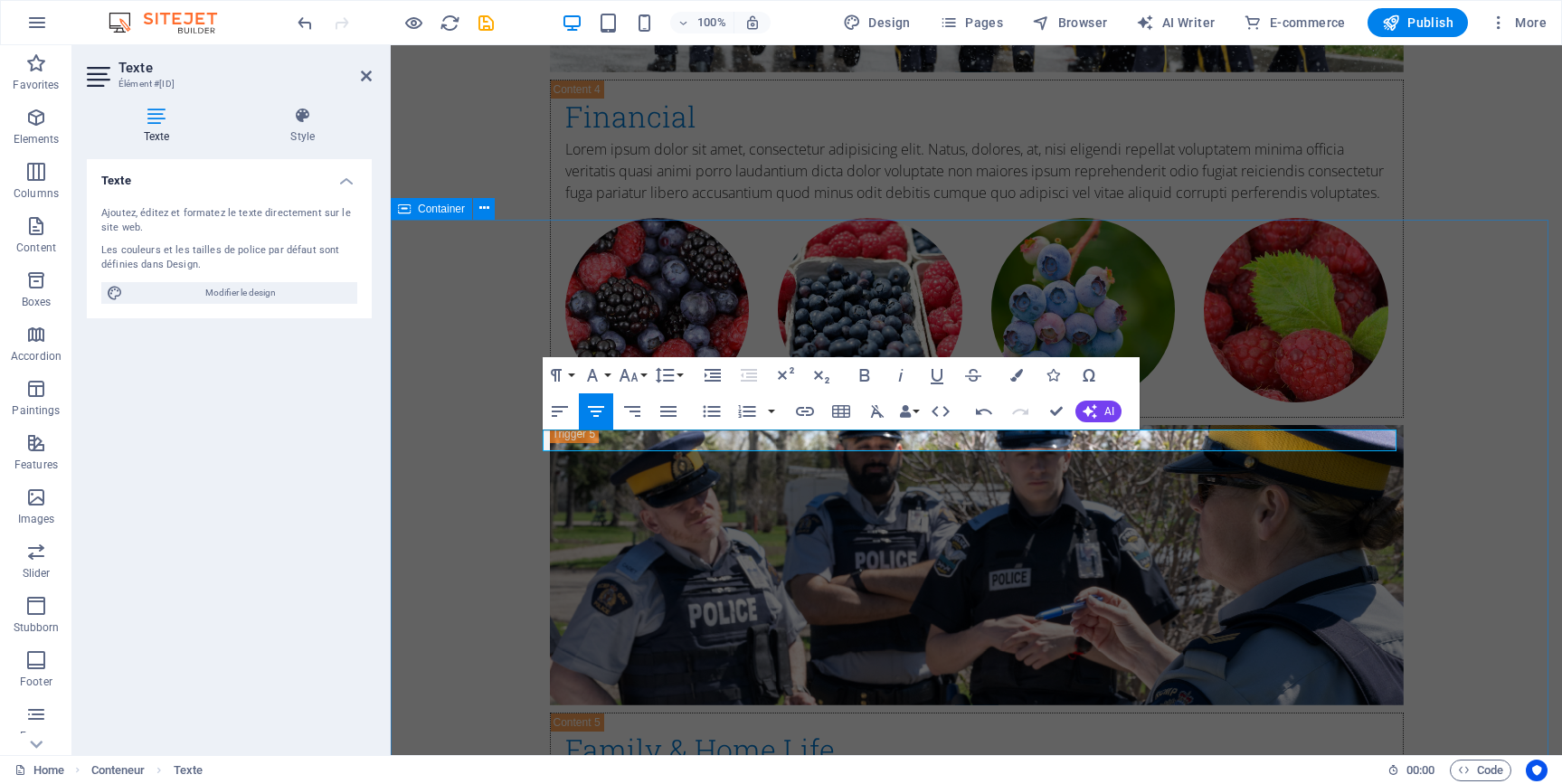 click on "Other   resources Explore, Learn, Thrive A selection of curated resources to help you navigate Depot life with confidence and clarity. Training Lorem ipsum dolor sit amet, consectetur adipisicing elit. Veritatis, dolorem! Get a quote Delivery Service Lorem ipsum dolor sit amet, consectetur adipisicing elit. Veritatis, dolorem! Get a quote Field Work Lorem ipsum dolor sit amet, consectetur adipisicing elit. Veritatis, dolorem! Get a quote" at bounding box center (976, 3000) 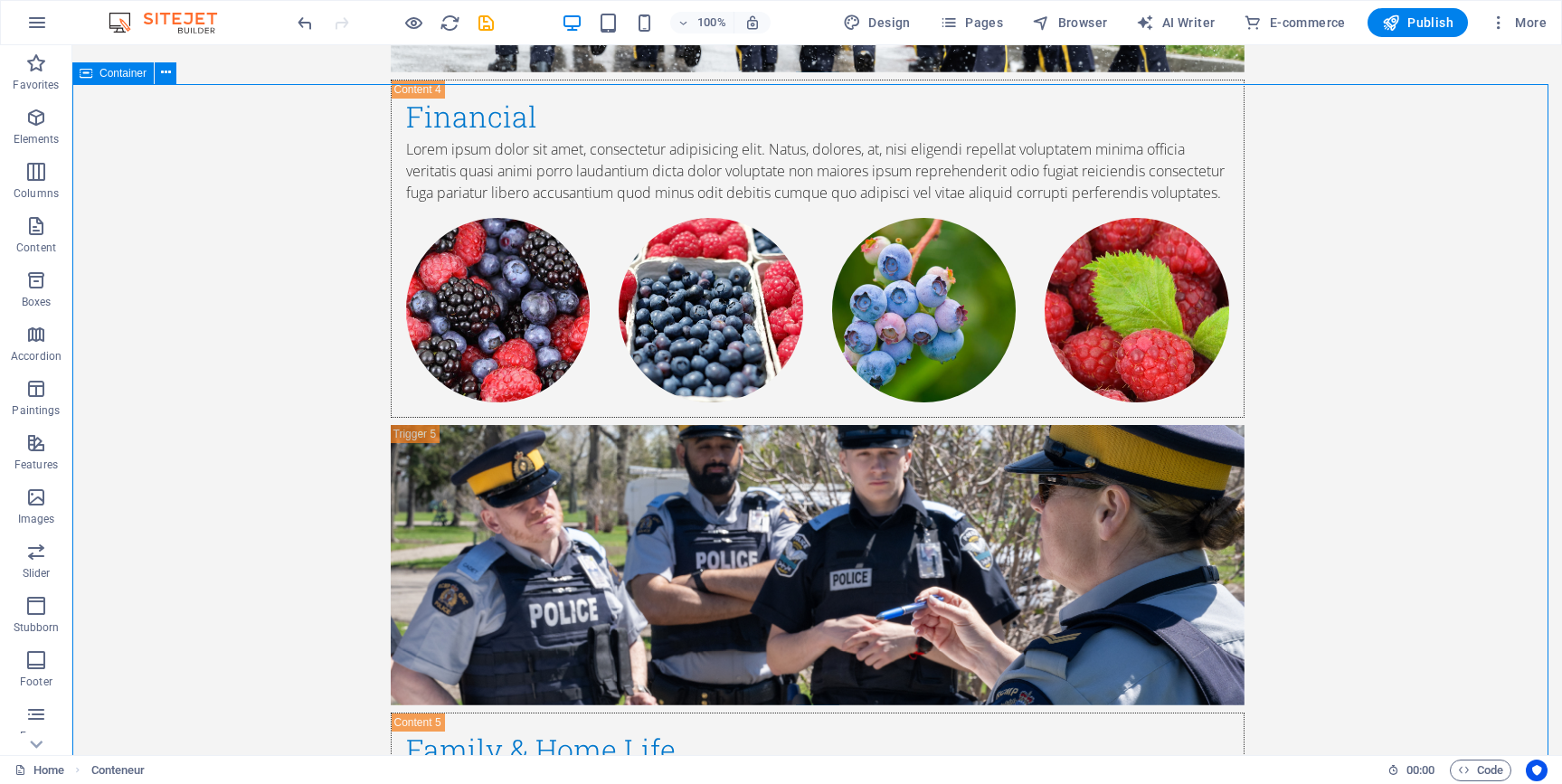 scroll, scrollTop: 5318, scrollLeft: 0, axis: vertical 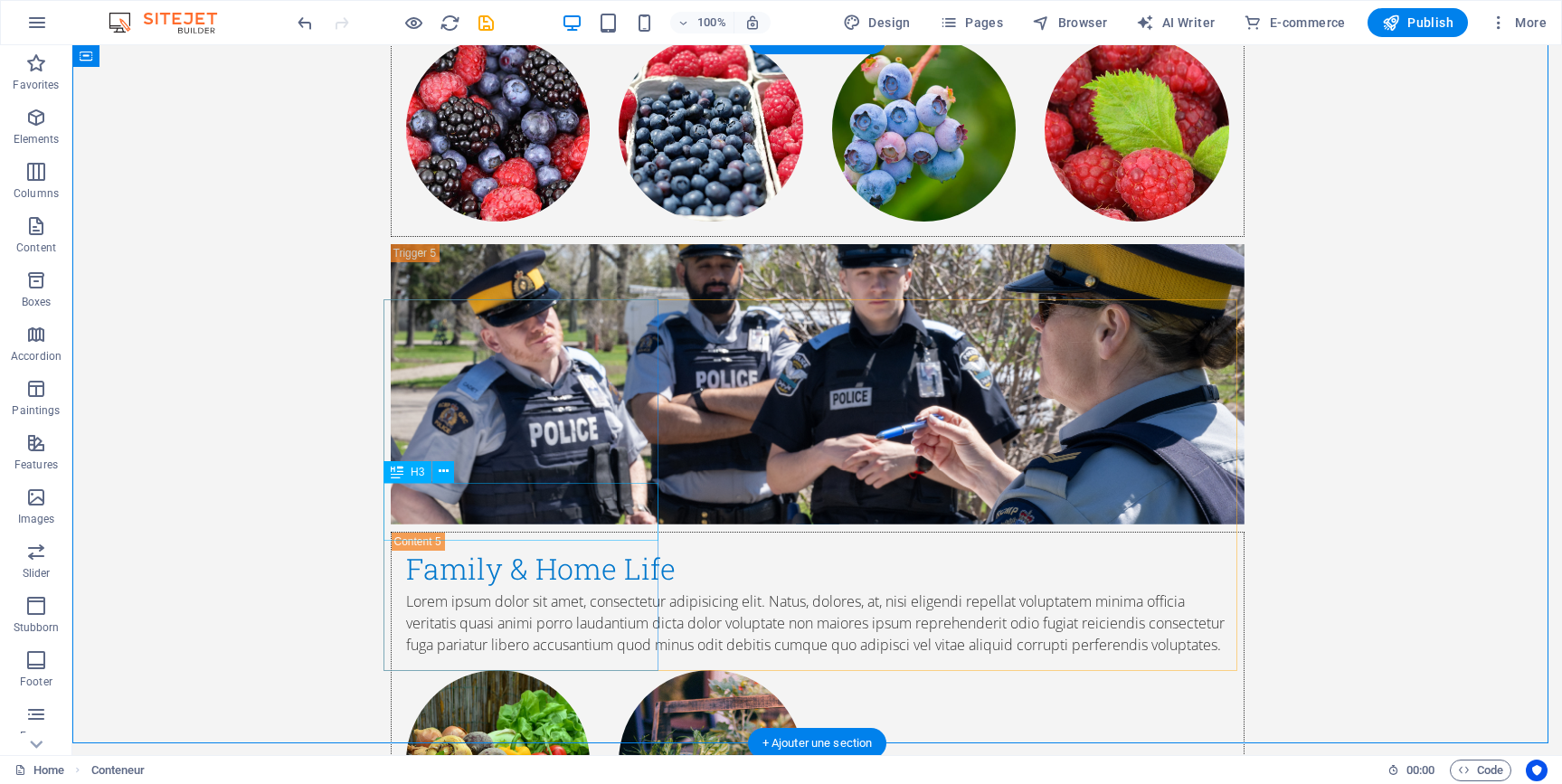 click on "Training" at bounding box center (818, 2433) 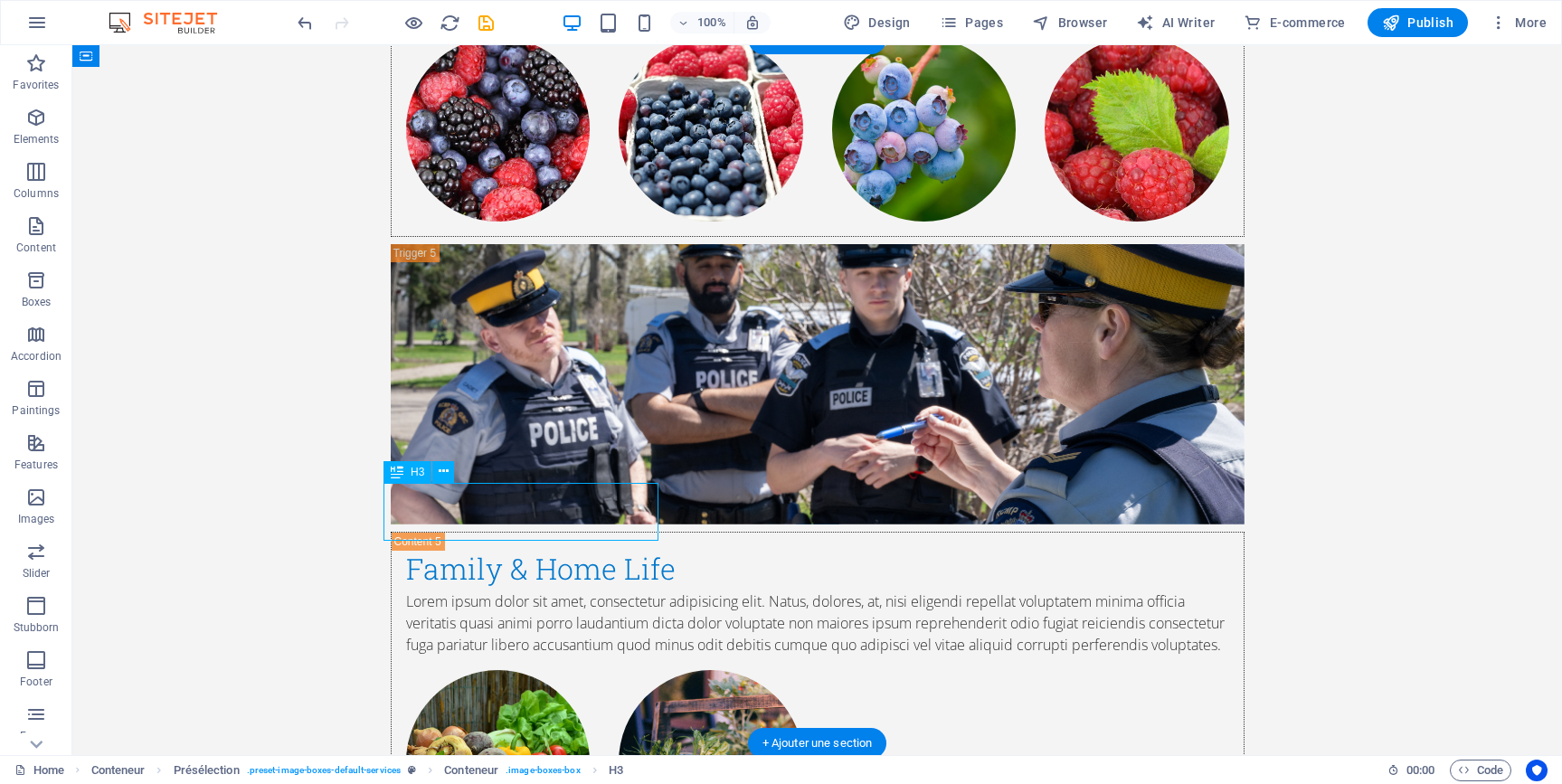 click on "Training" at bounding box center (818, 2433) 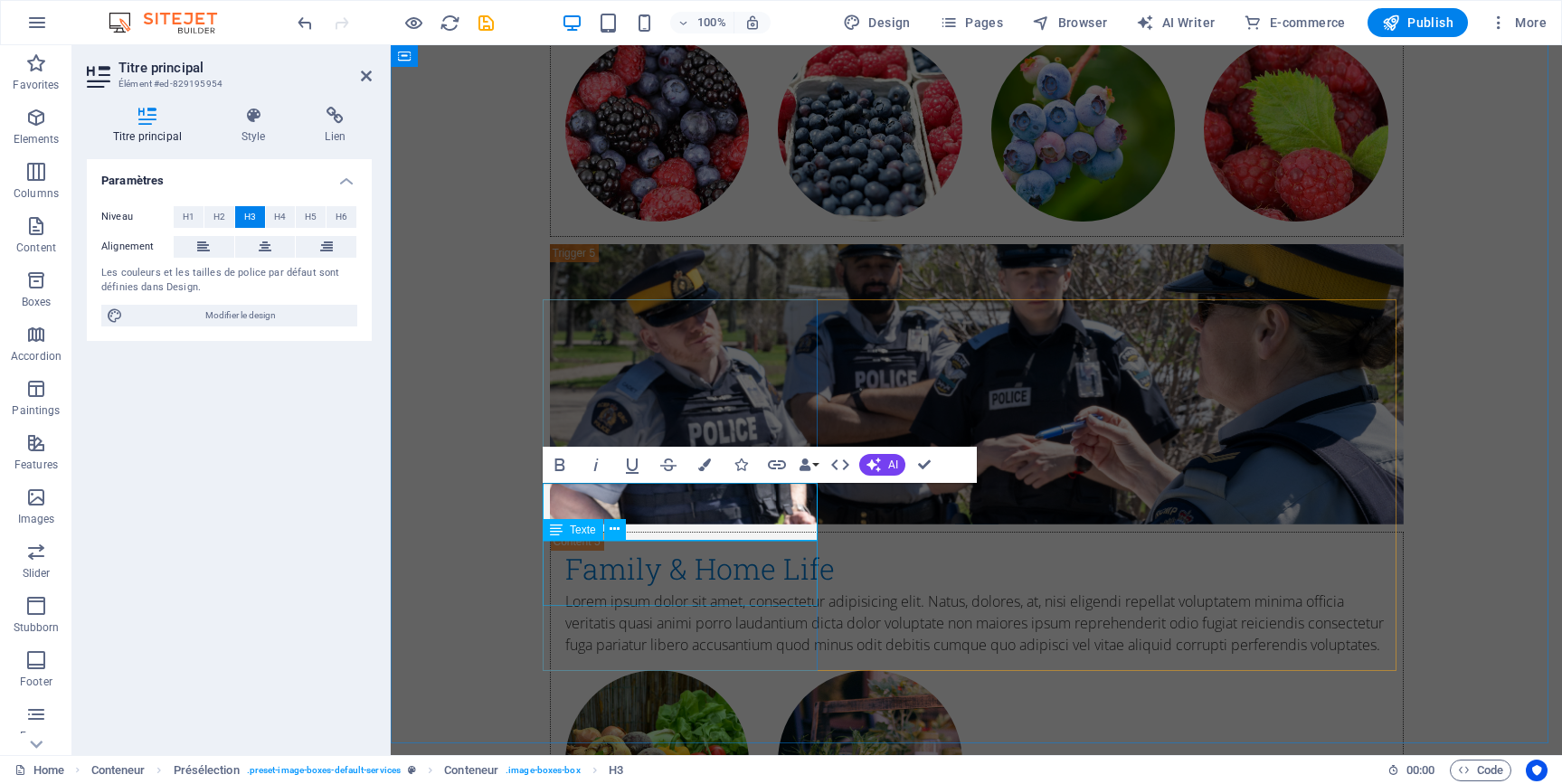 type 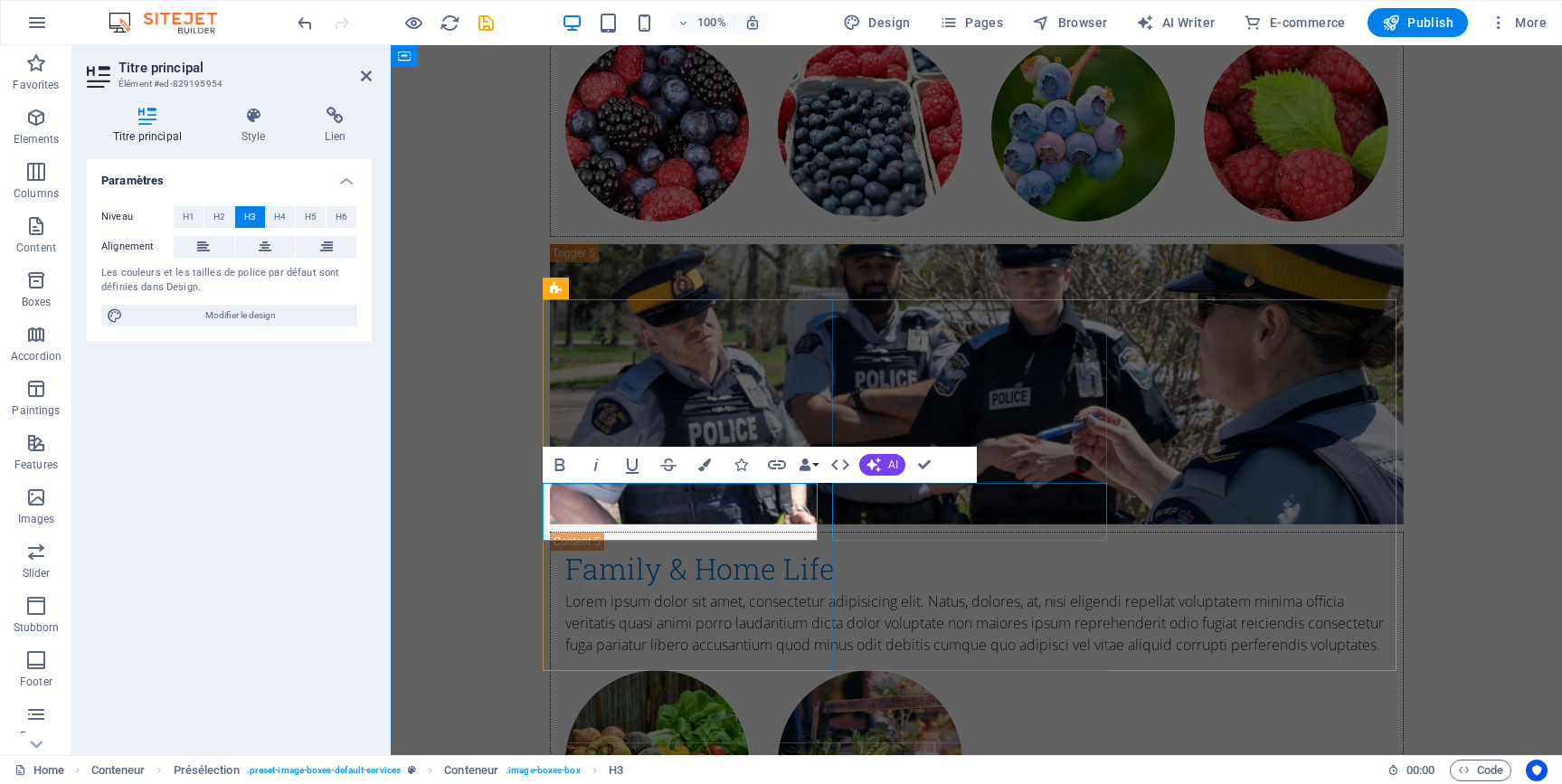click on "Delivery Service" at bounding box center (977, 3155) 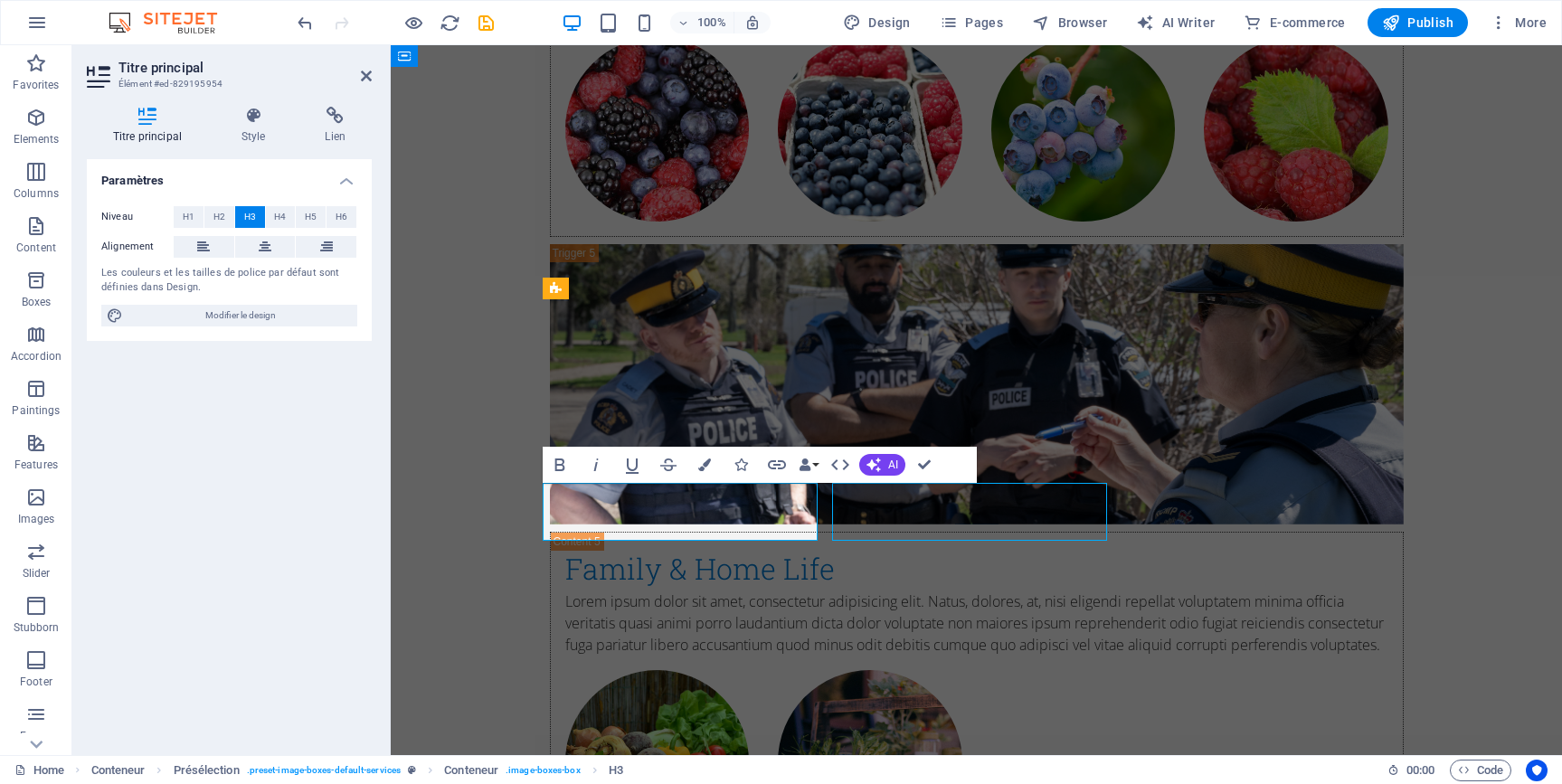 click on "Delivery Service" at bounding box center [977, 3155] 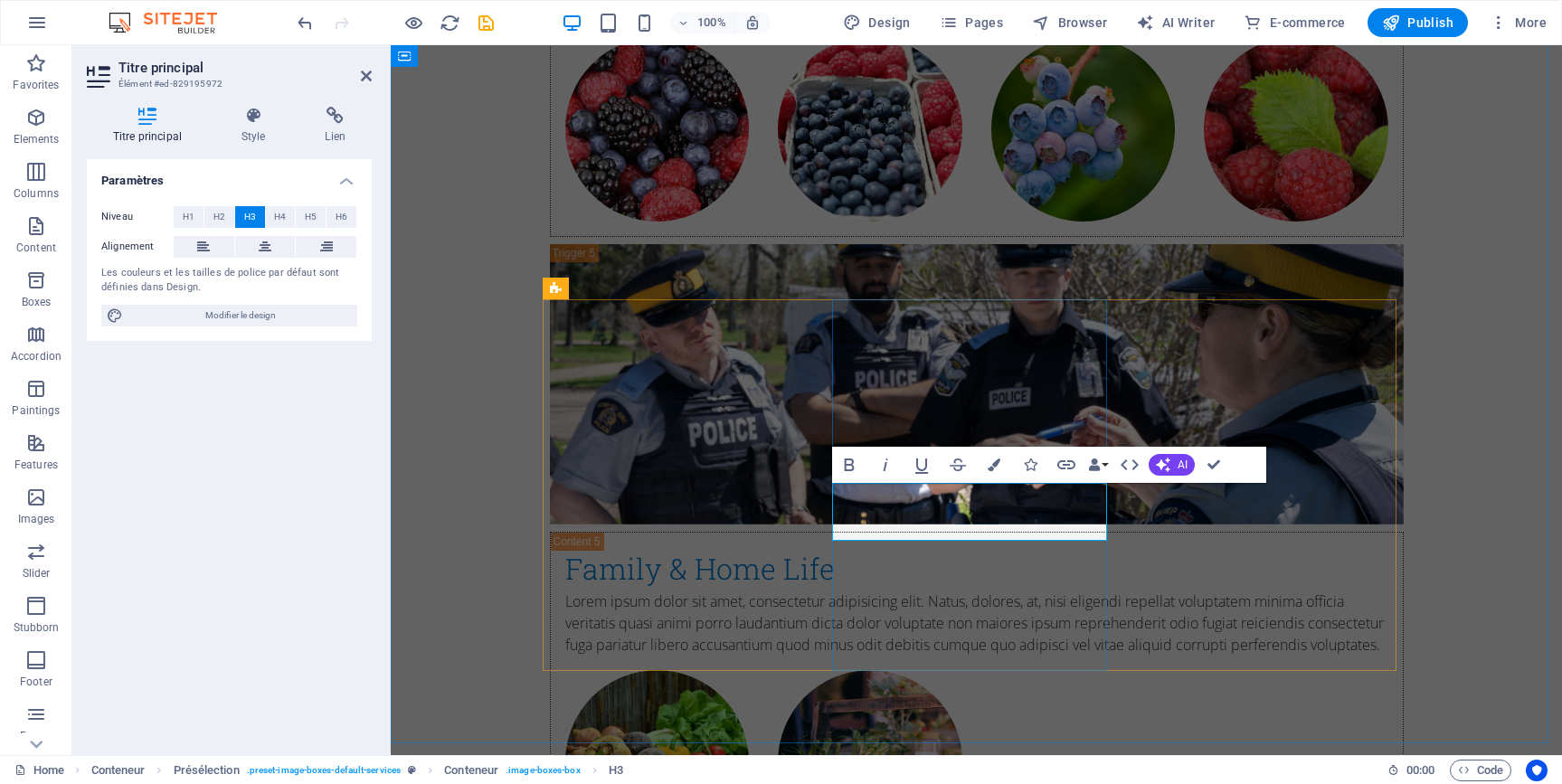 type 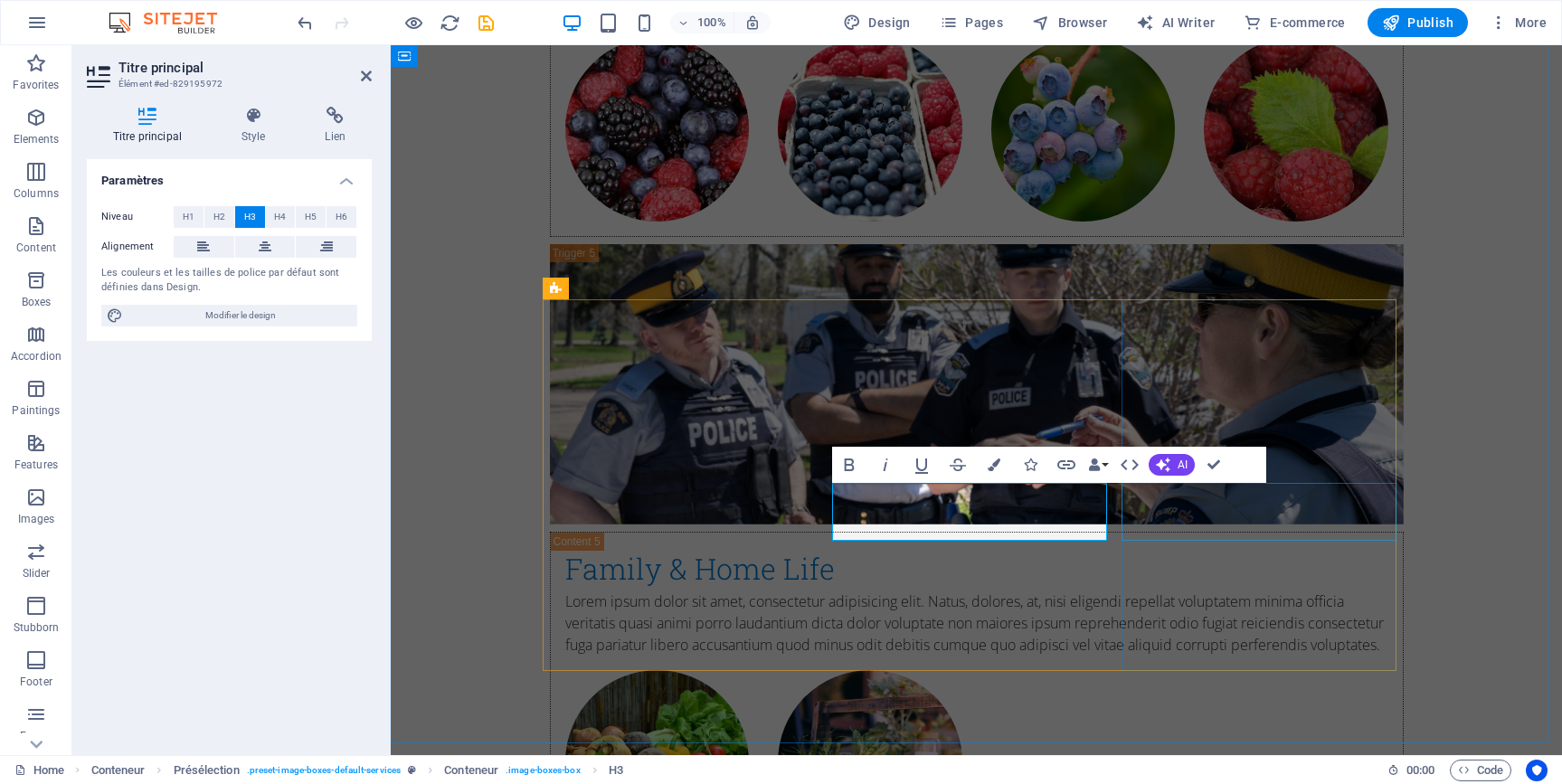 click on "Field Work" at bounding box center (977, 3877) 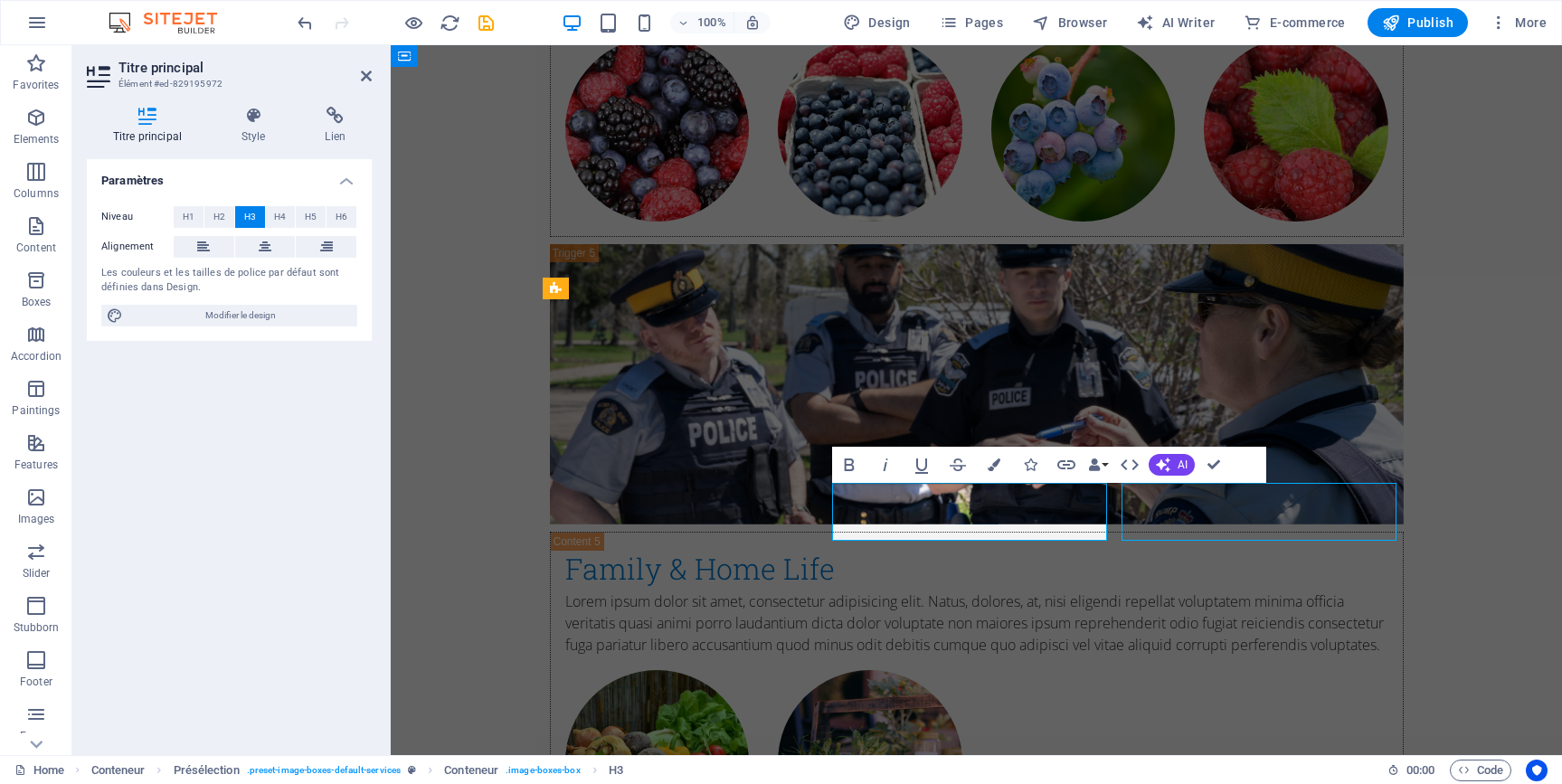 click on "Field Work" at bounding box center [977, 3877] 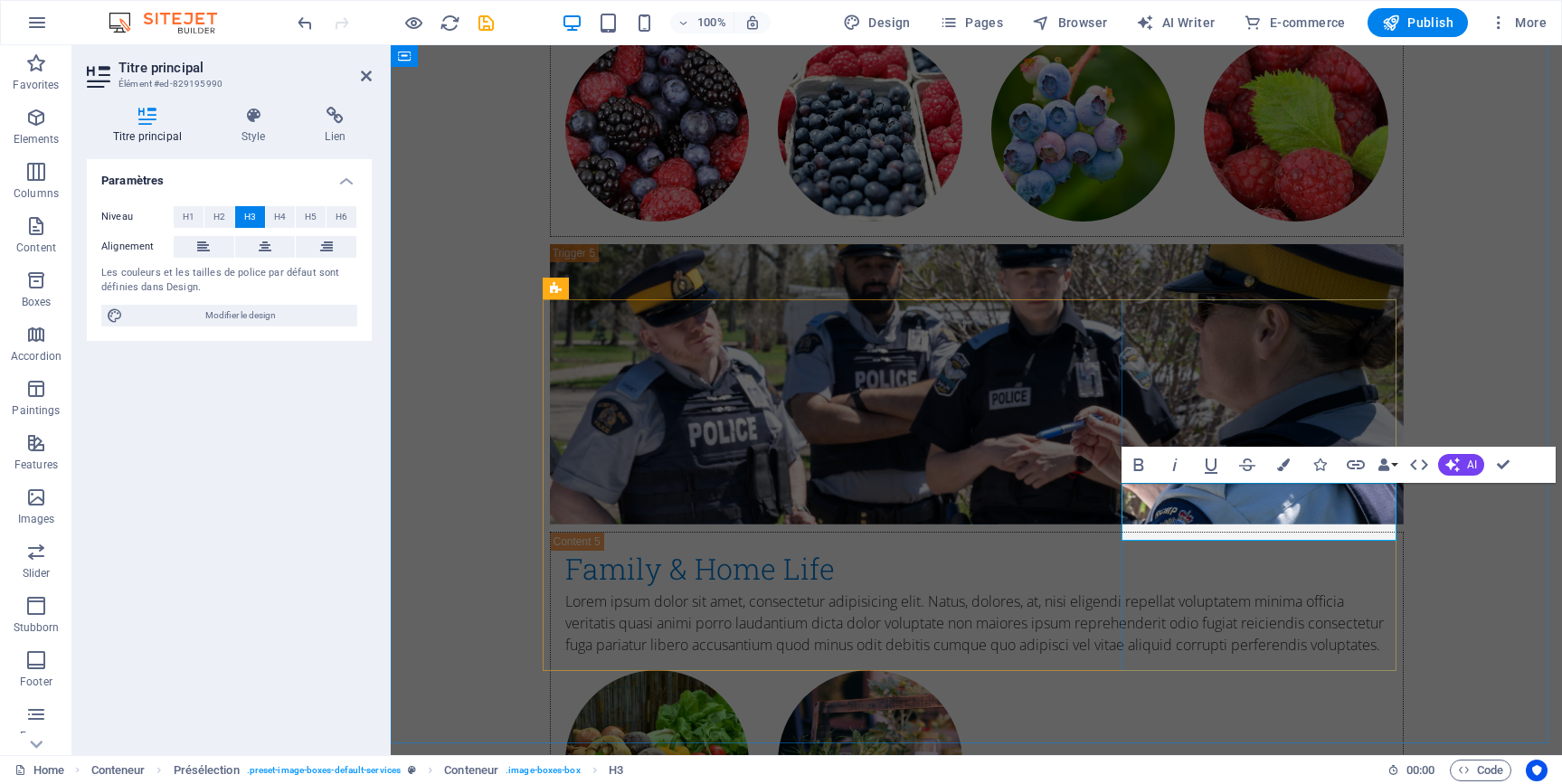 type 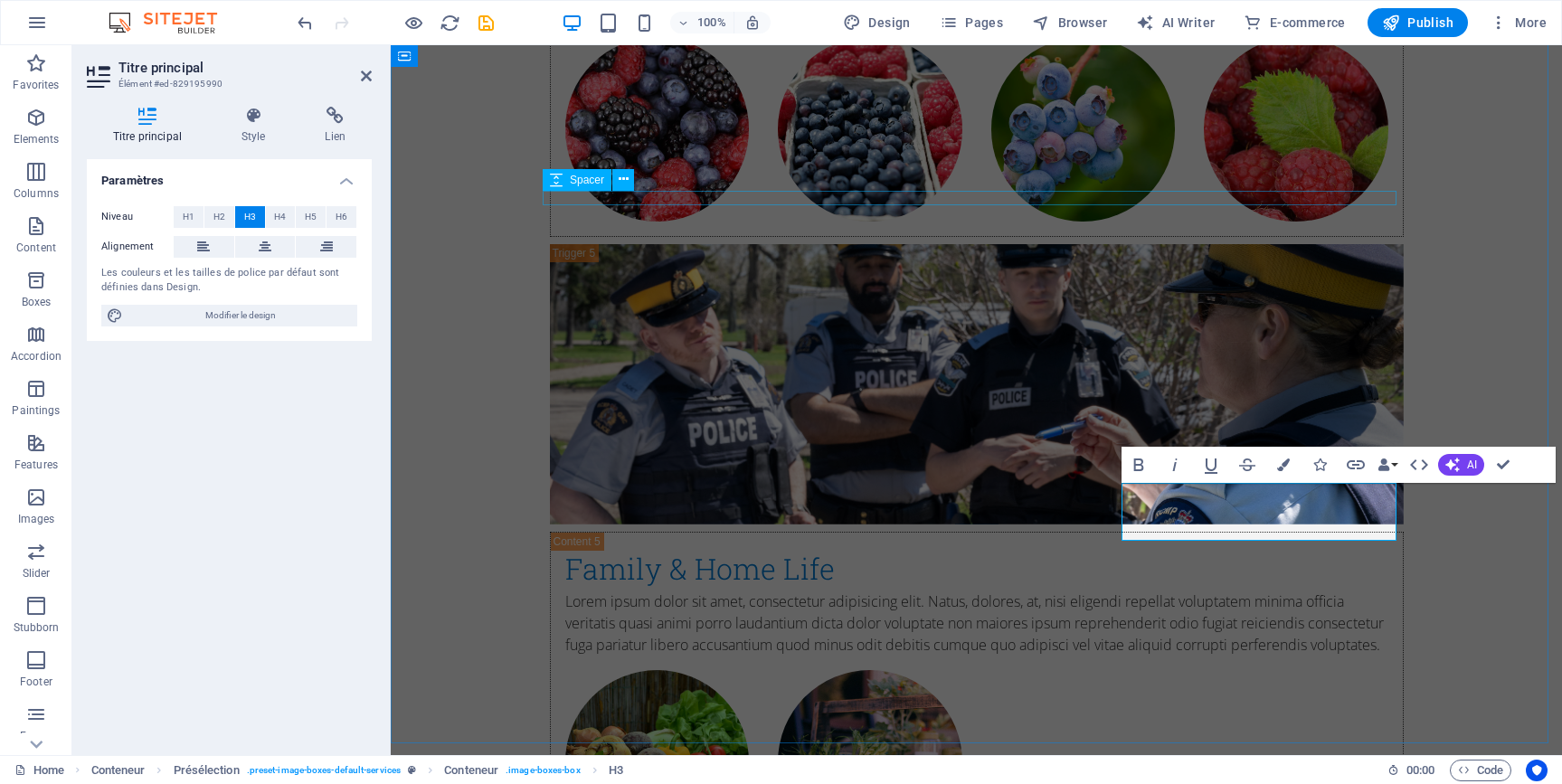 click at bounding box center [977, 1733] 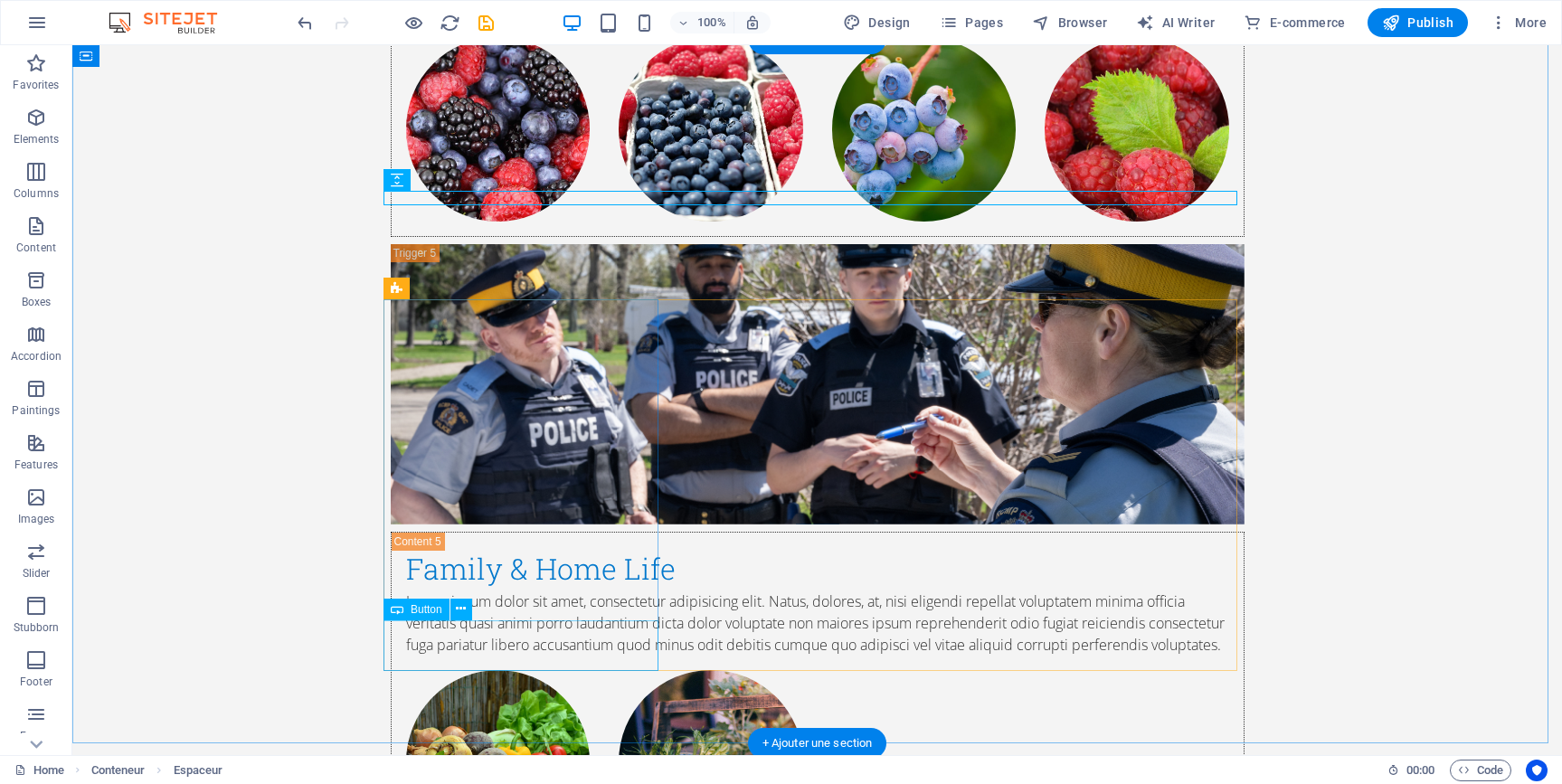 click on "Get a quote" at bounding box center [818, 2524] 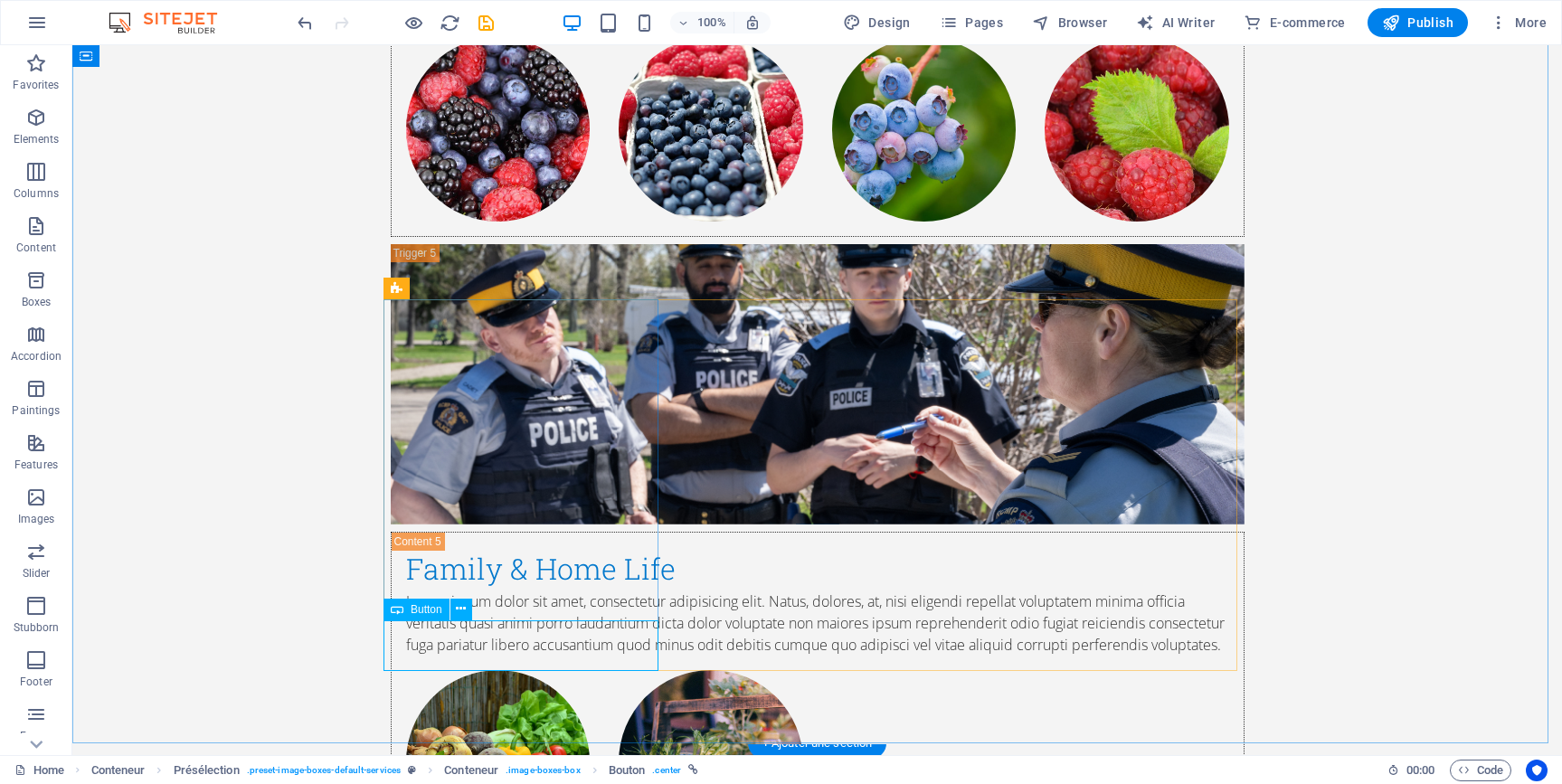 click on "Button" at bounding box center [416, 609] 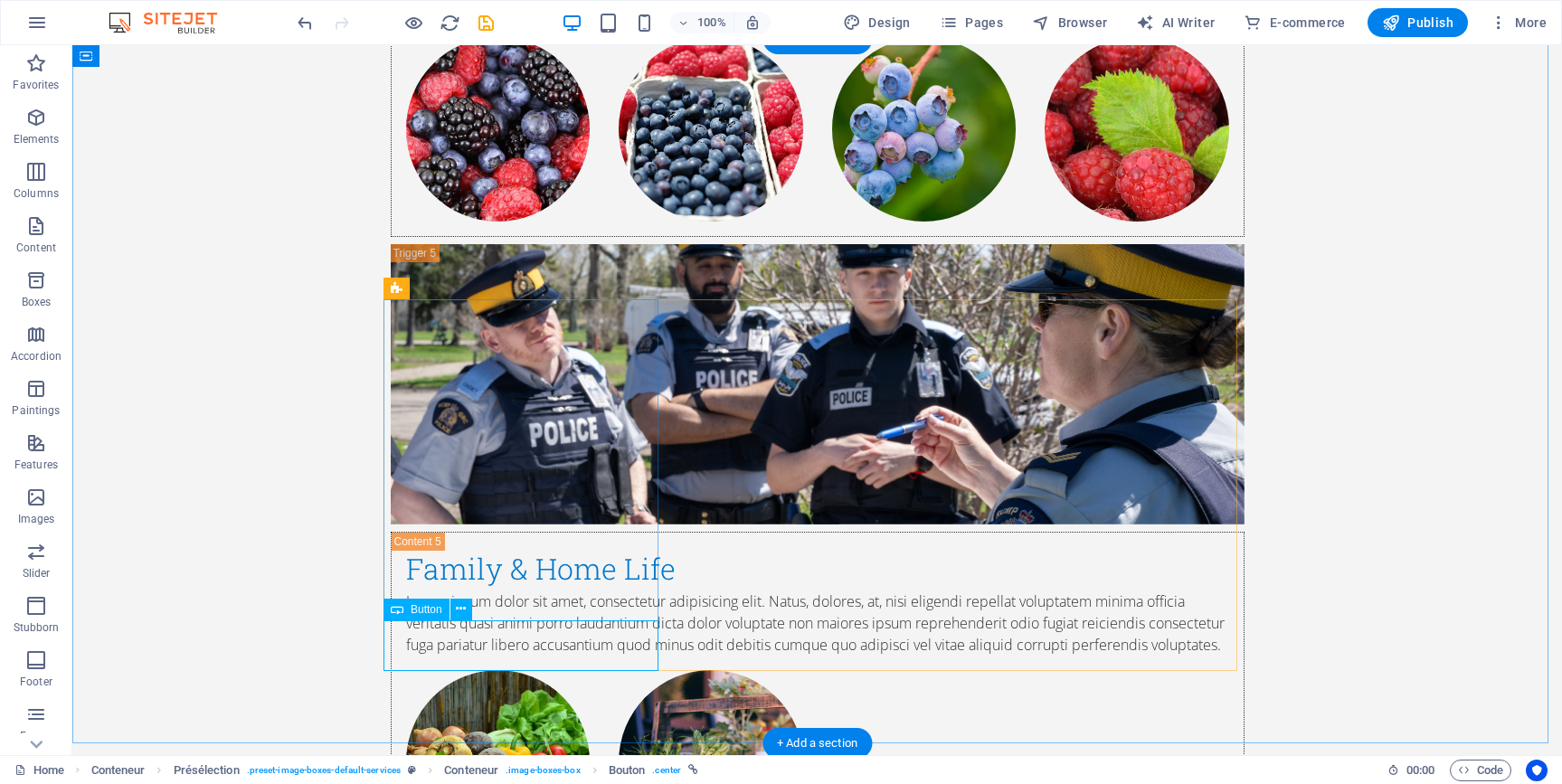 click on "Get a quote" at bounding box center (818, 2524) 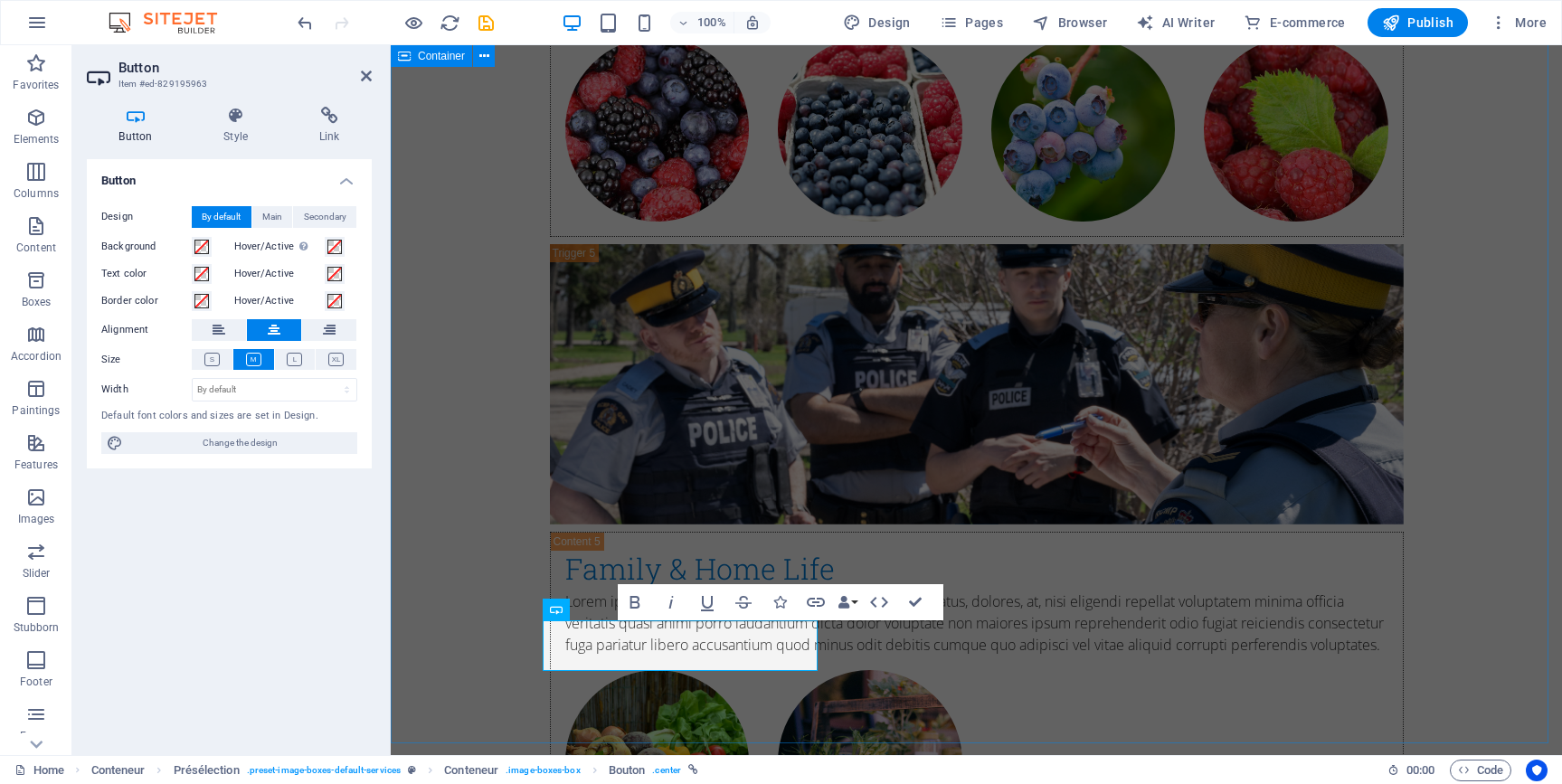 type 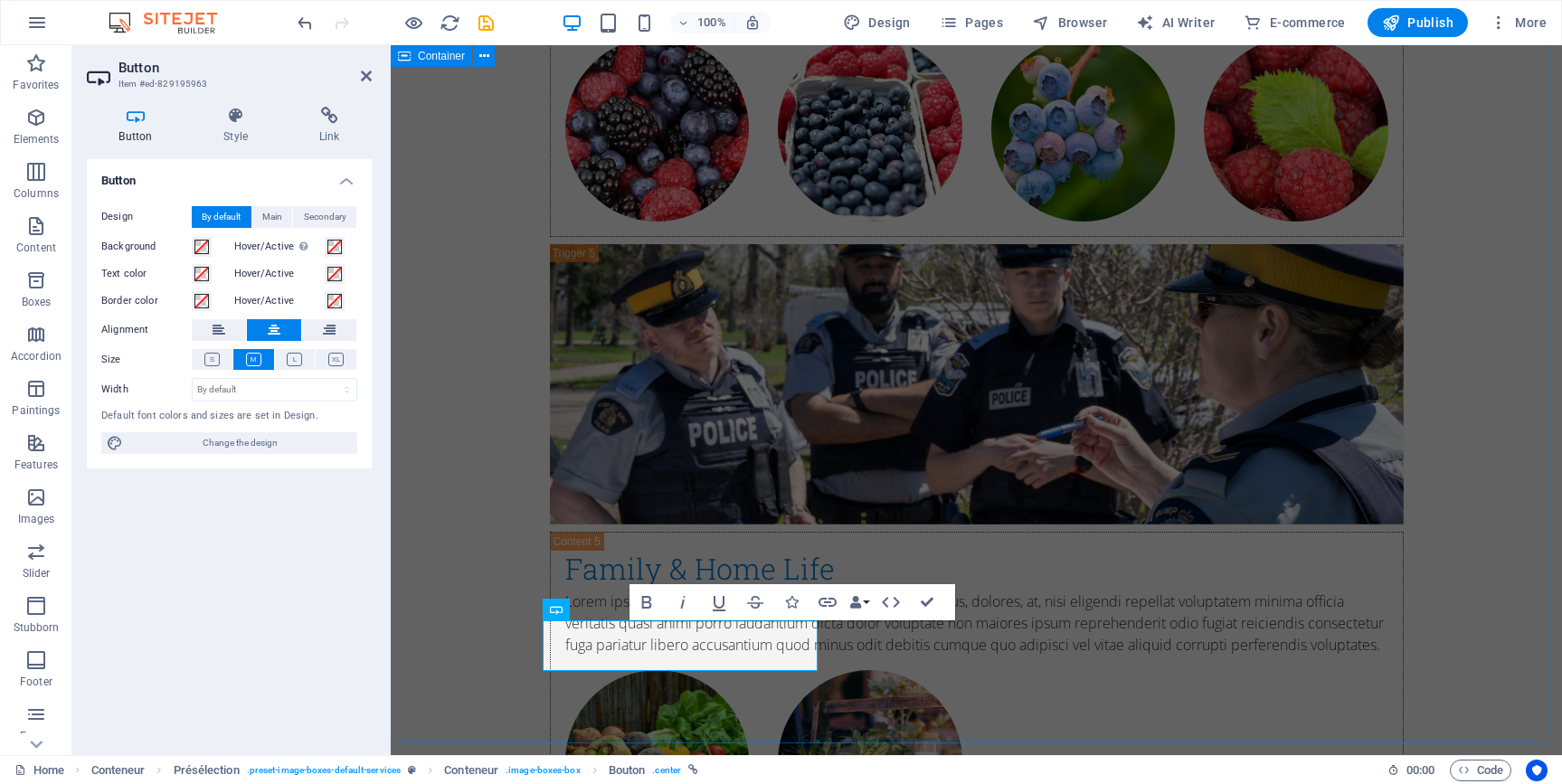click on "Other   resources Explore, Learn, Thrive A selection of curated resources to help you navigate Depot life with confidence and clarity. About [NAME] Lorem ipsum dolor sit amet, consectetur adipisicing elit. Veritatis, dolorem! See links Educational Lorem ipsum dolor sit amet, consectetur adipisicing elit. Veritatis, dolorem! Get a quote Wellness Lorem ipsum dolor sit amet, consectetur adipisicing elit. Veritatis, dolorem! Get a quote" at bounding box center [976, 2820] 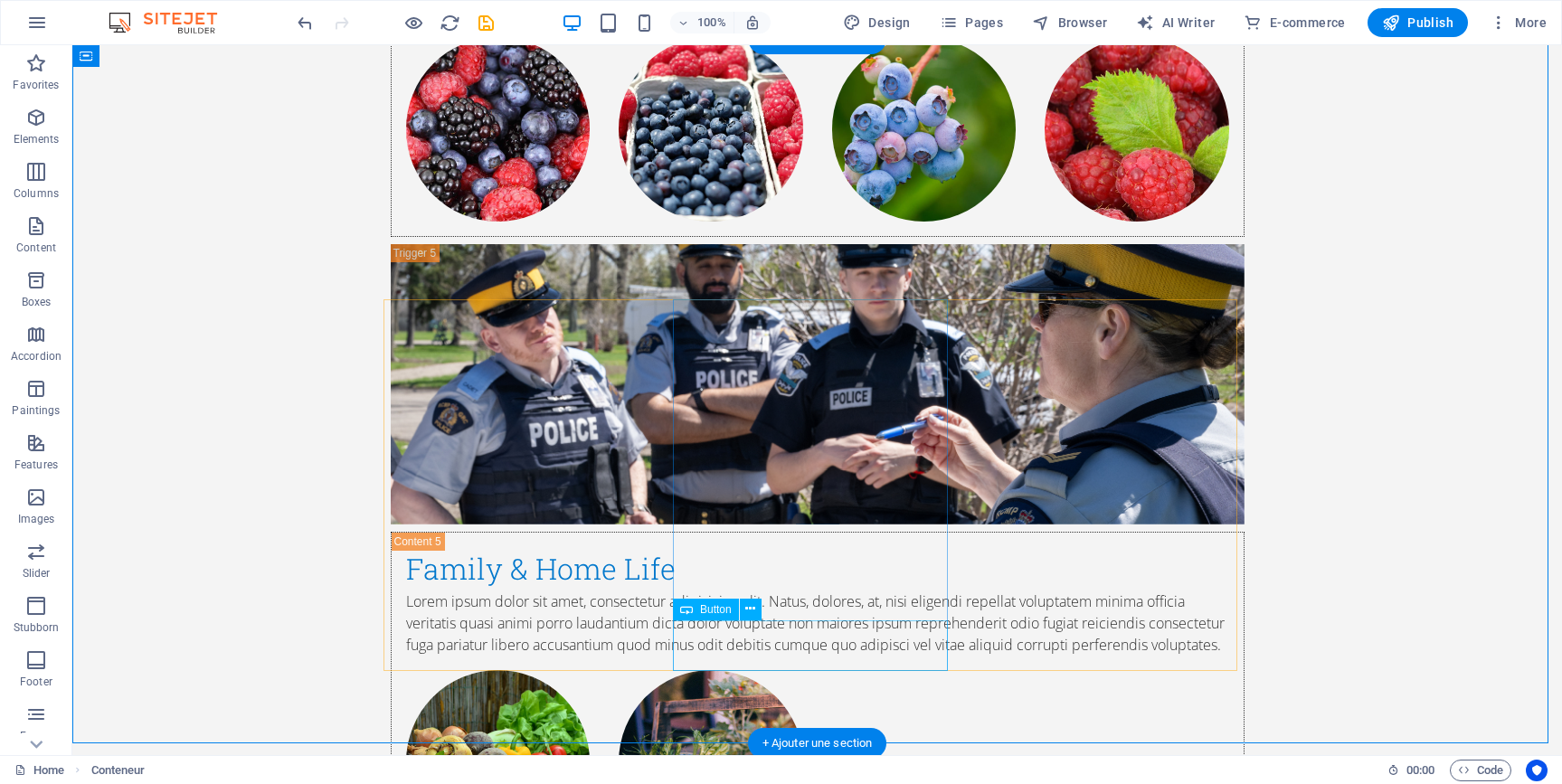 click on "Get a quote" at bounding box center (818, 3245) 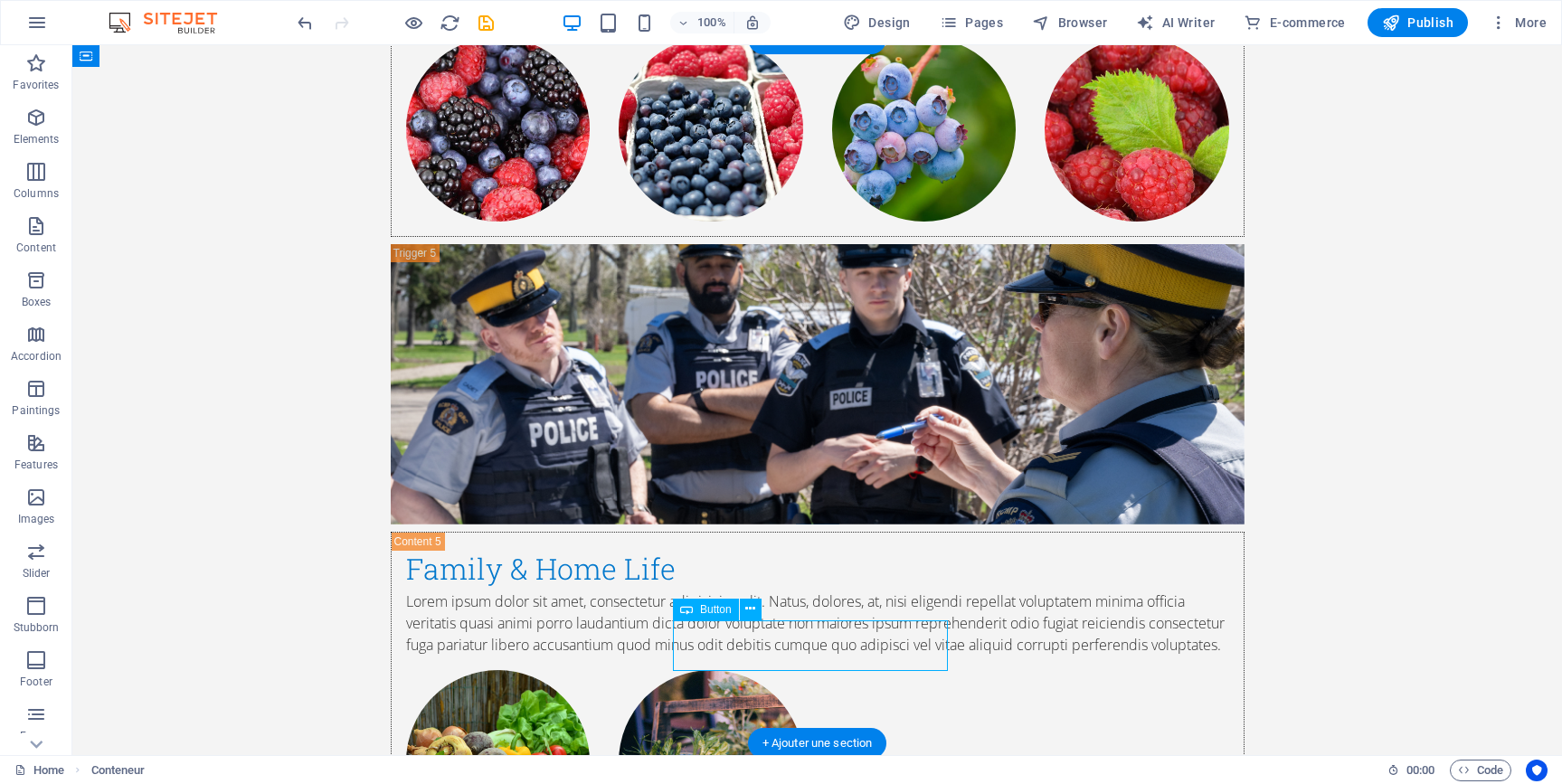 click on "Get a quote" at bounding box center (818, 3245) 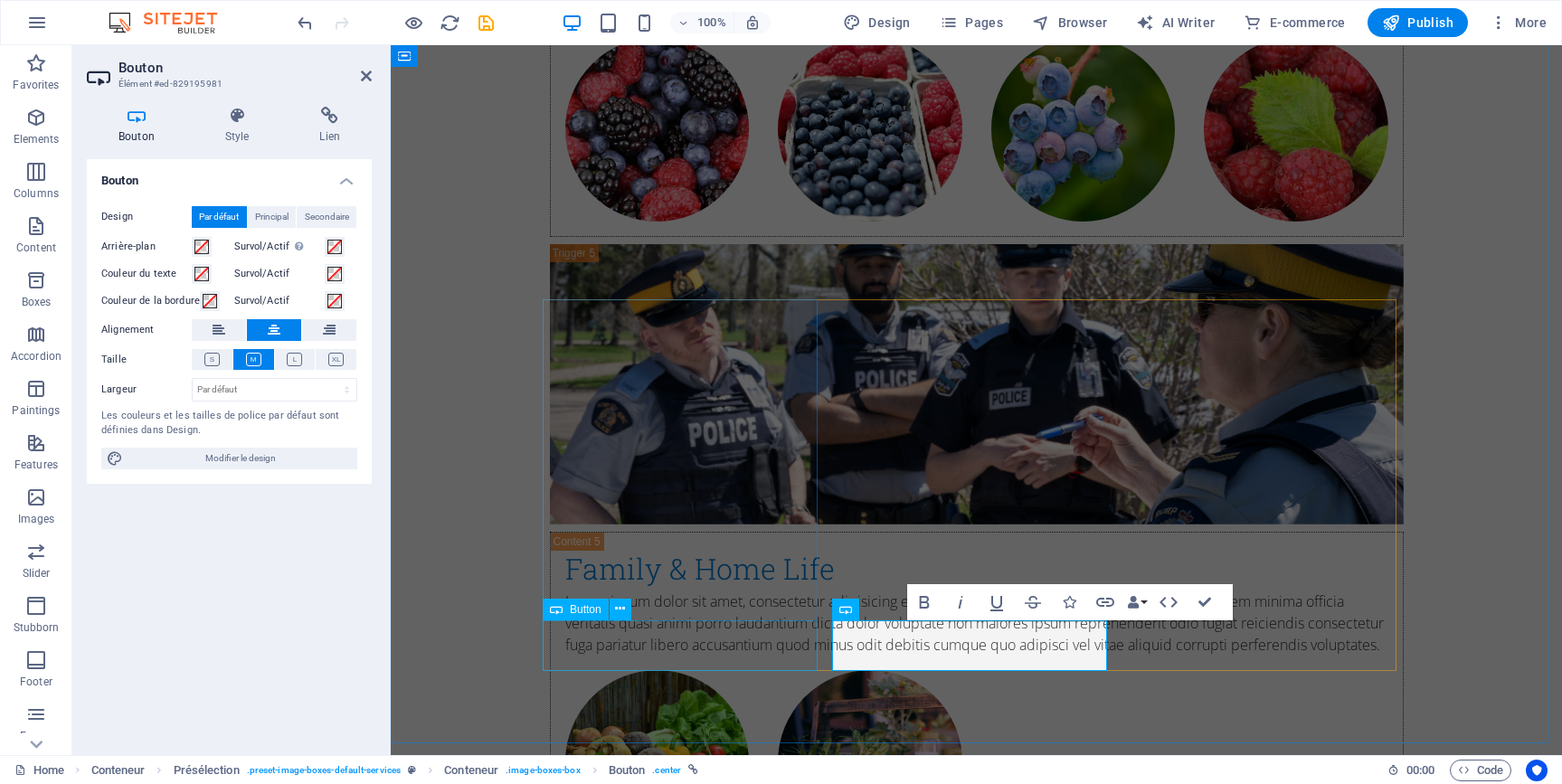 type 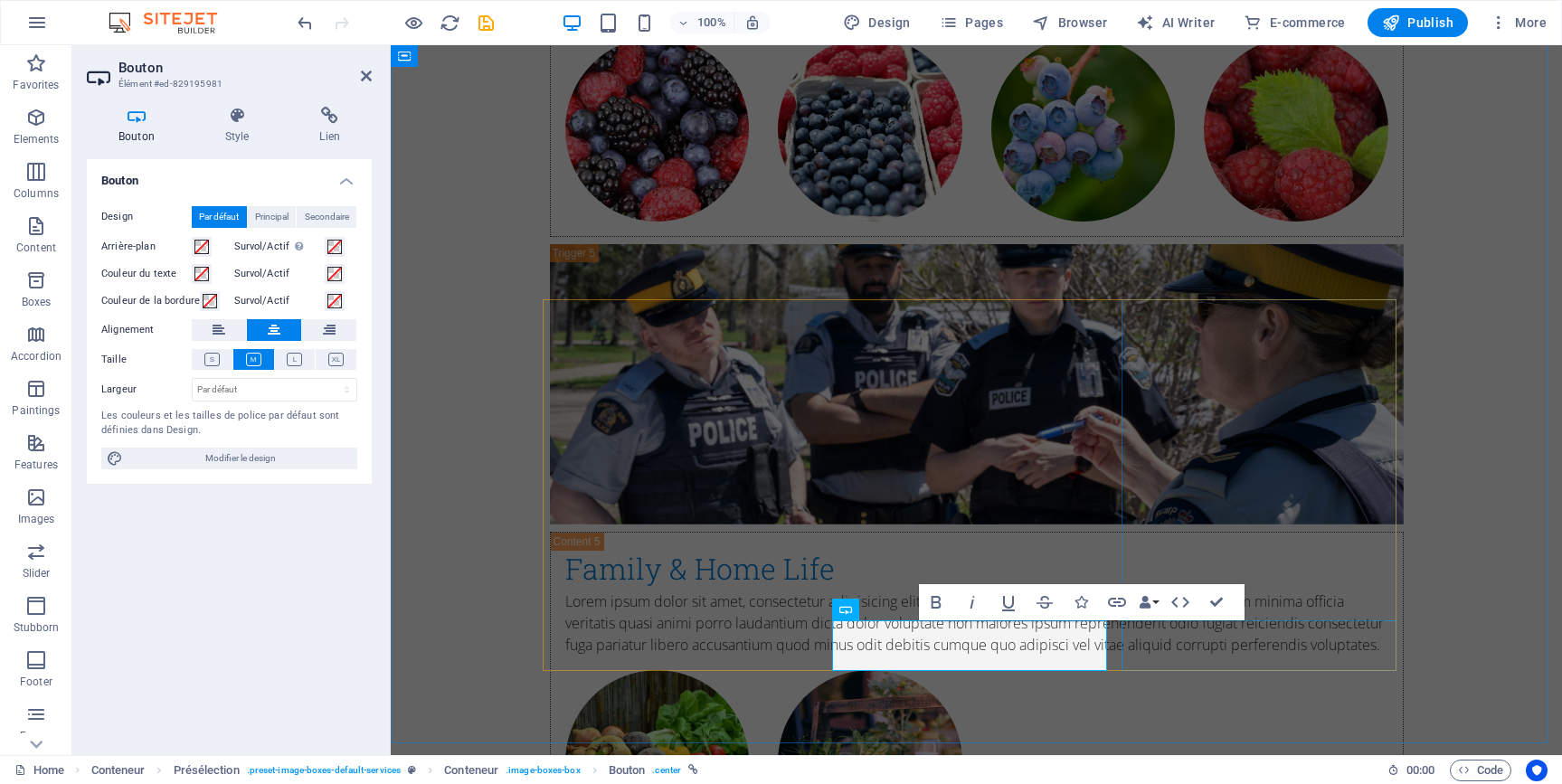 click on "Get a quote" at bounding box center (977, 3968) 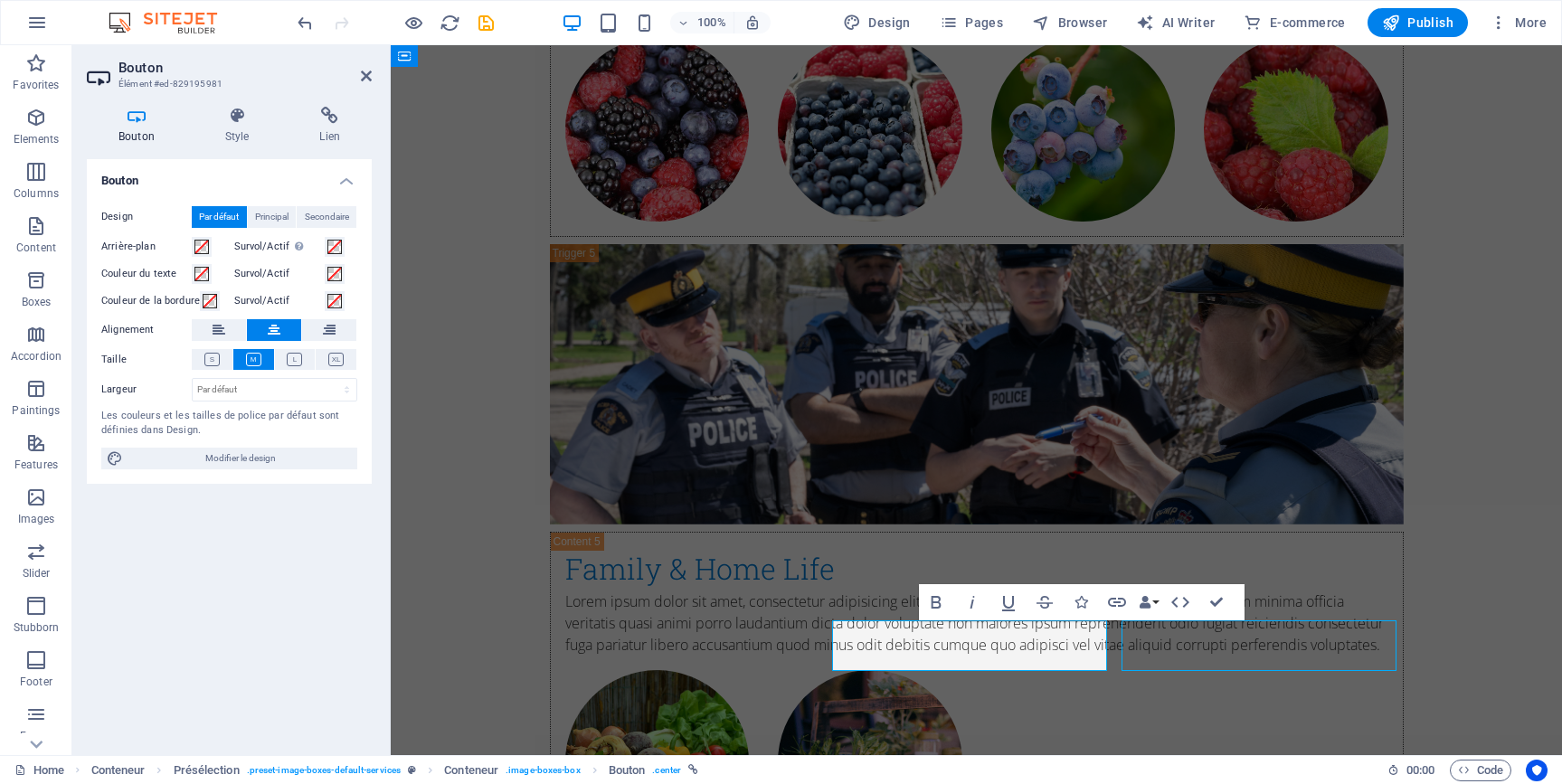 click on "Get a quote" at bounding box center [977, 3968] 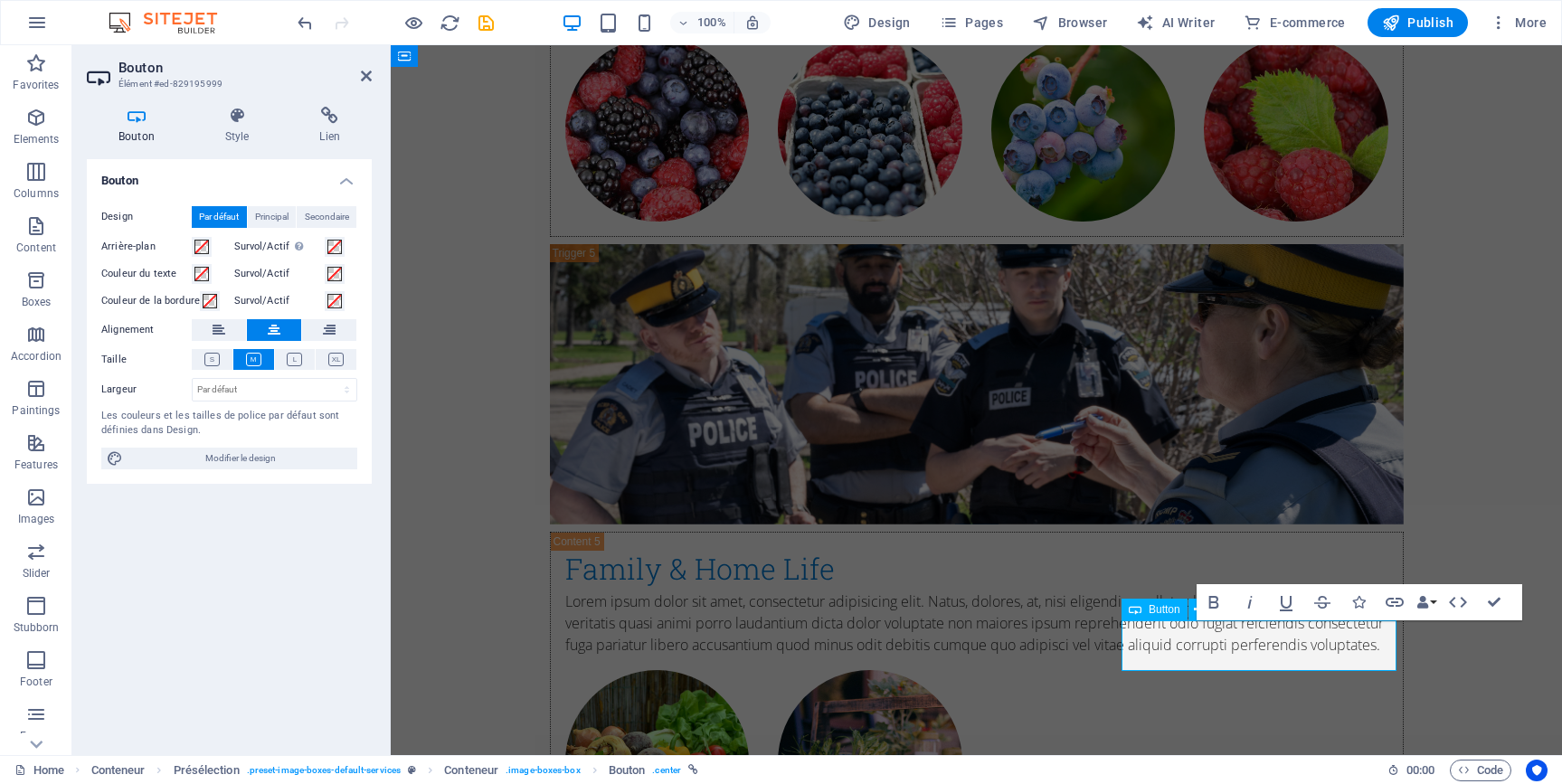 type 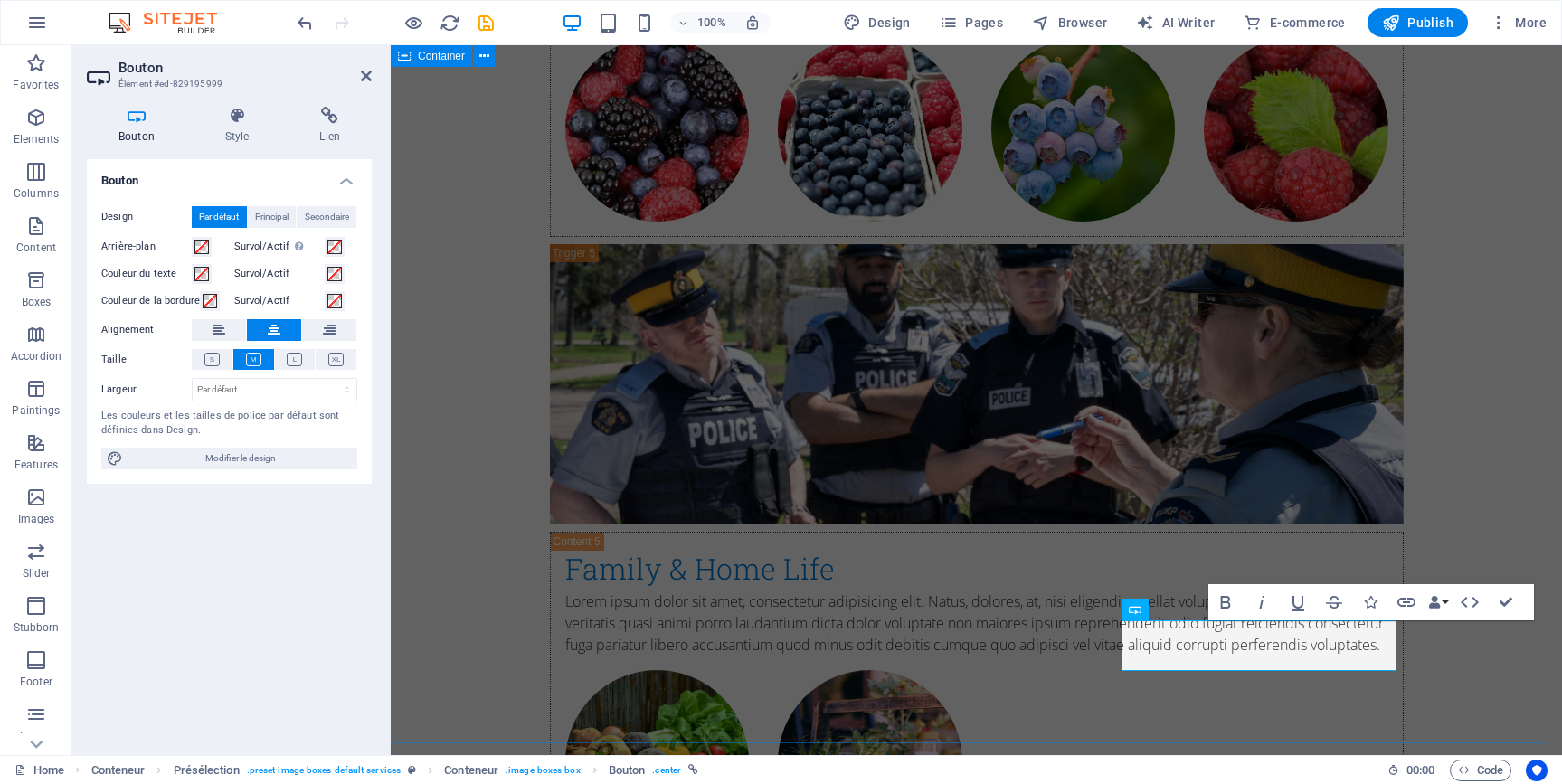 click on "Other   resources Explore, Learn, Thrive A selection of curated resources to help you navigate Depot life with confidence and clarity. About [NAME] Lorem ipsum dolor sit amet, consectetur adipisicing elit. Veritatis, dolorem! See links Educational Lorem ipsum dolor sit amet, consectetur adipisicing elit. Veritatis, dolorem! see links Wellness Lorem ipsum dolor sit amet, consectetur adipisicing elit. Veritatis, dolorem! see links" at bounding box center (976, 2820) 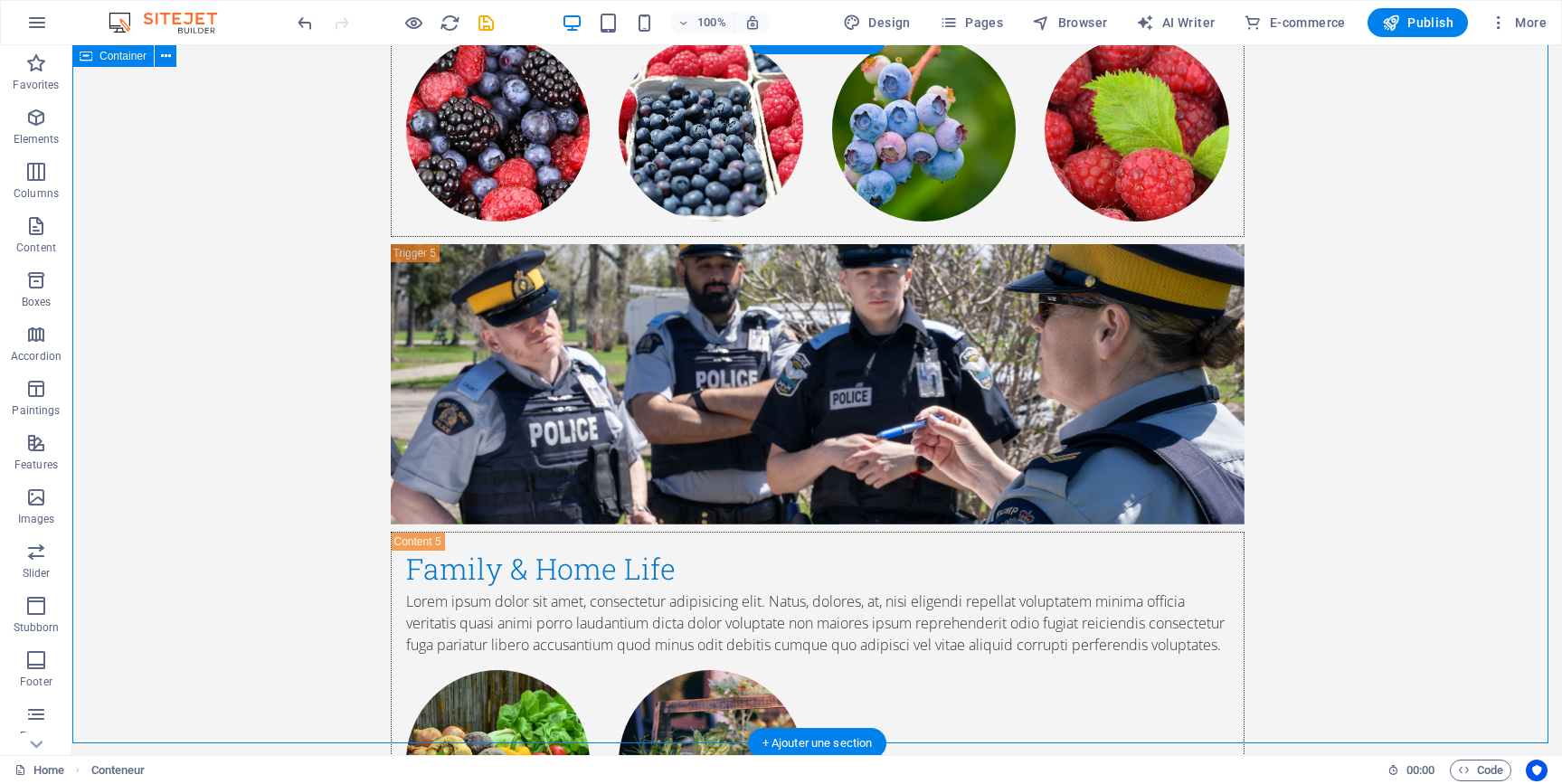 scroll, scrollTop: 5499, scrollLeft: 0, axis: vertical 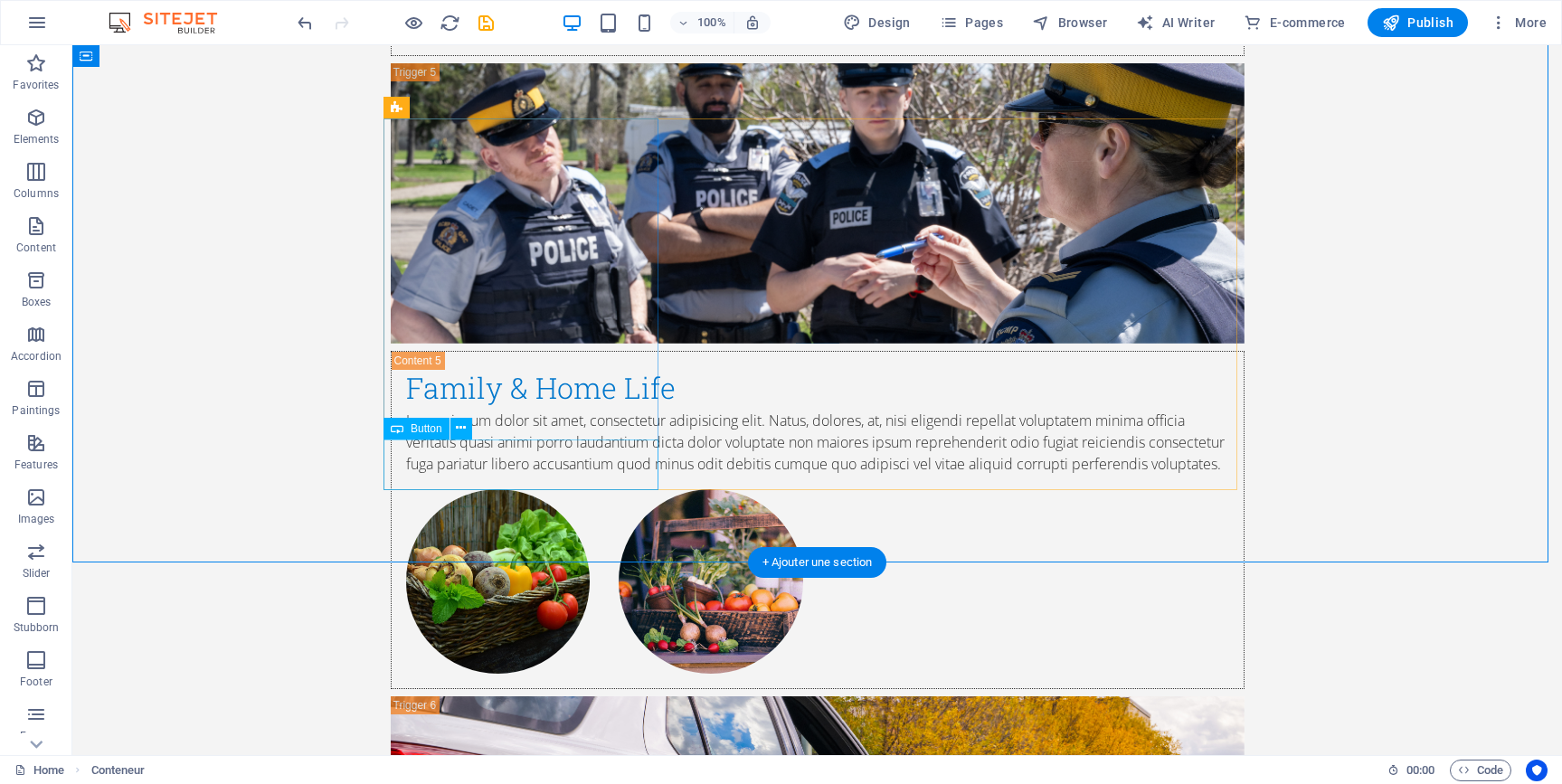 click on "See links" at bounding box center (818, 2343) 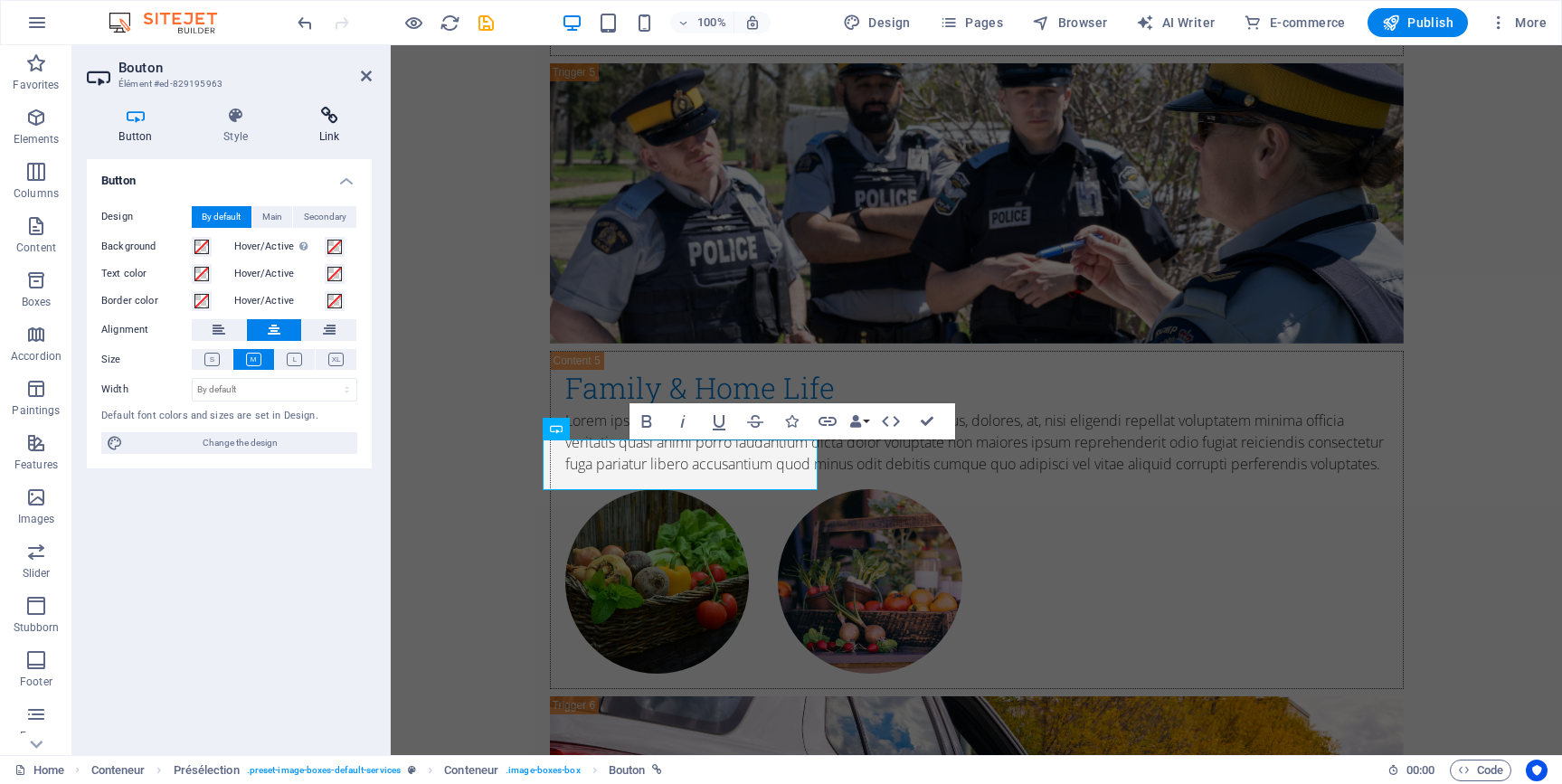 click on "Link" at bounding box center (329, 126) 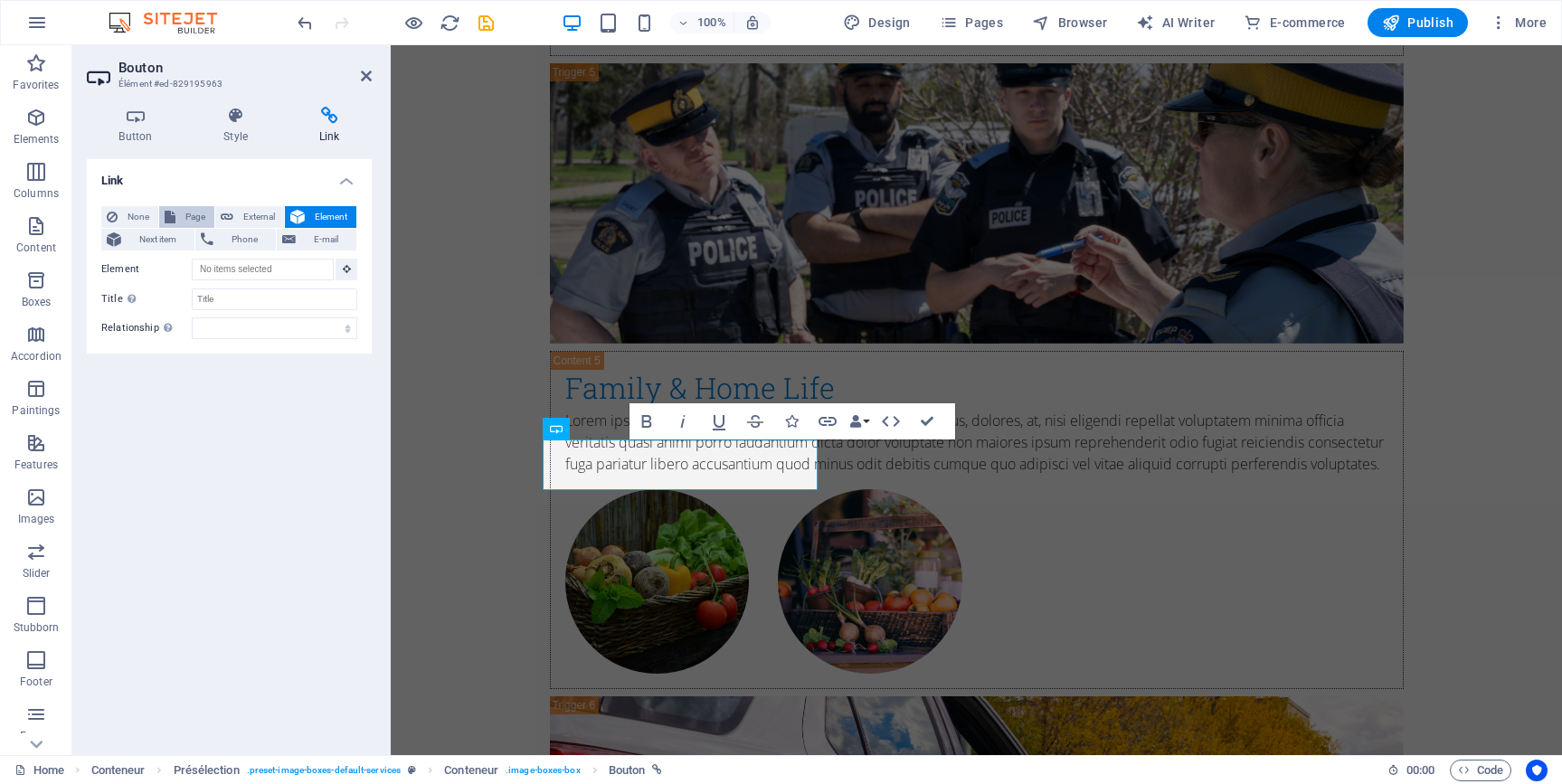 click on "Page" at bounding box center [195, 216] 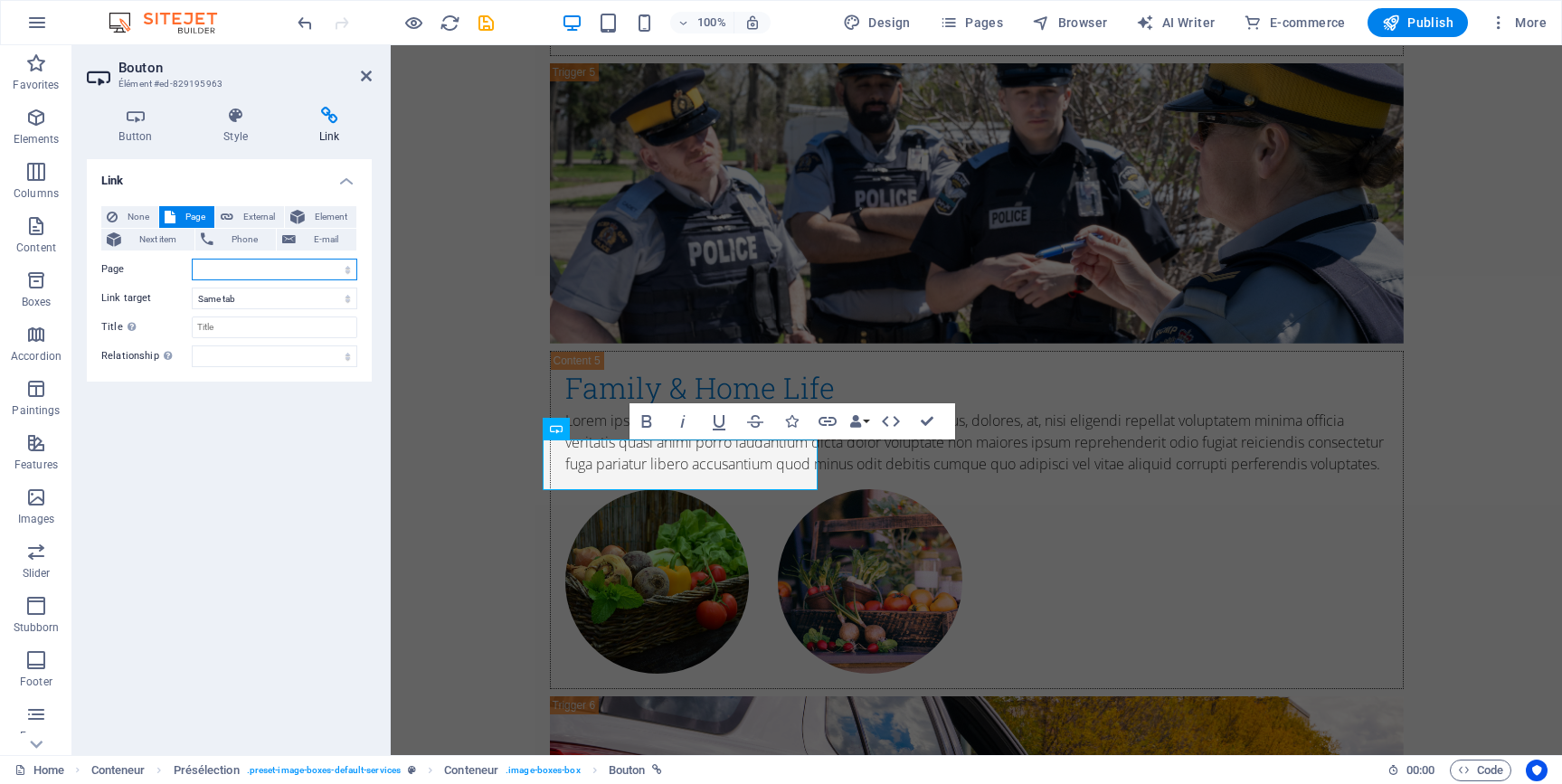 click on "Home Subpage Legal Notice Privacy" at bounding box center (274, 269) 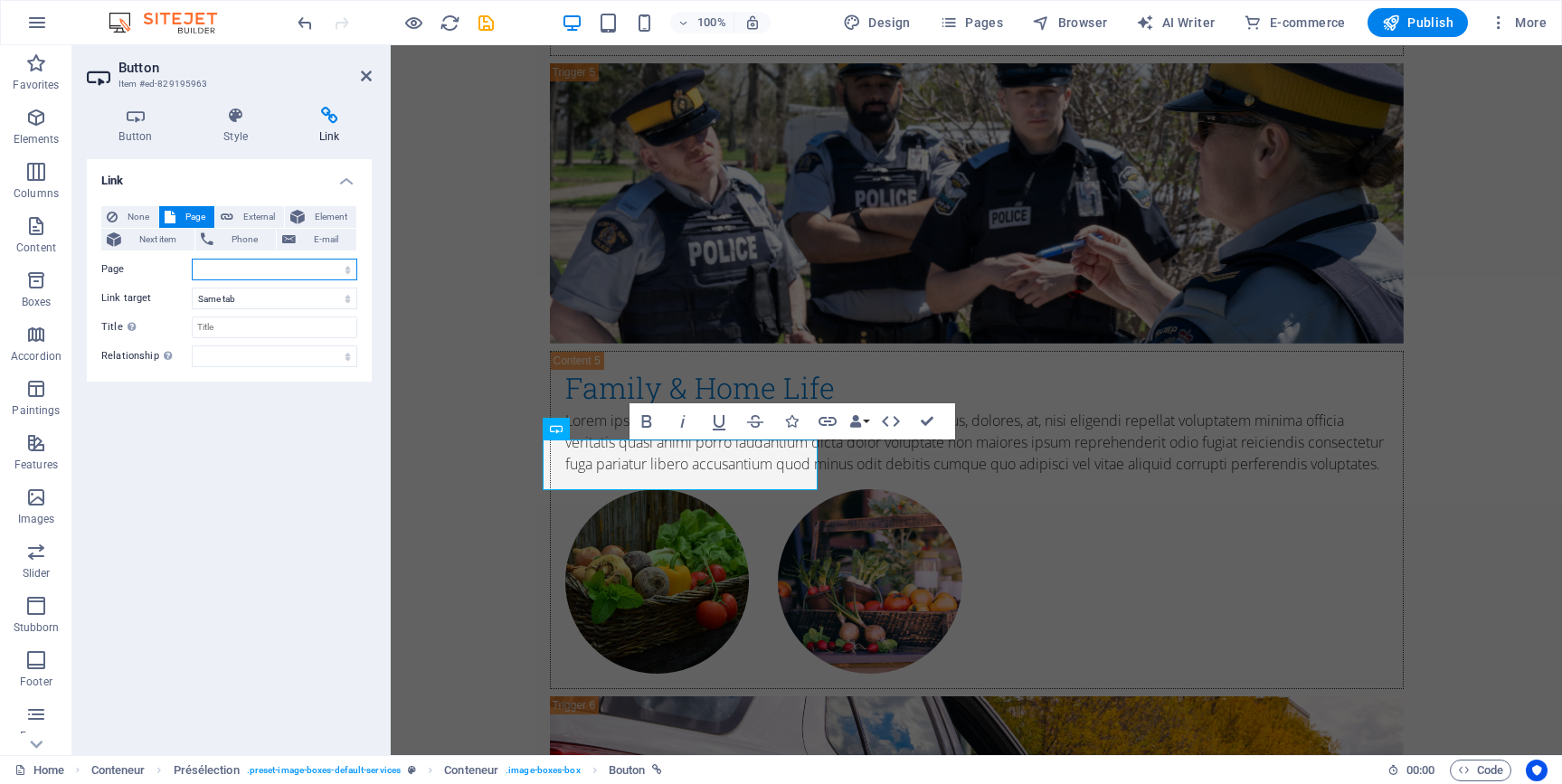 select on "1" 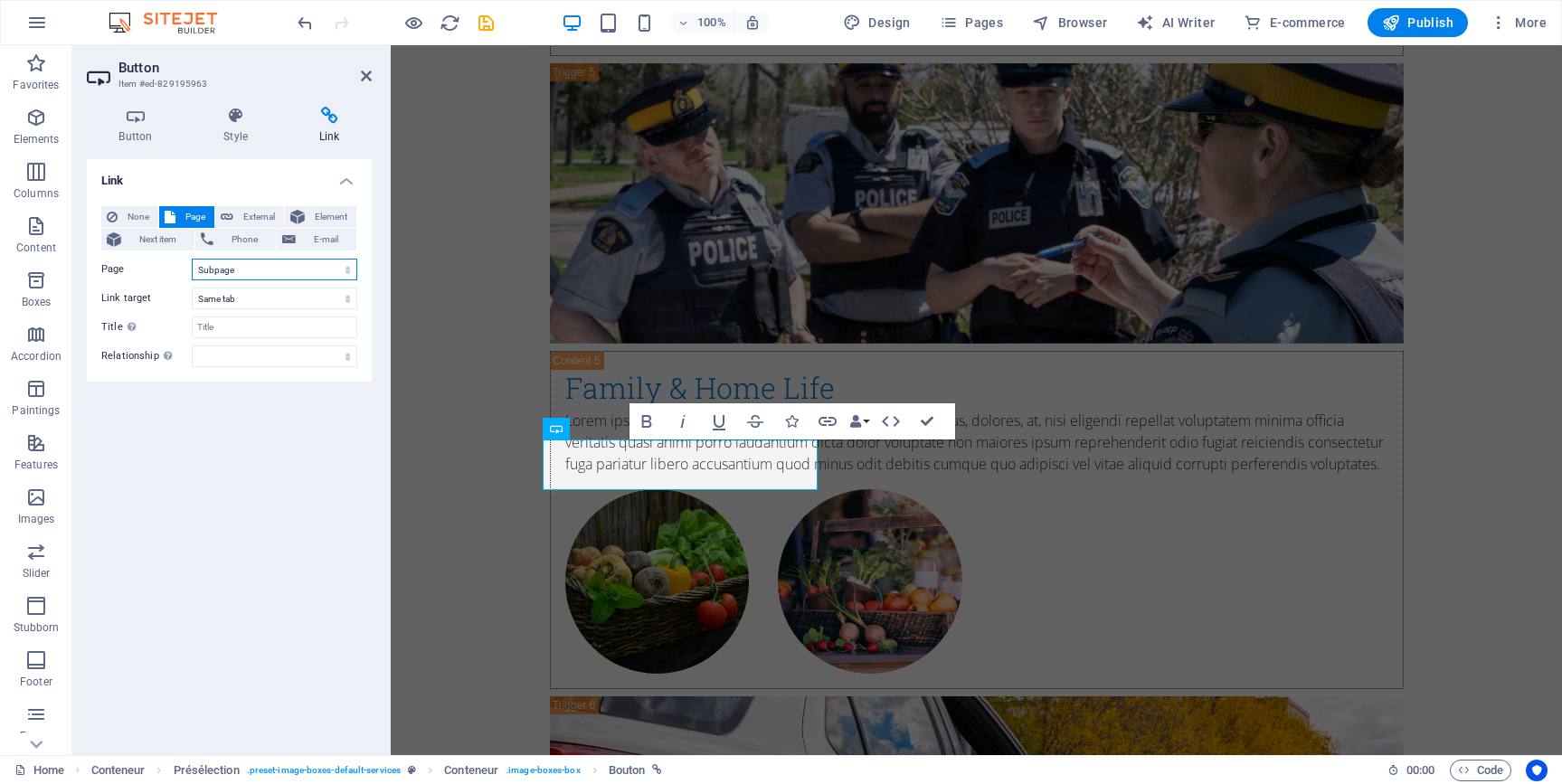 click on "Home Subpage Legal Notice Privacy" at bounding box center [274, 269] 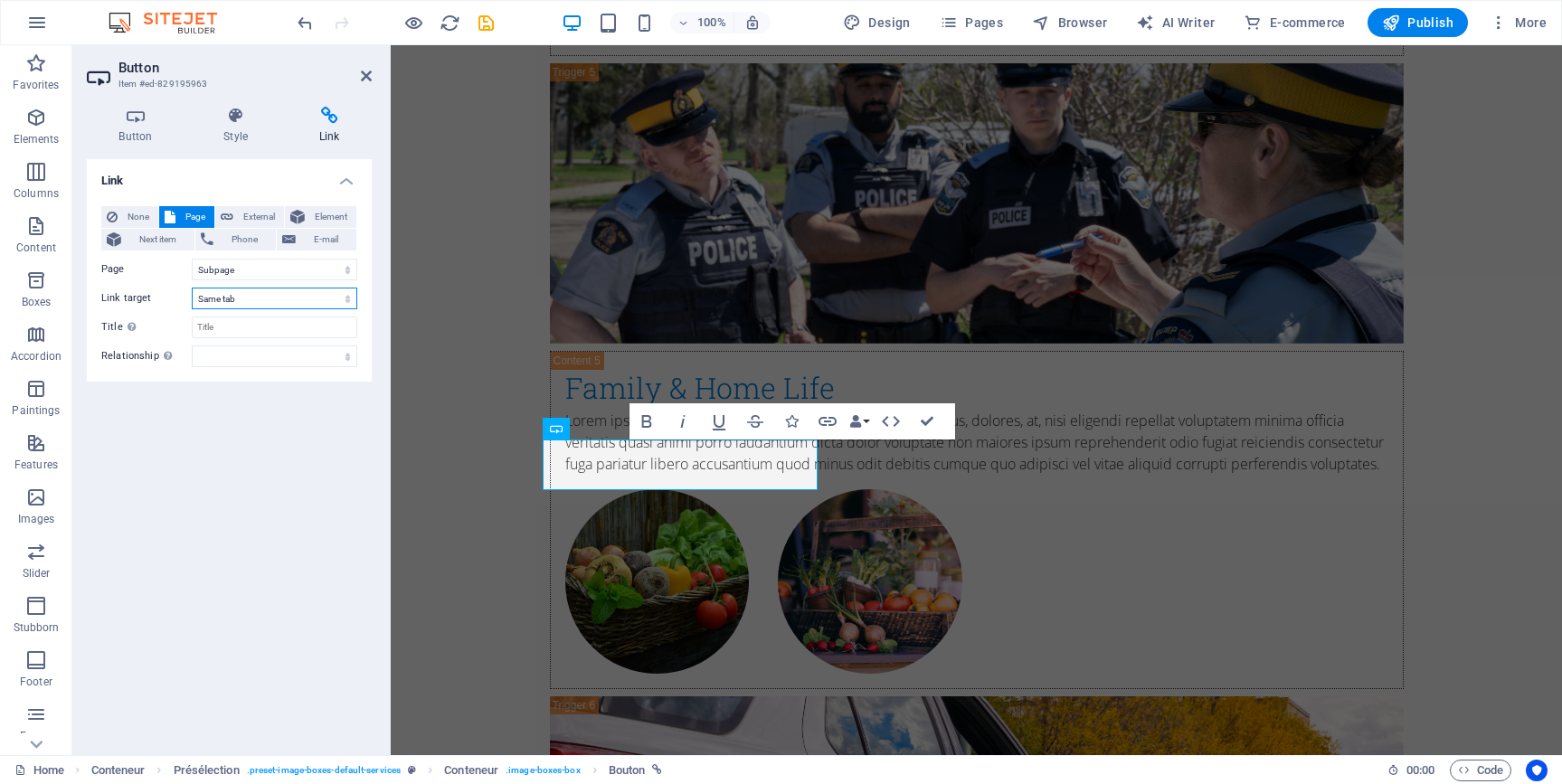 click on "New tab Same tab Overlay" at bounding box center [274, 298] 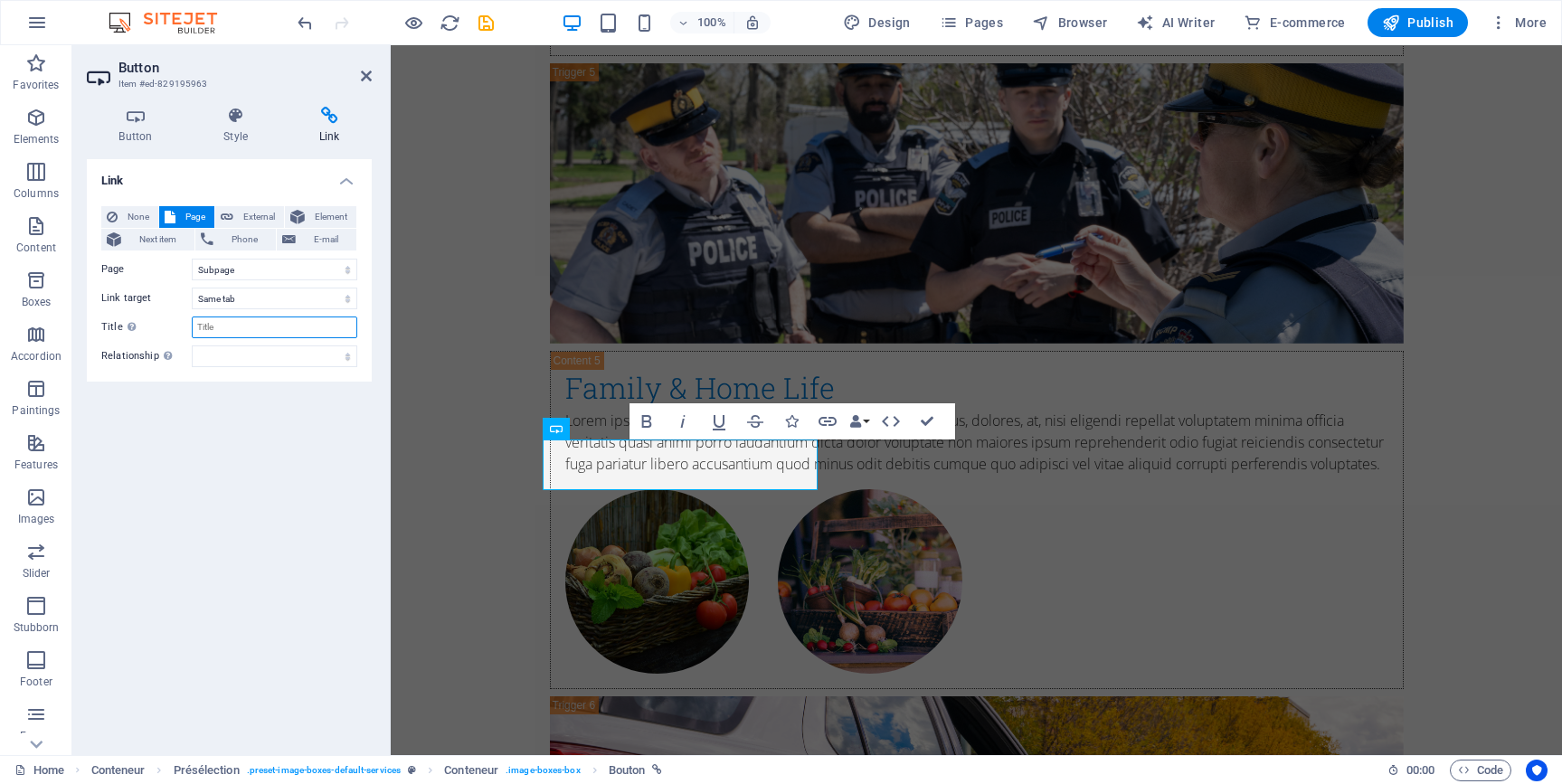 click on "Title Additional description of the link. This should be different from the link text. The title is often displayed as Tooltip Text when the mouse hovers over the element. Leave blank if unsure." at bounding box center [274, 327] 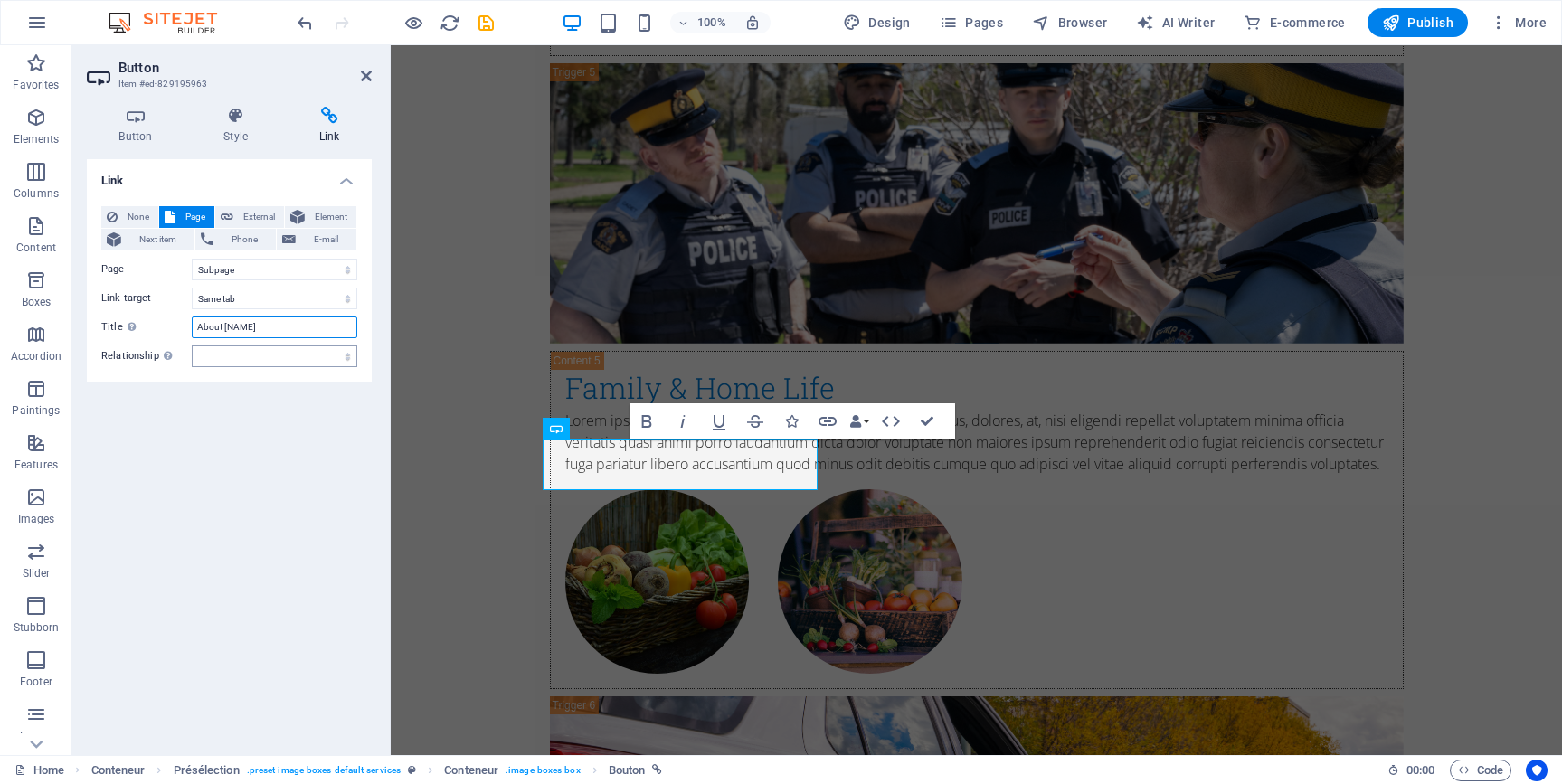 type on "About [NAME]" 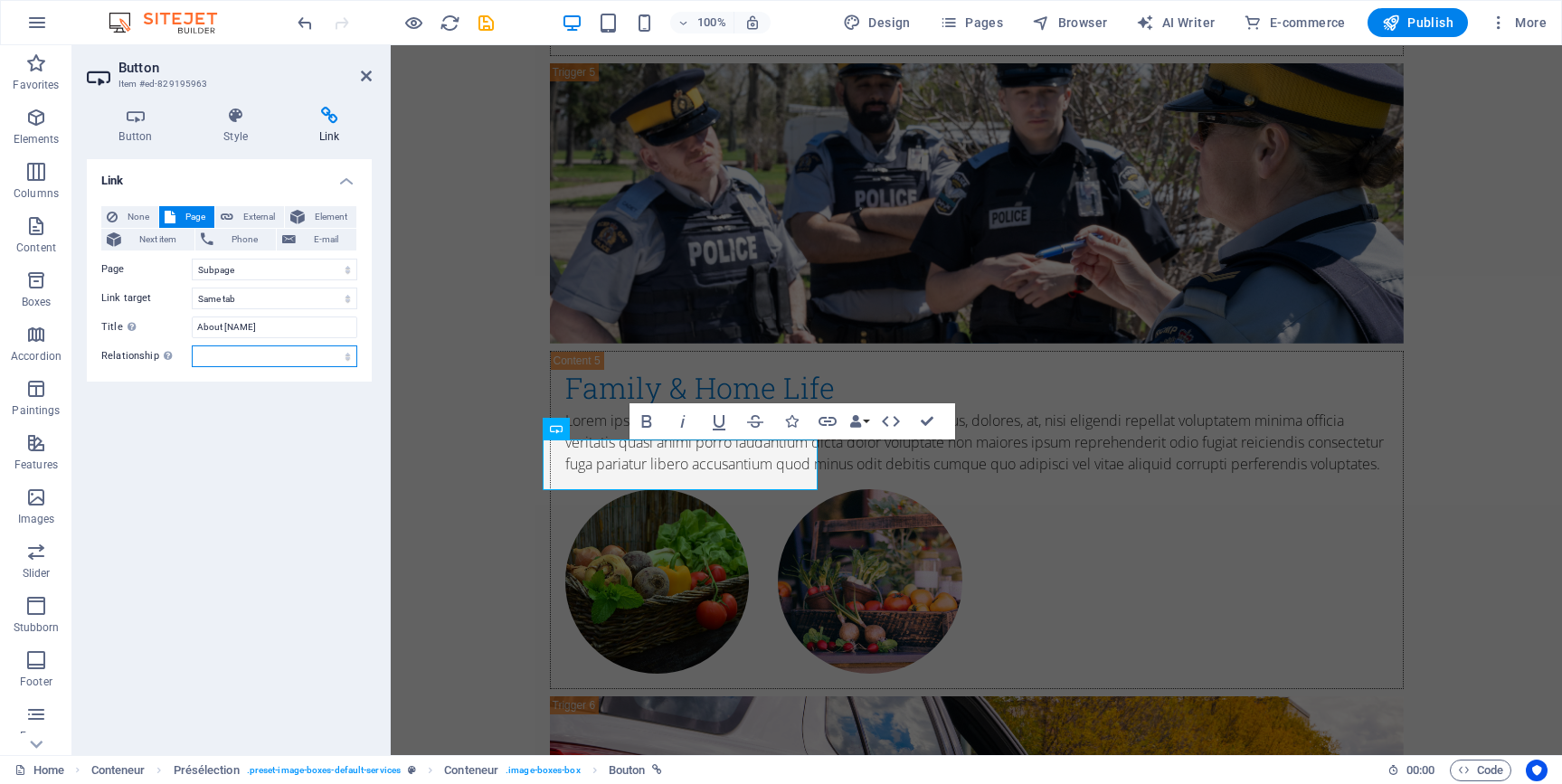 click on "alternate author bookmark external help license next nofollow noreferrer noopener prev search tag" at bounding box center [274, 356] 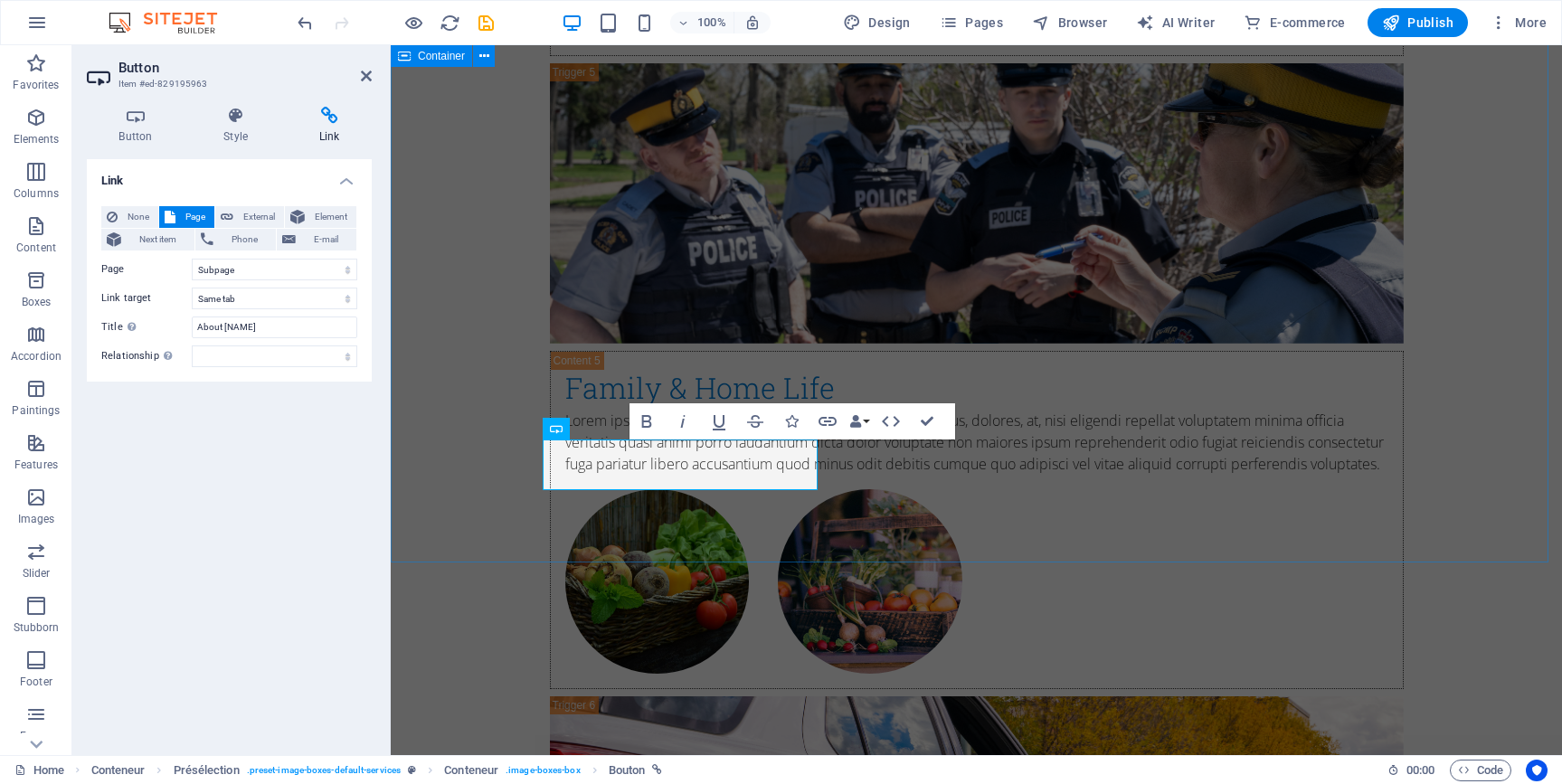 click on "Other   resources Explore, Learn, Thrive A selection of curated resources to help you navigate Depot life with confidence and clarity. About [NAME] Lorem ipsum dolor sit amet, consectetur adipisicing elit. Veritatis, dolorem! See links Educational Lorem ipsum dolor sit amet, consectetur adipisicing elit. Veritatis, dolorem! see links Wellness Lorem ipsum dolor sit amet, consectetur adipisicing elit. Veritatis, dolorem! see links" at bounding box center [976, 2639] 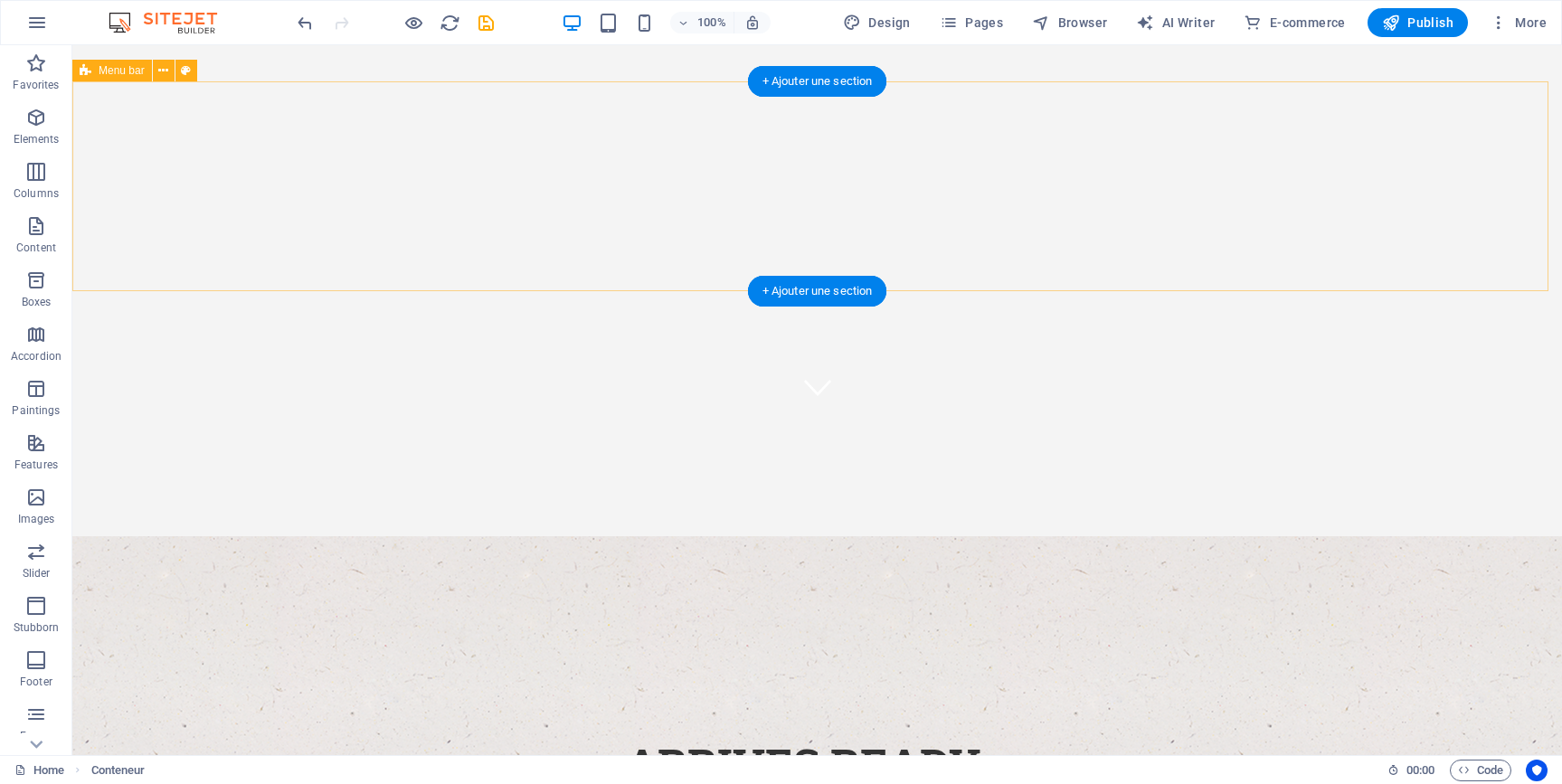 scroll, scrollTop: 0, scrollLeft: 0, axis: both 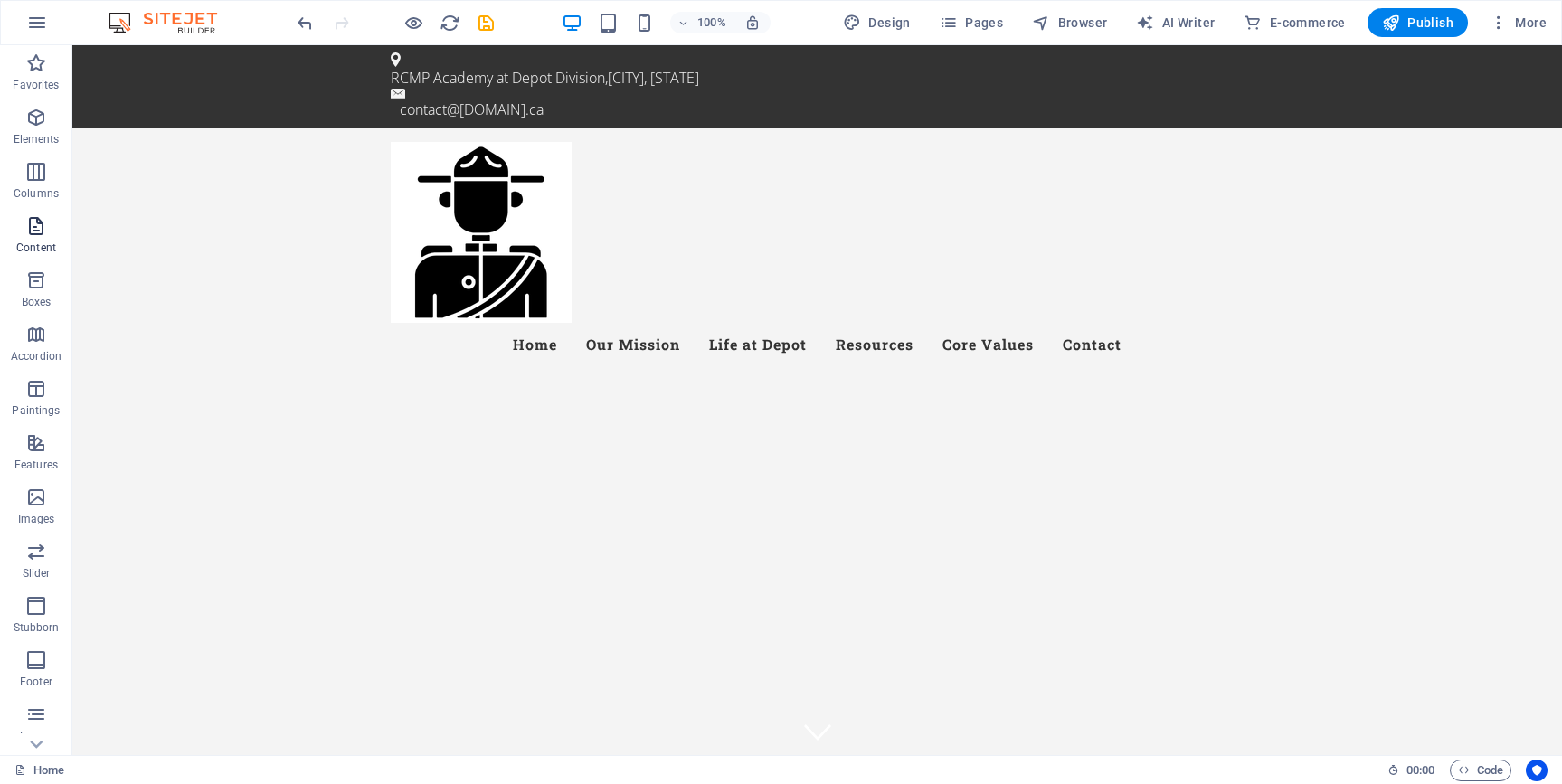 click at bounding box center [36, 226] 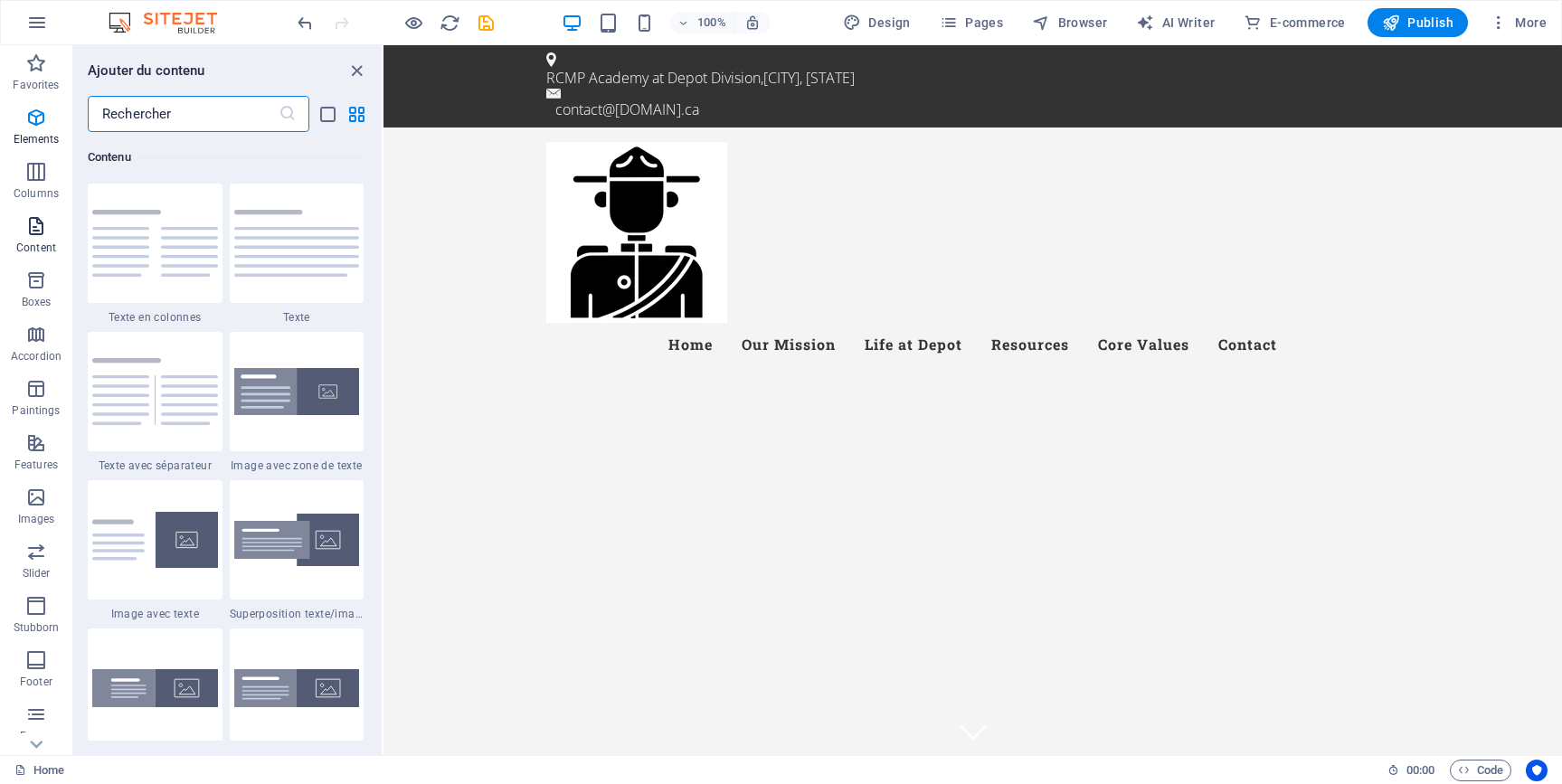 scroll, scrollTop: 3164, scrollLeft: 0, axis: vertical 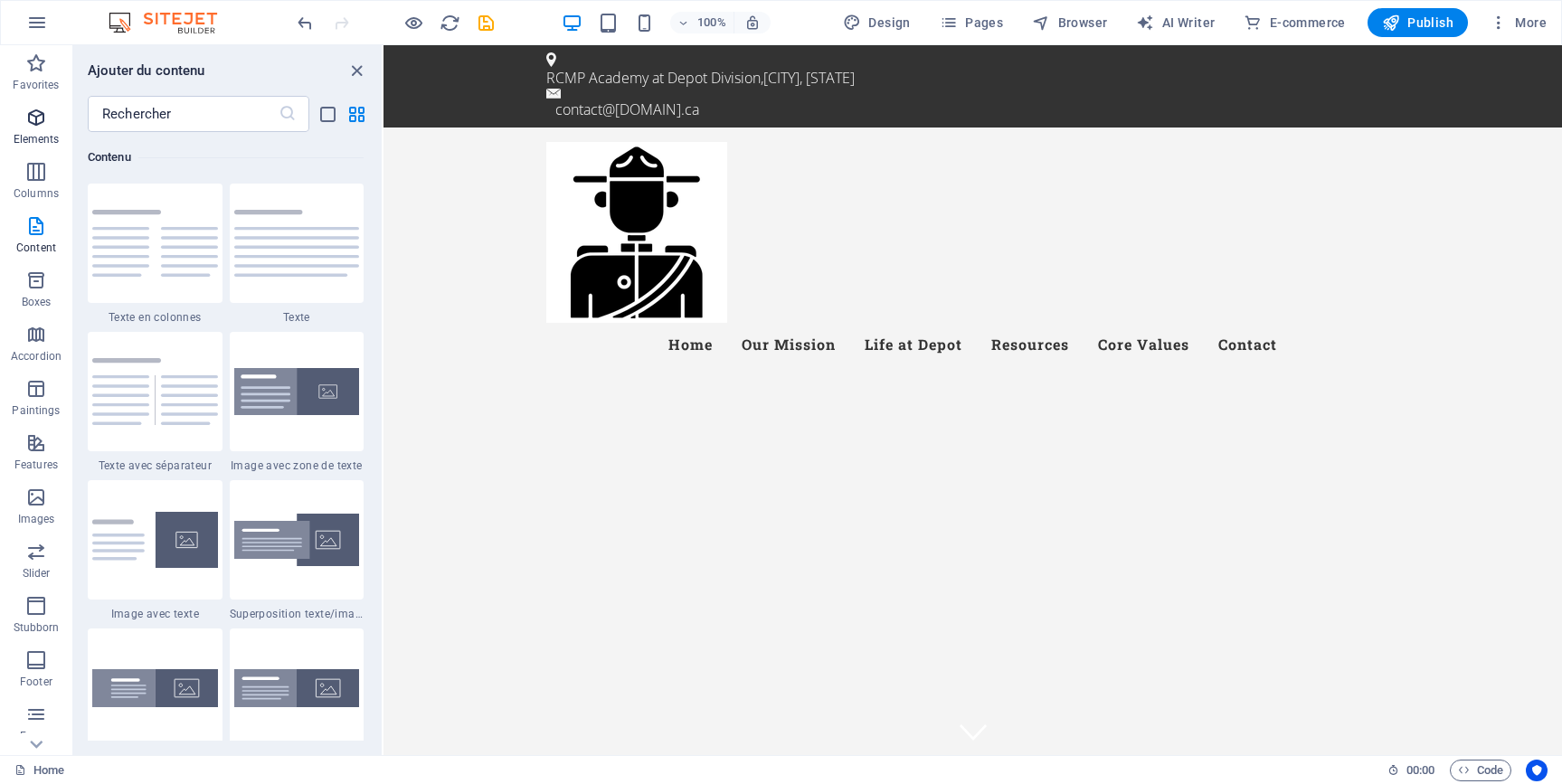 click at bounding box center [36, 118] 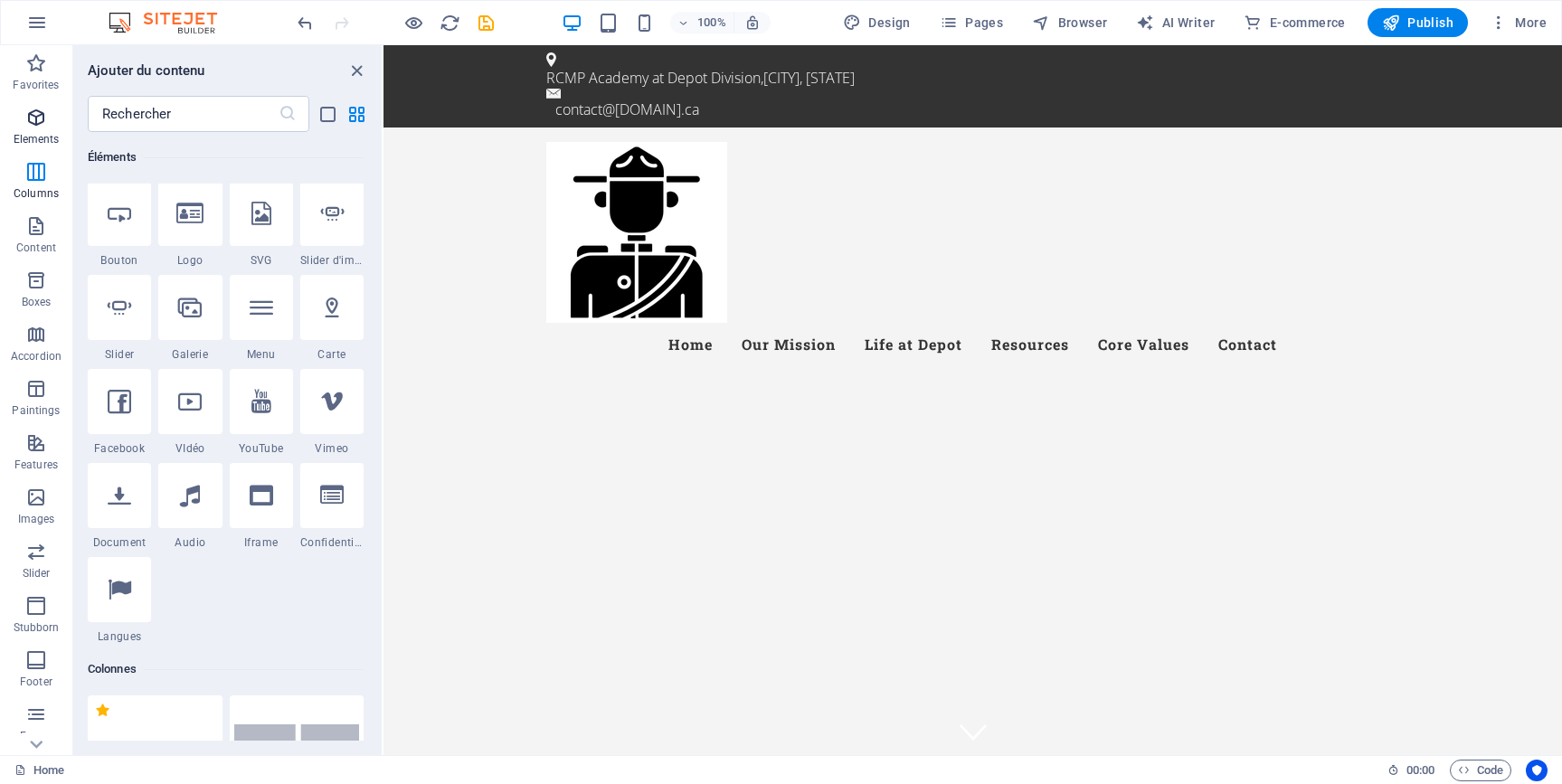 scroll, scrollTop: 193, scrollLeft: 0, axis: vertical 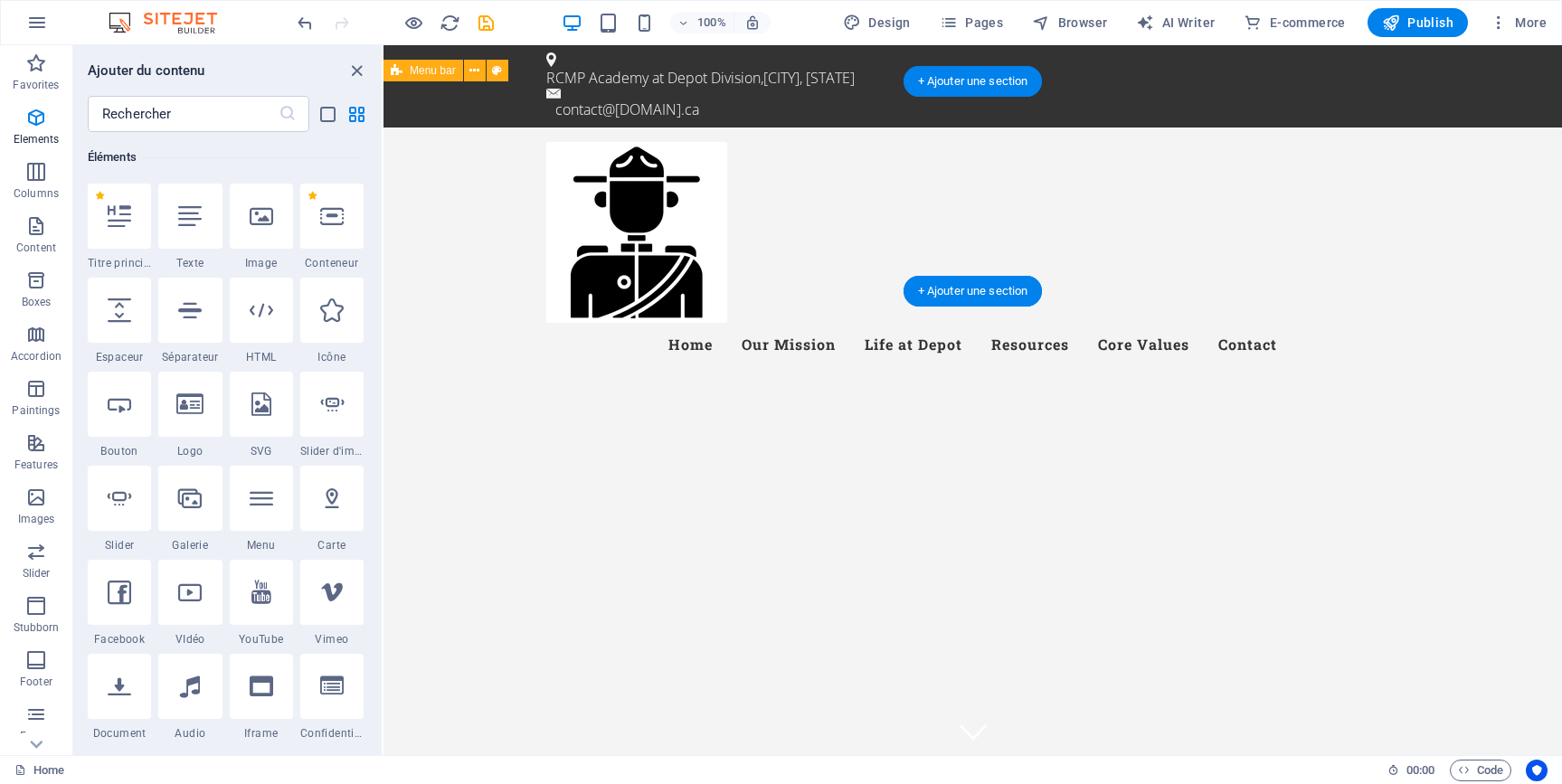click on "Menu Home Our Mission Life at Depot Resources Core Values Contact" at bounding box center (972, 254) 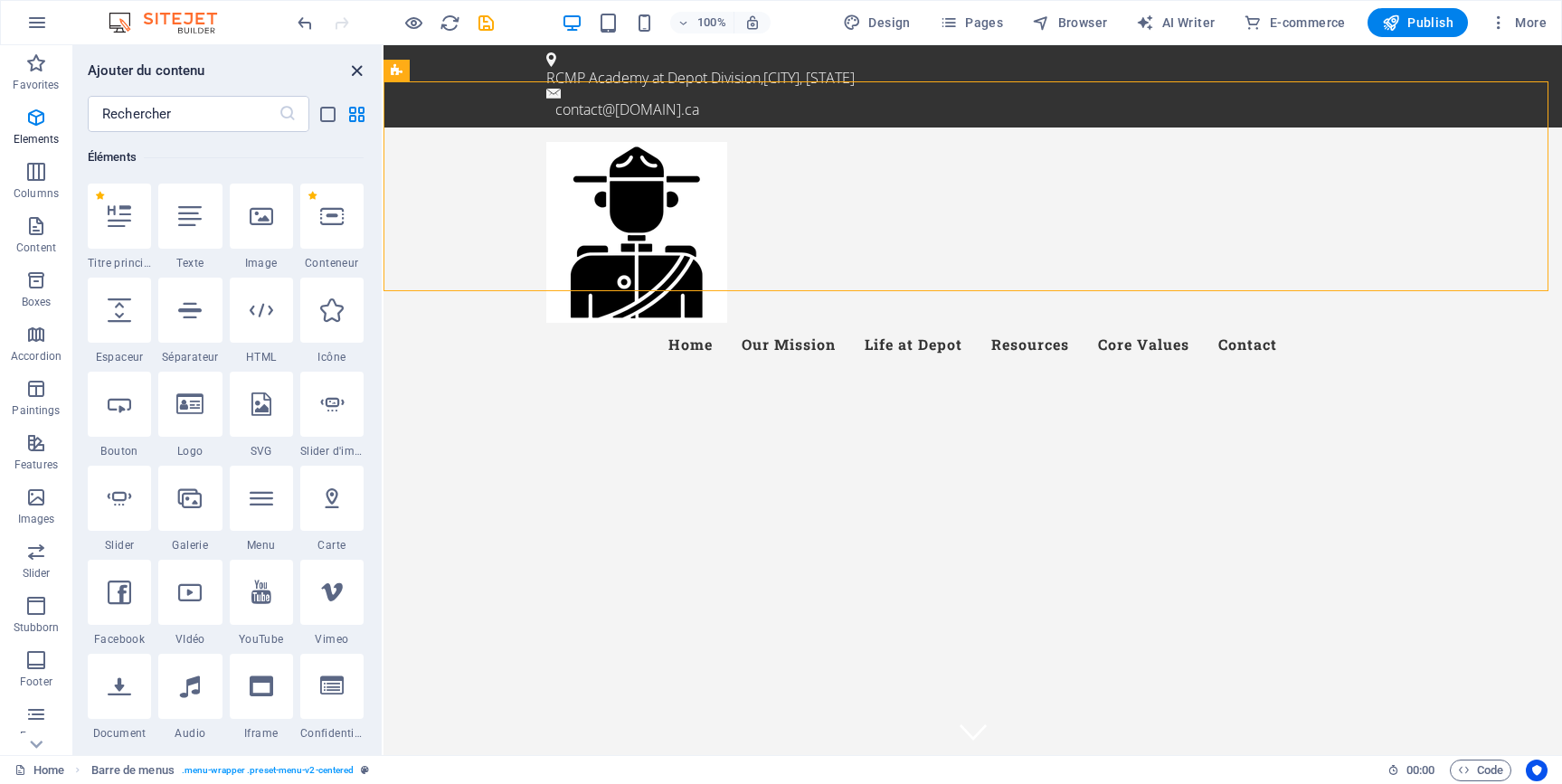 click at bounding box center (356, 71) 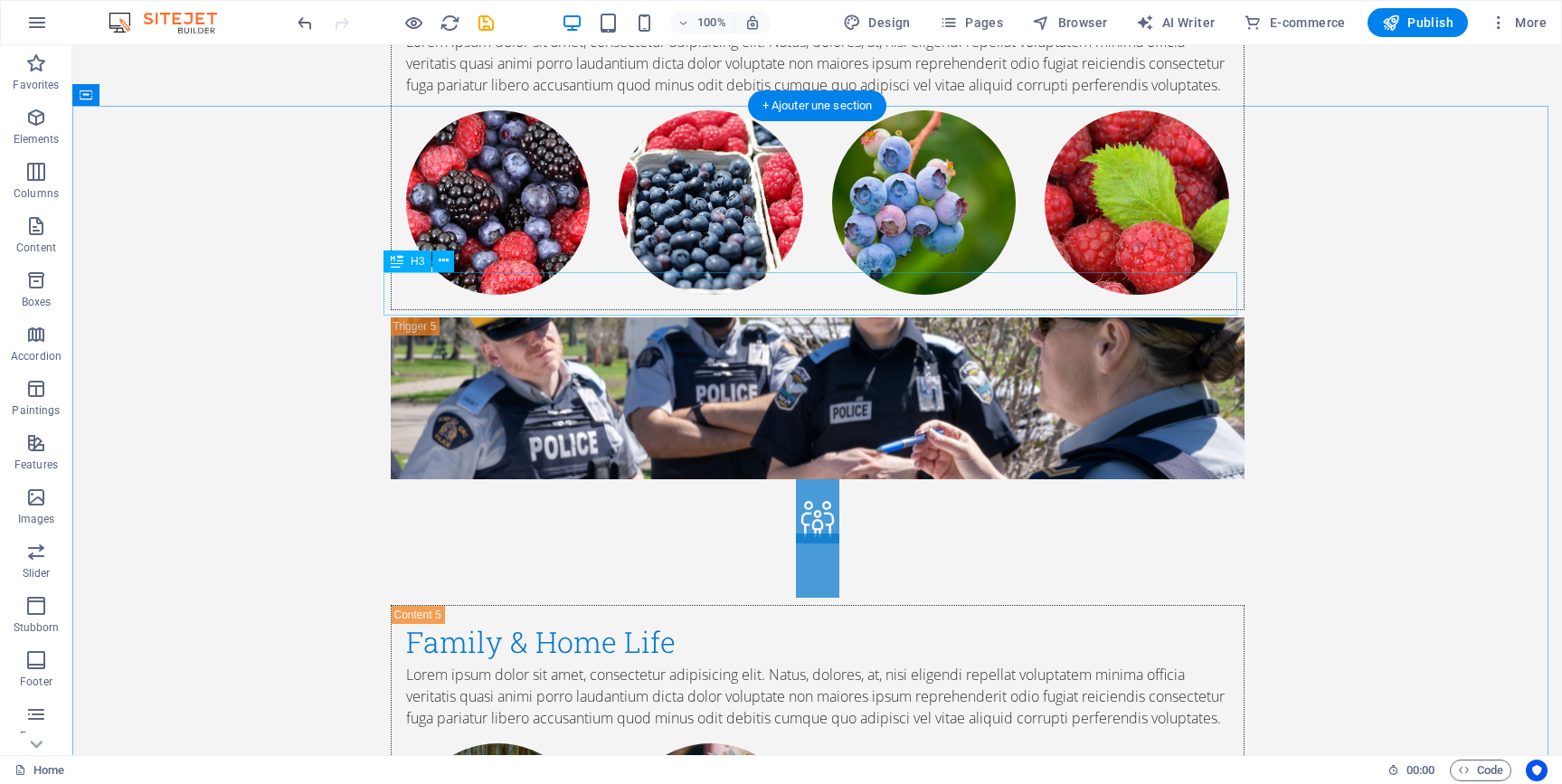 scroll, scrollTop: 5426, scrollLeft: 0, axis: vertical 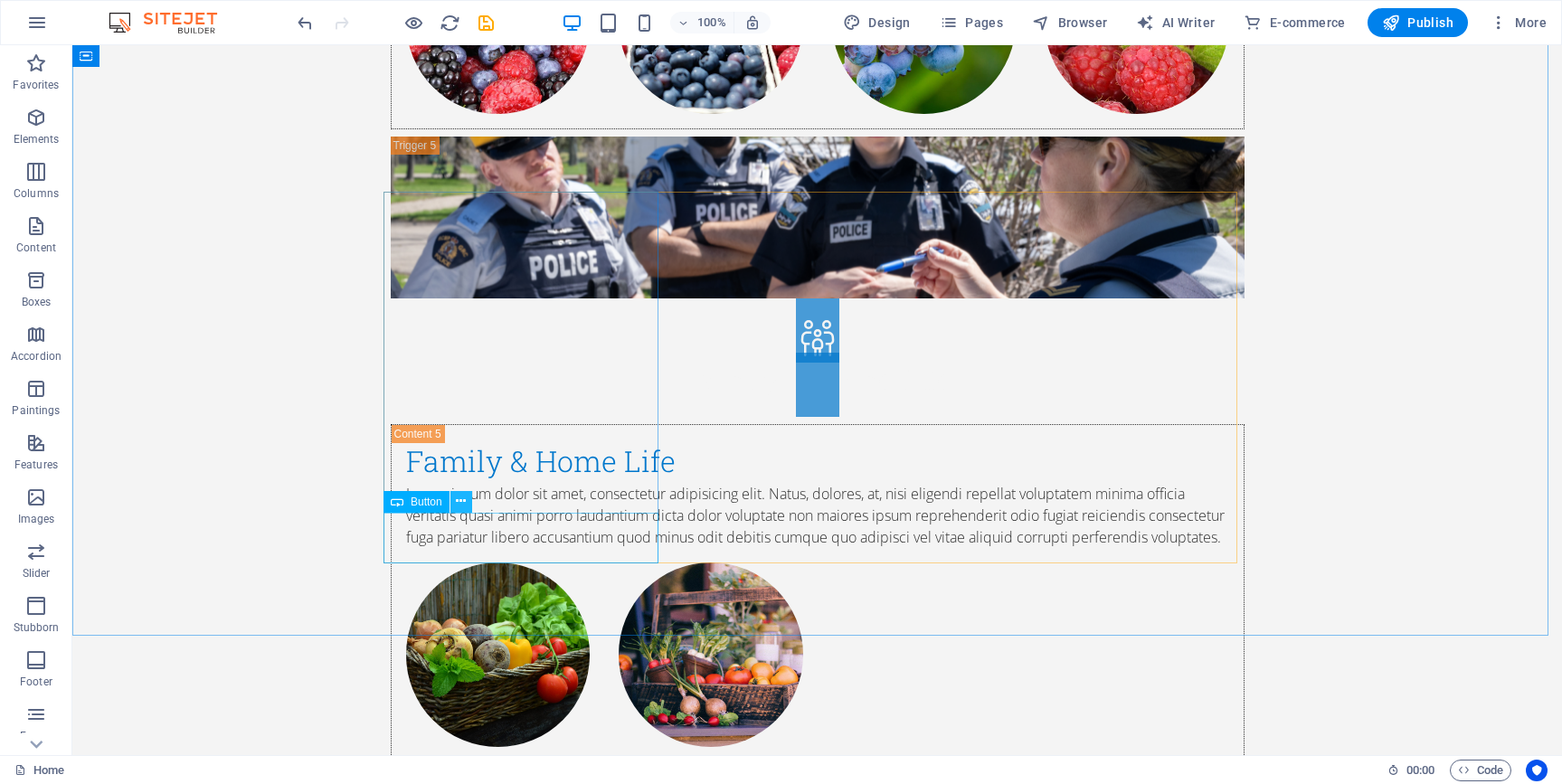 click at bounding box center [460, 501] 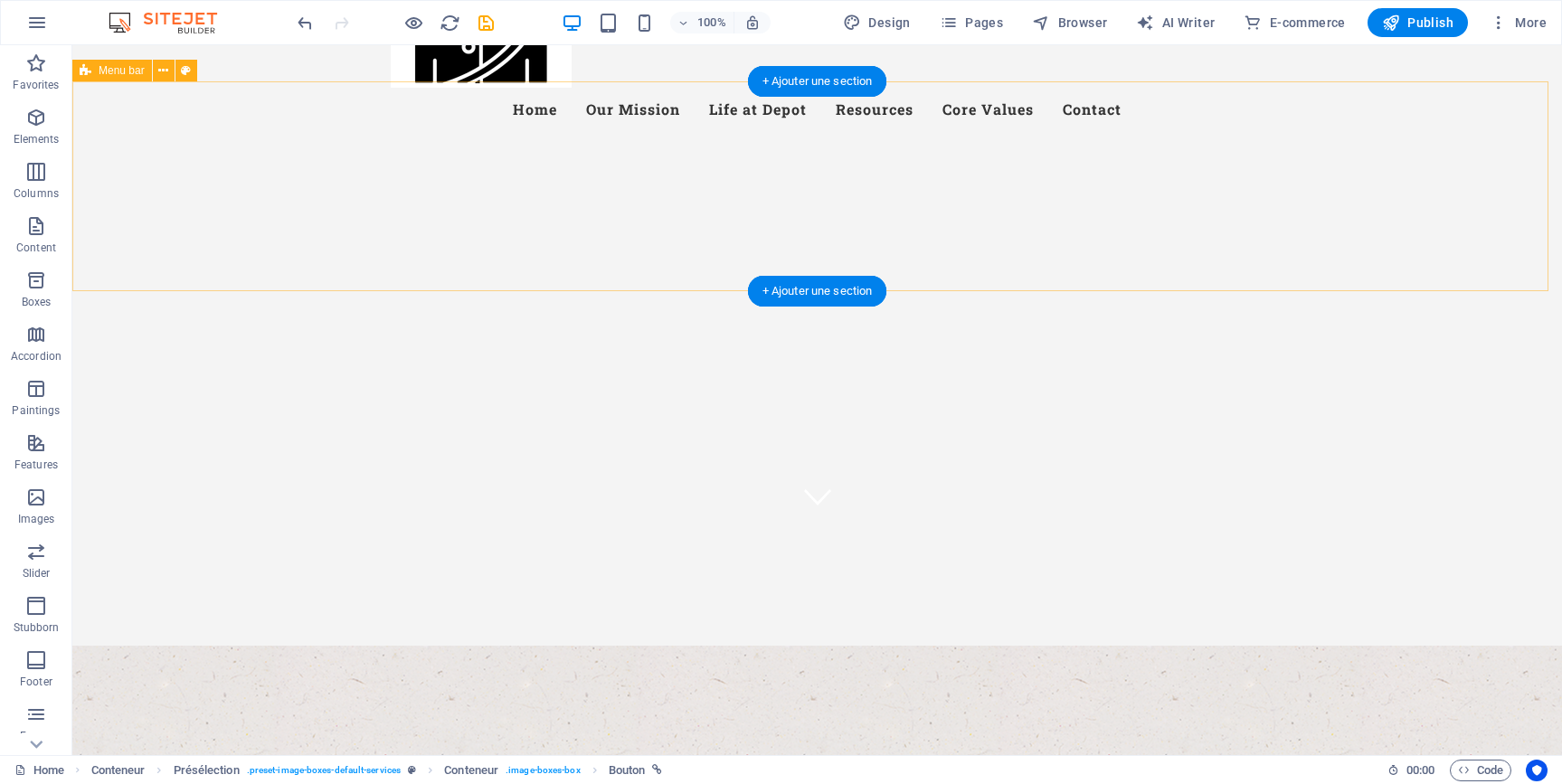 scroll, scrollTop: 0, scrollLeft: 0, axis: both 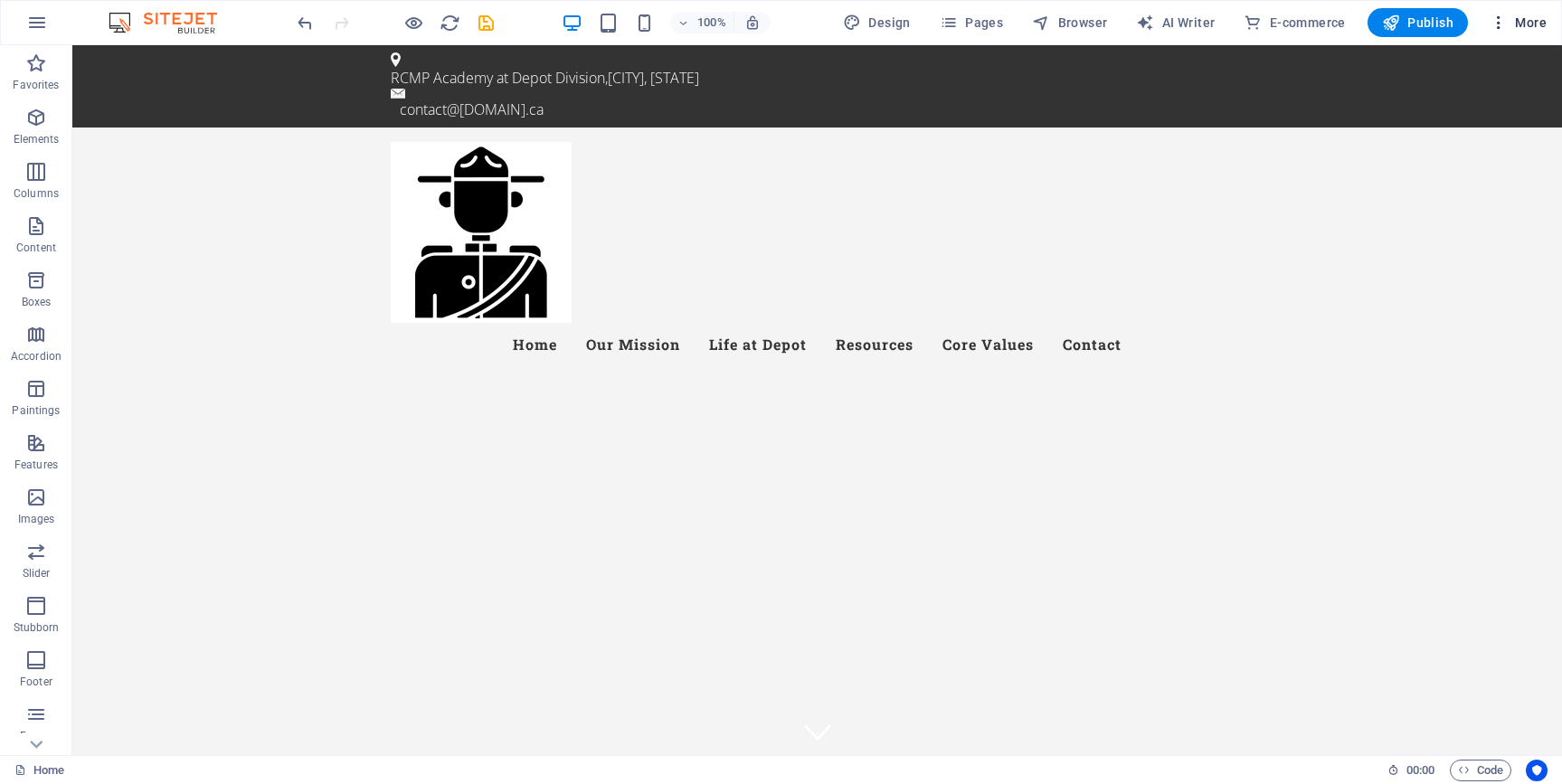 click at bounding box center [1499, 23] 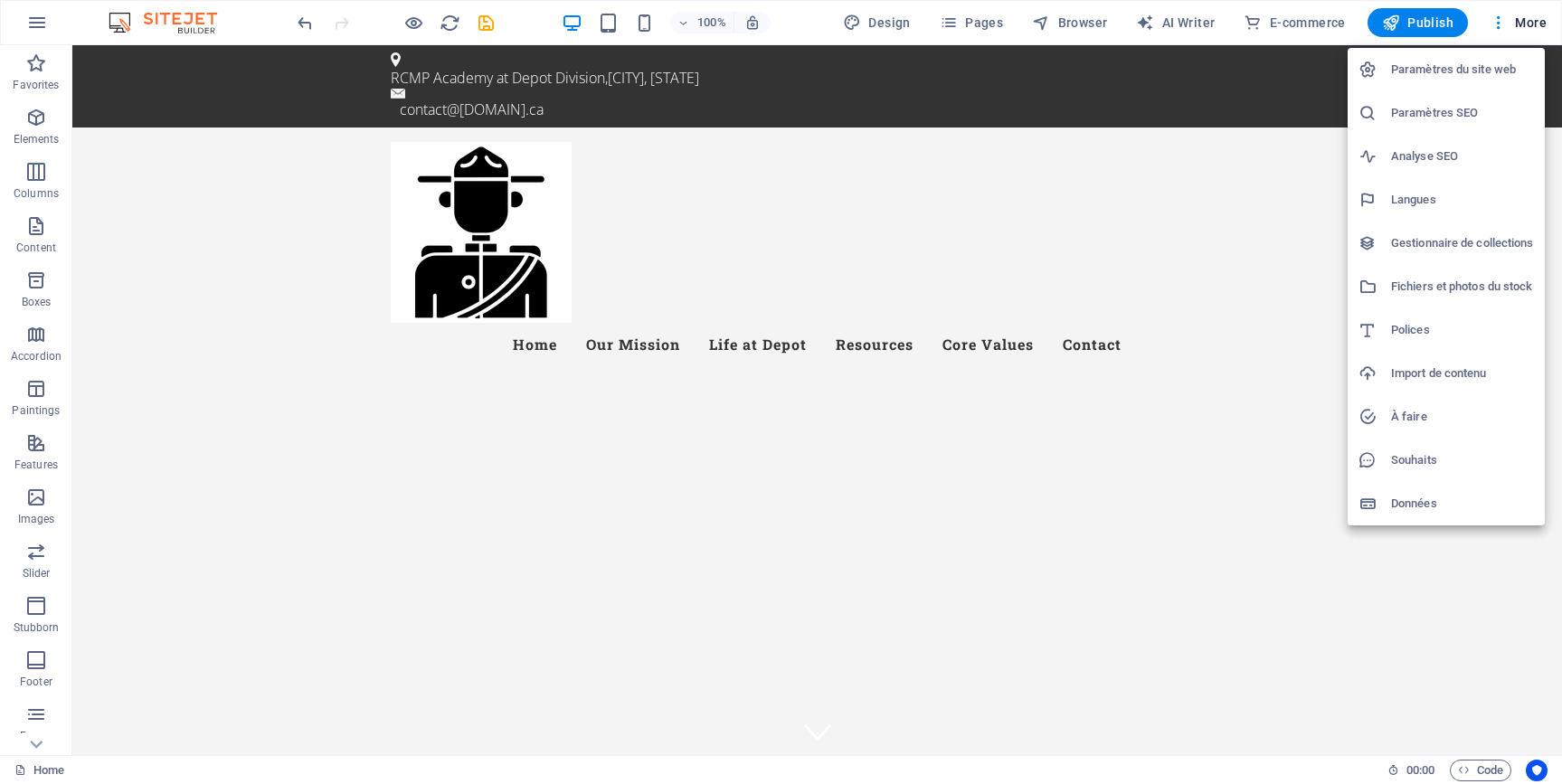click at bounding box center [781, 392] 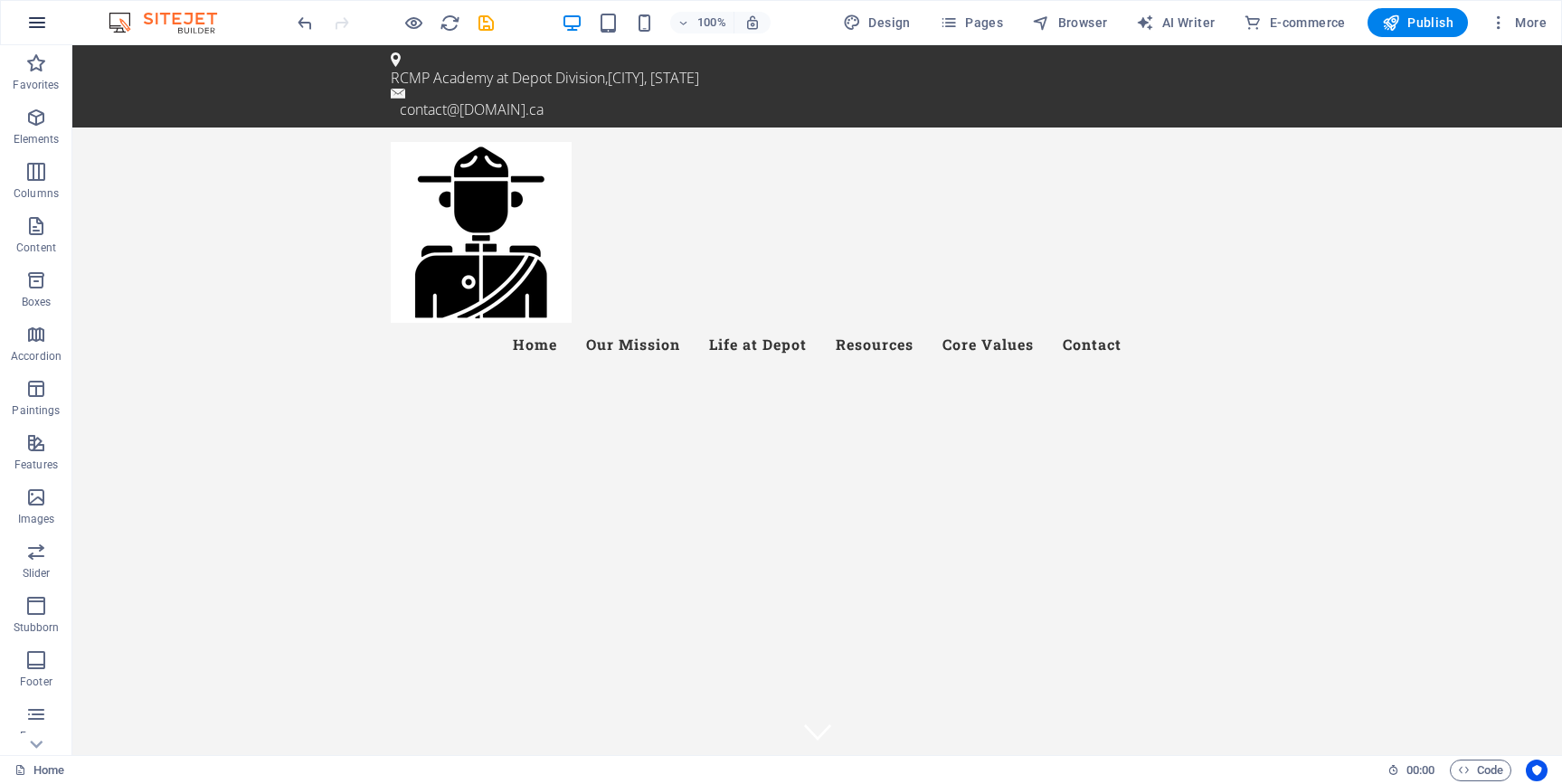 click at bounding box center (37, 23) 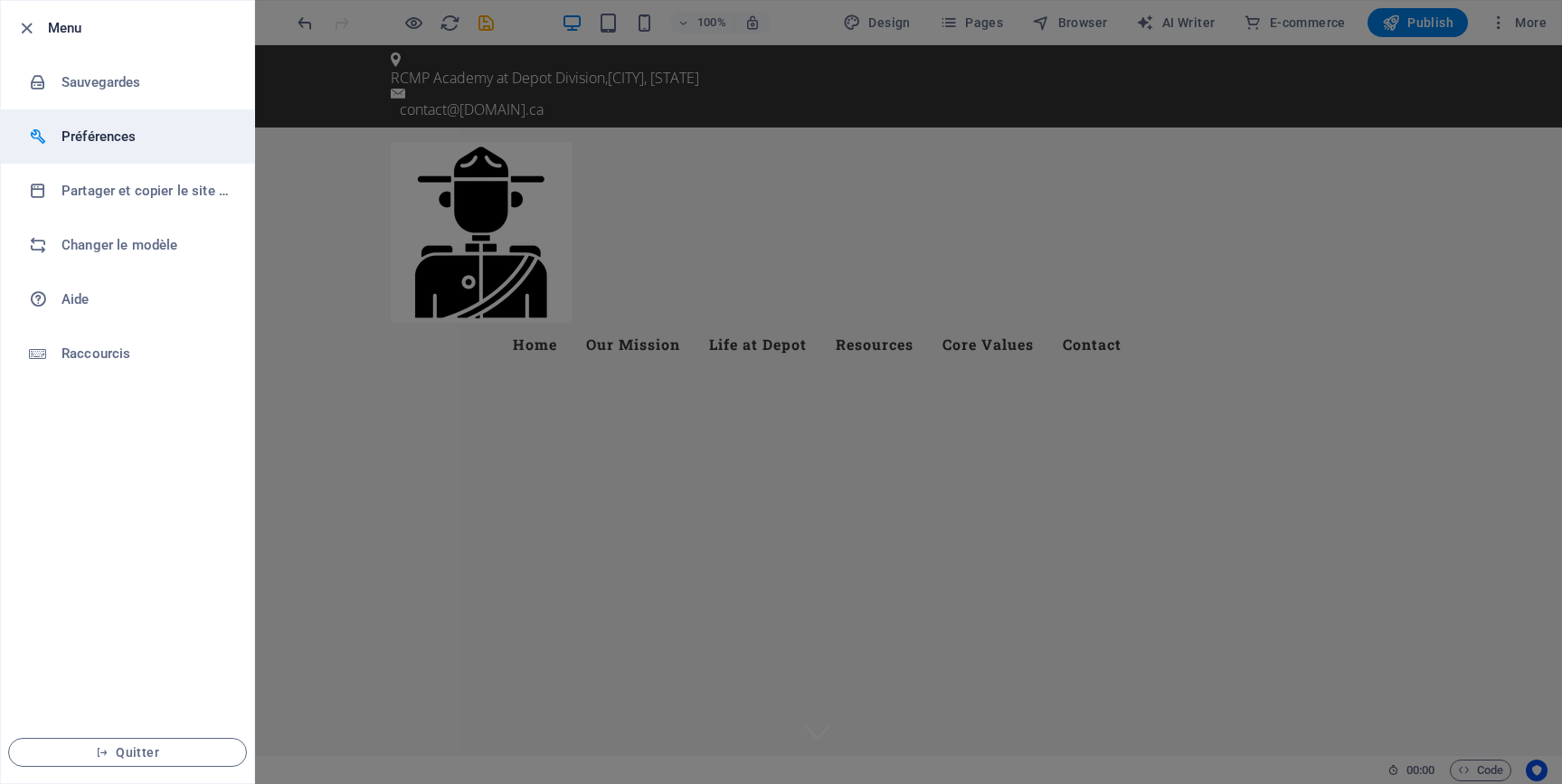 click on "Préférences" at bounding box center (145, 137) 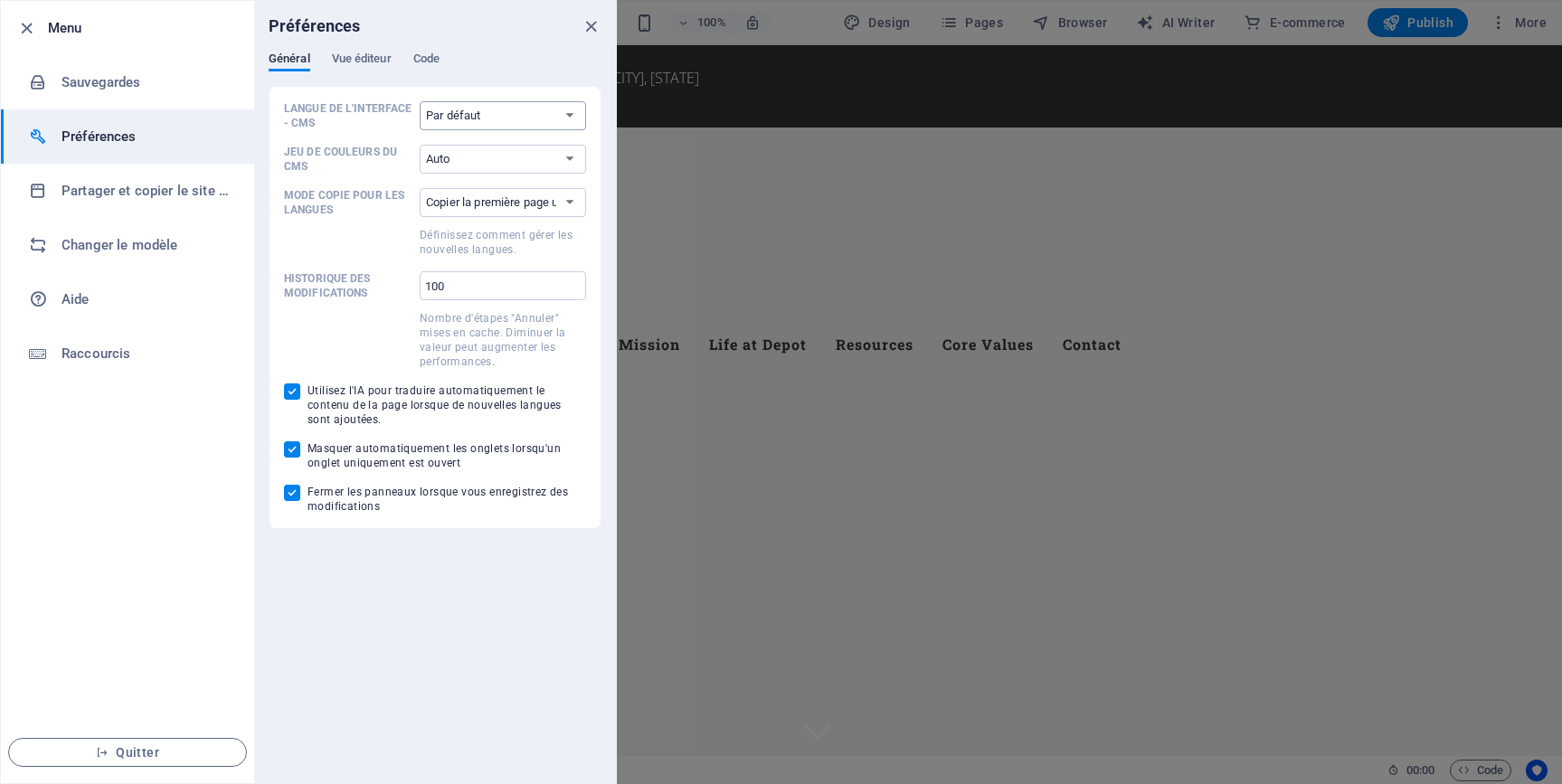 click on "Par défaut Deutsch English Español Français Magyar Italiano Nederlands Polski Português русский язык Svenska Türkçe 日本語" at bounding box center [503, 116] 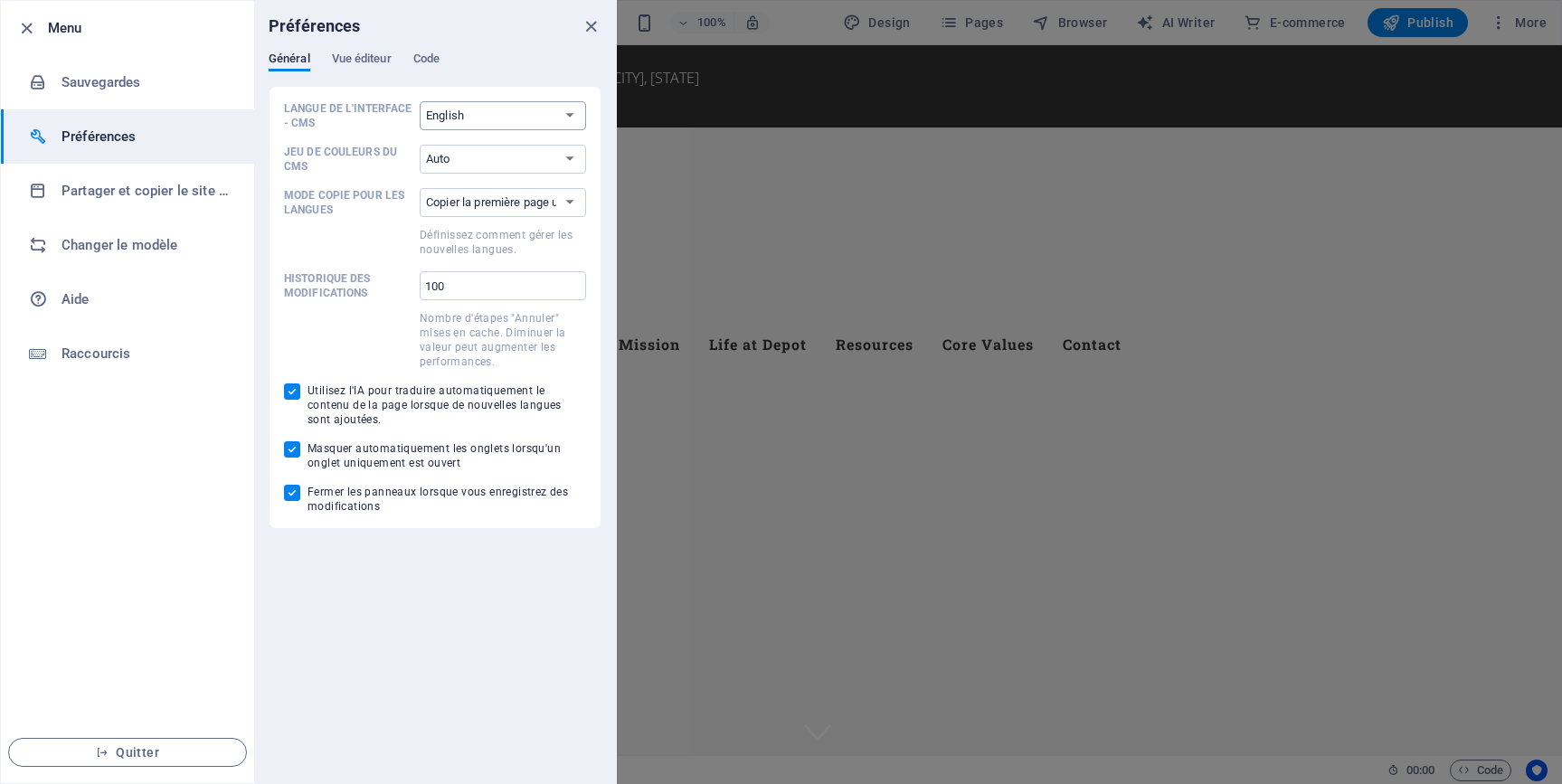 click on "Par défaut Deutsch English Español Français Magyar Italiano Nederlands Polski Português русский язык Svenska Türkçe 日本語" at bounding box center (503, 116) 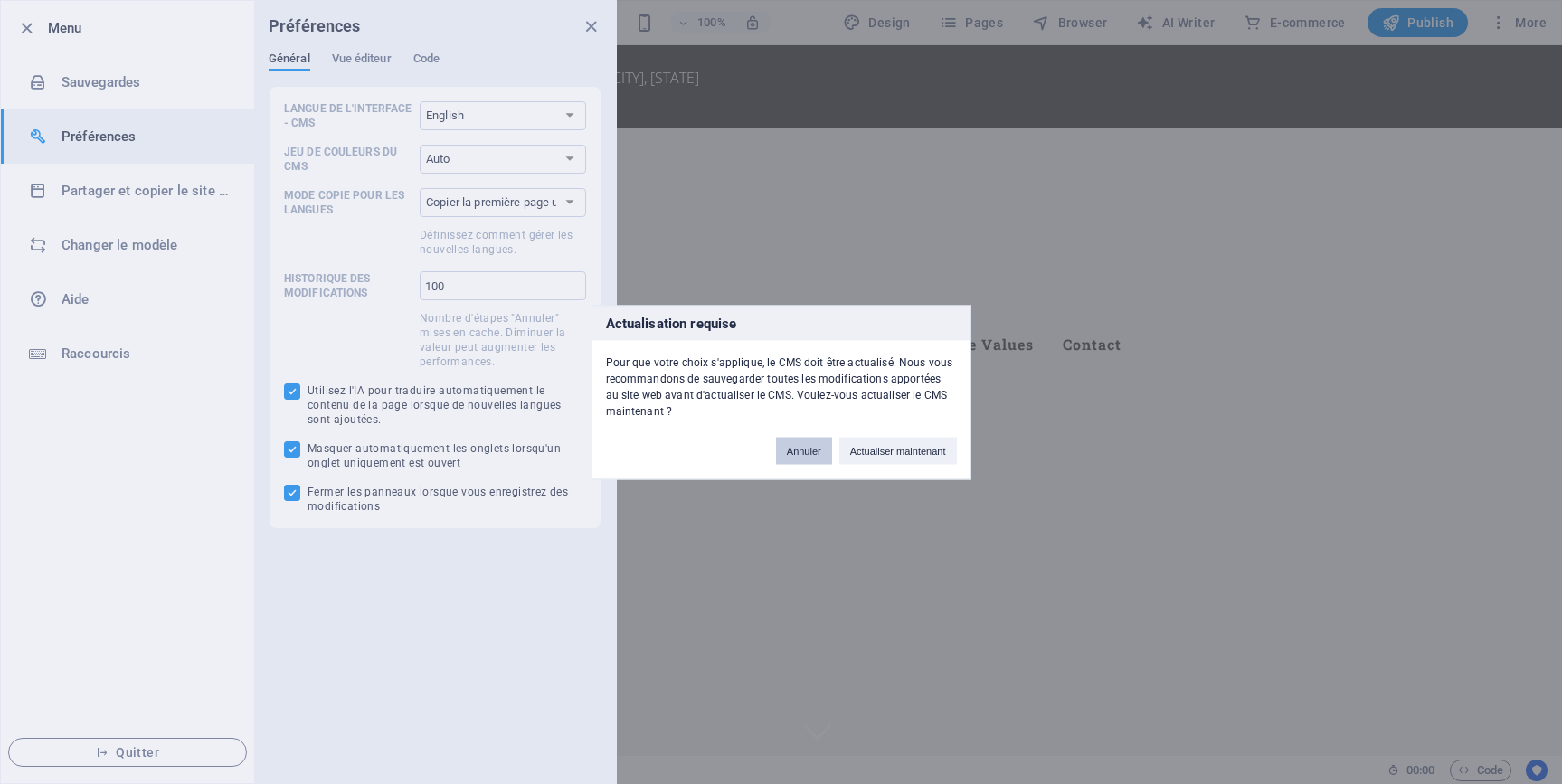 click on "Annuler" at bounding box center [804, 450] 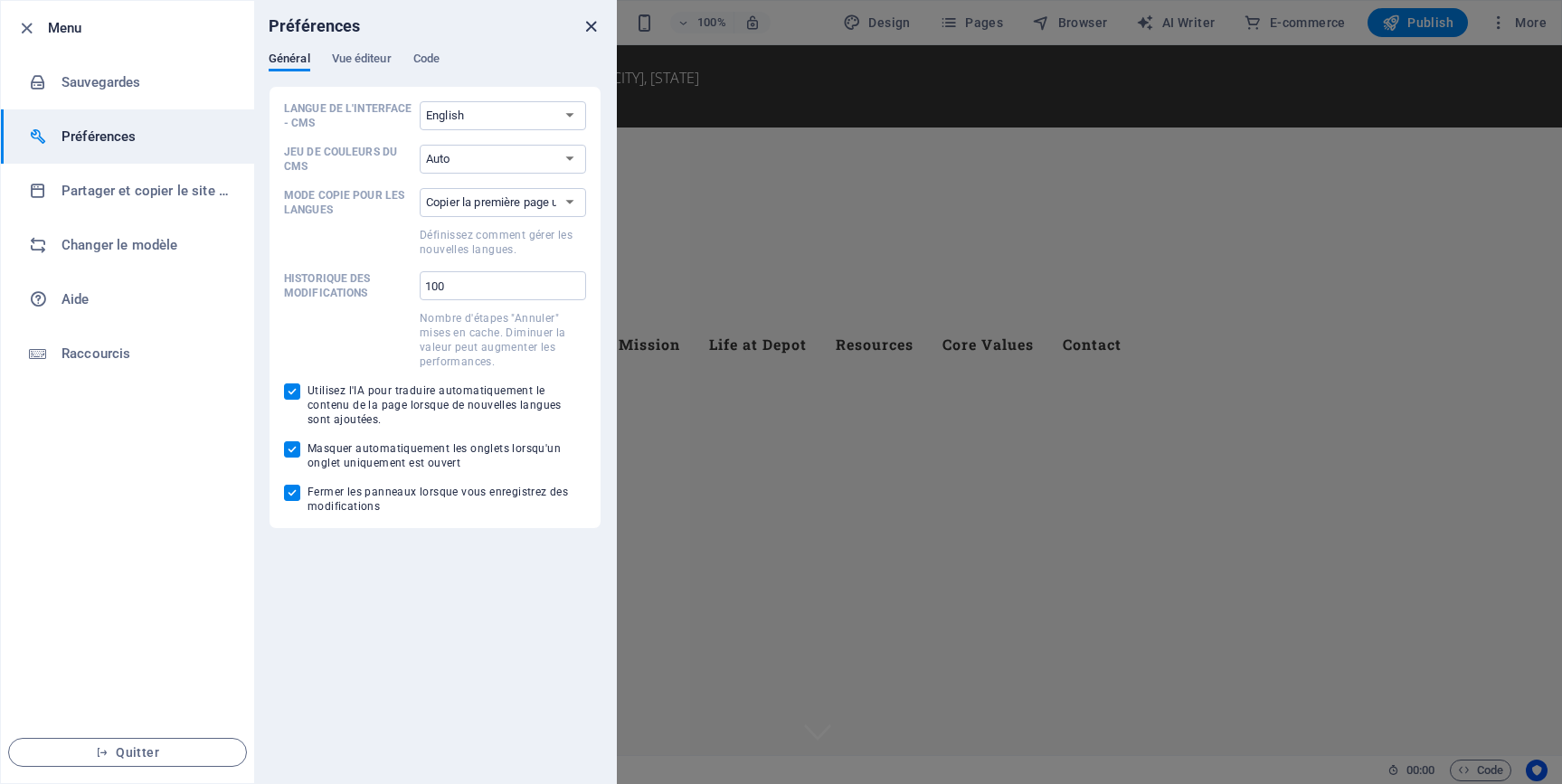 click at bounding box center (591, 26) 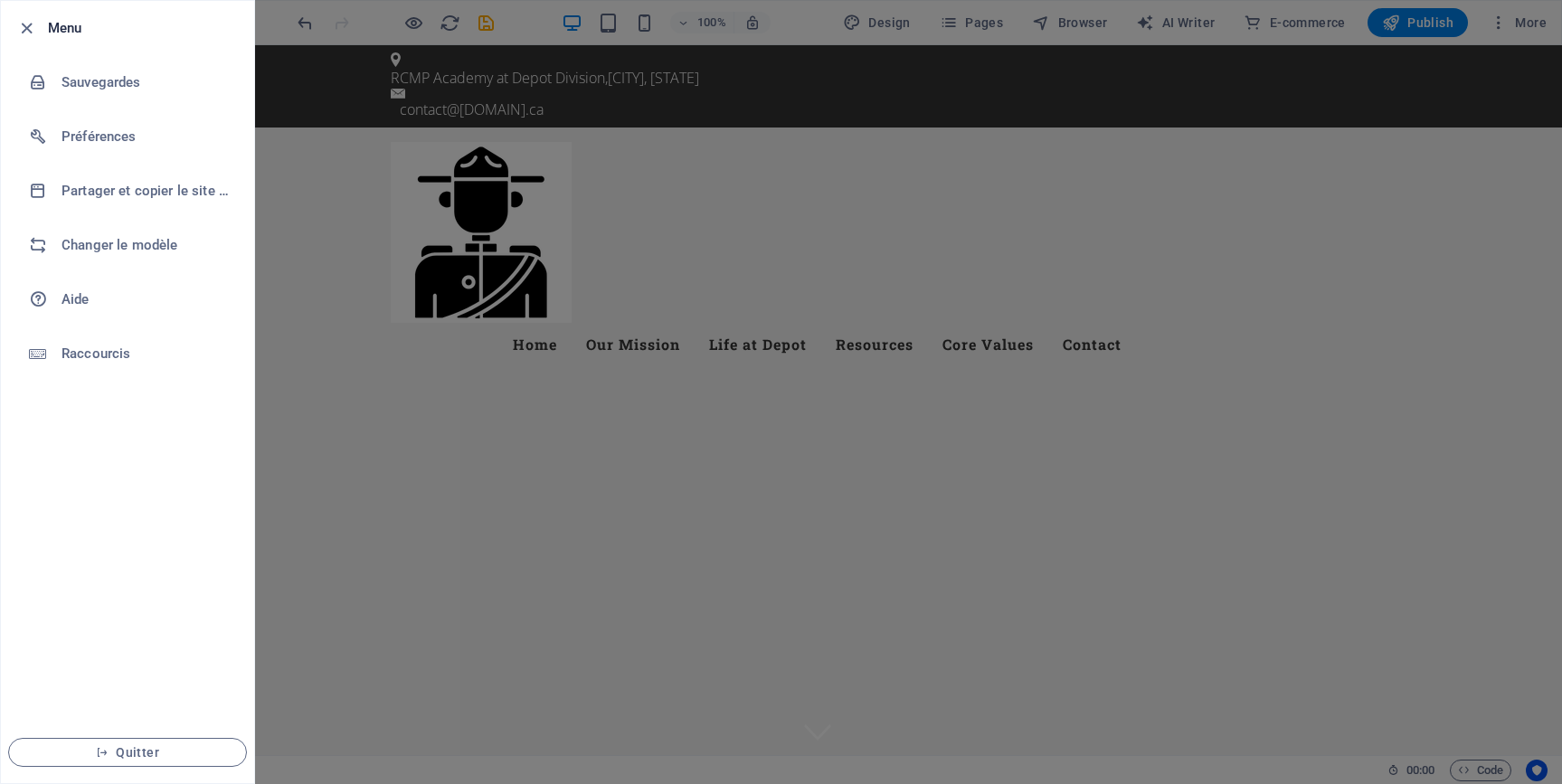 click at bounding box center (781, 392) 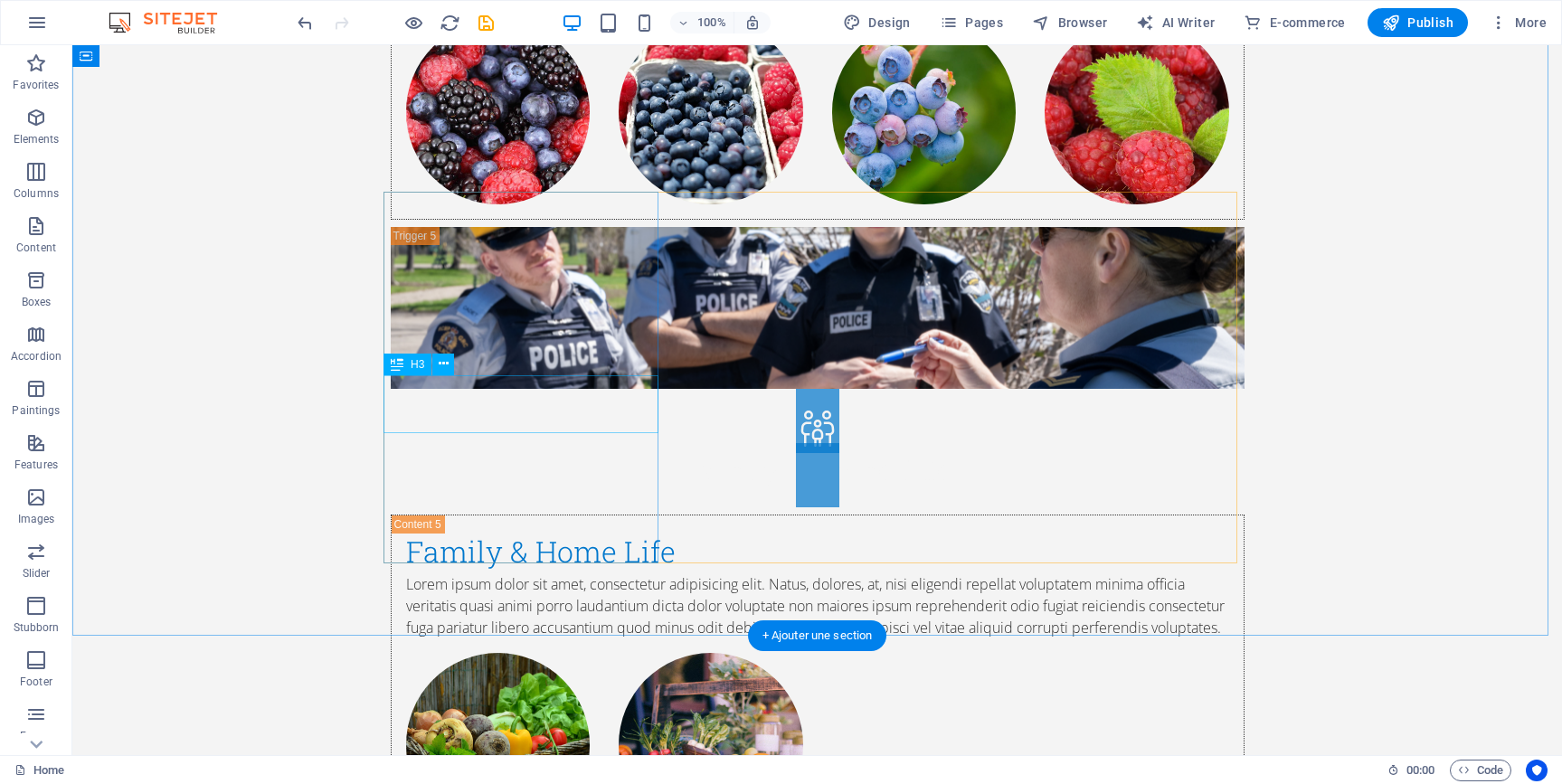 scroll, scrollTop: 5426, scrollLeft: 0, axis: vertical 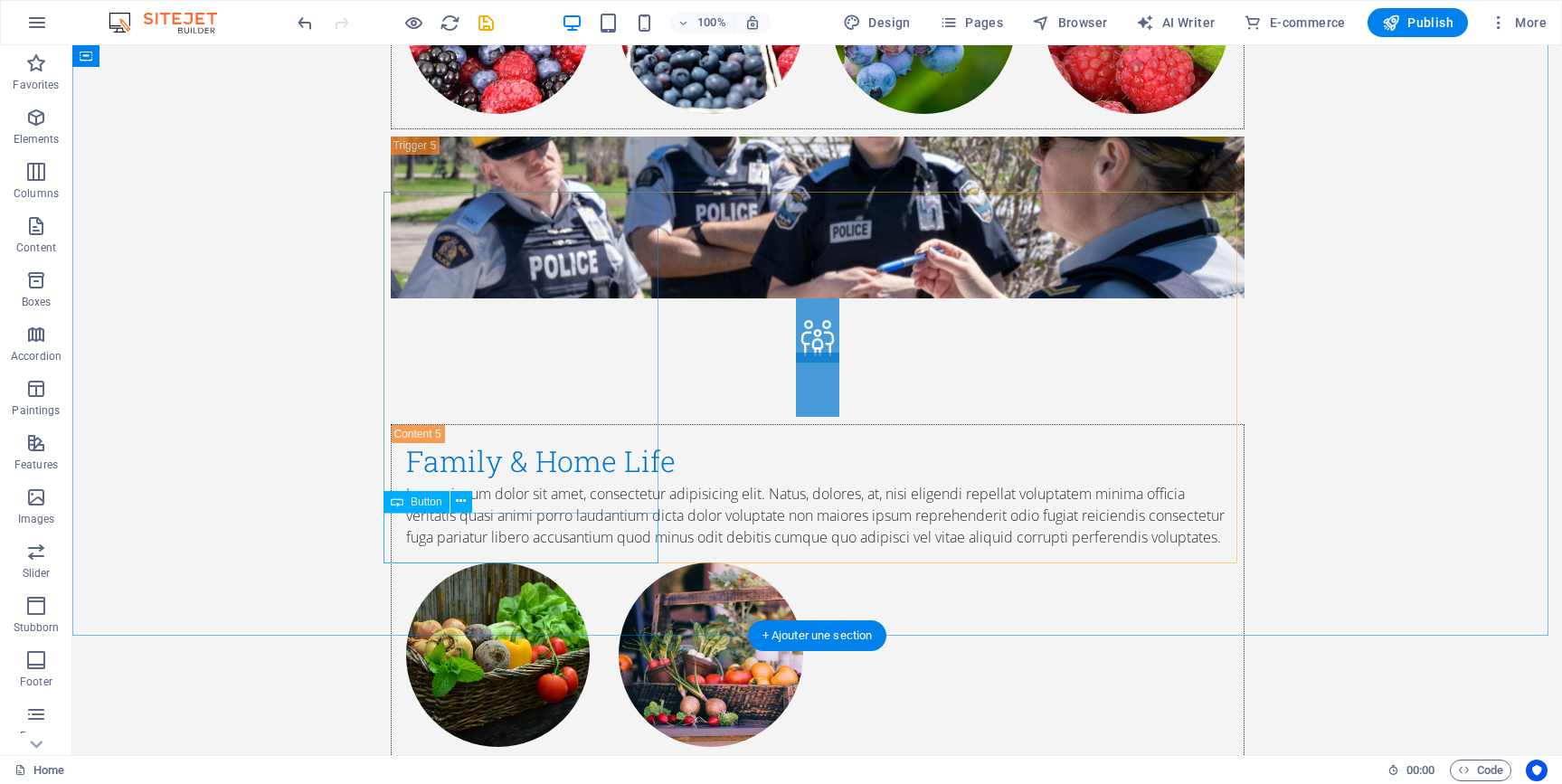 click on "See links" at bounding box center (818, 2416) 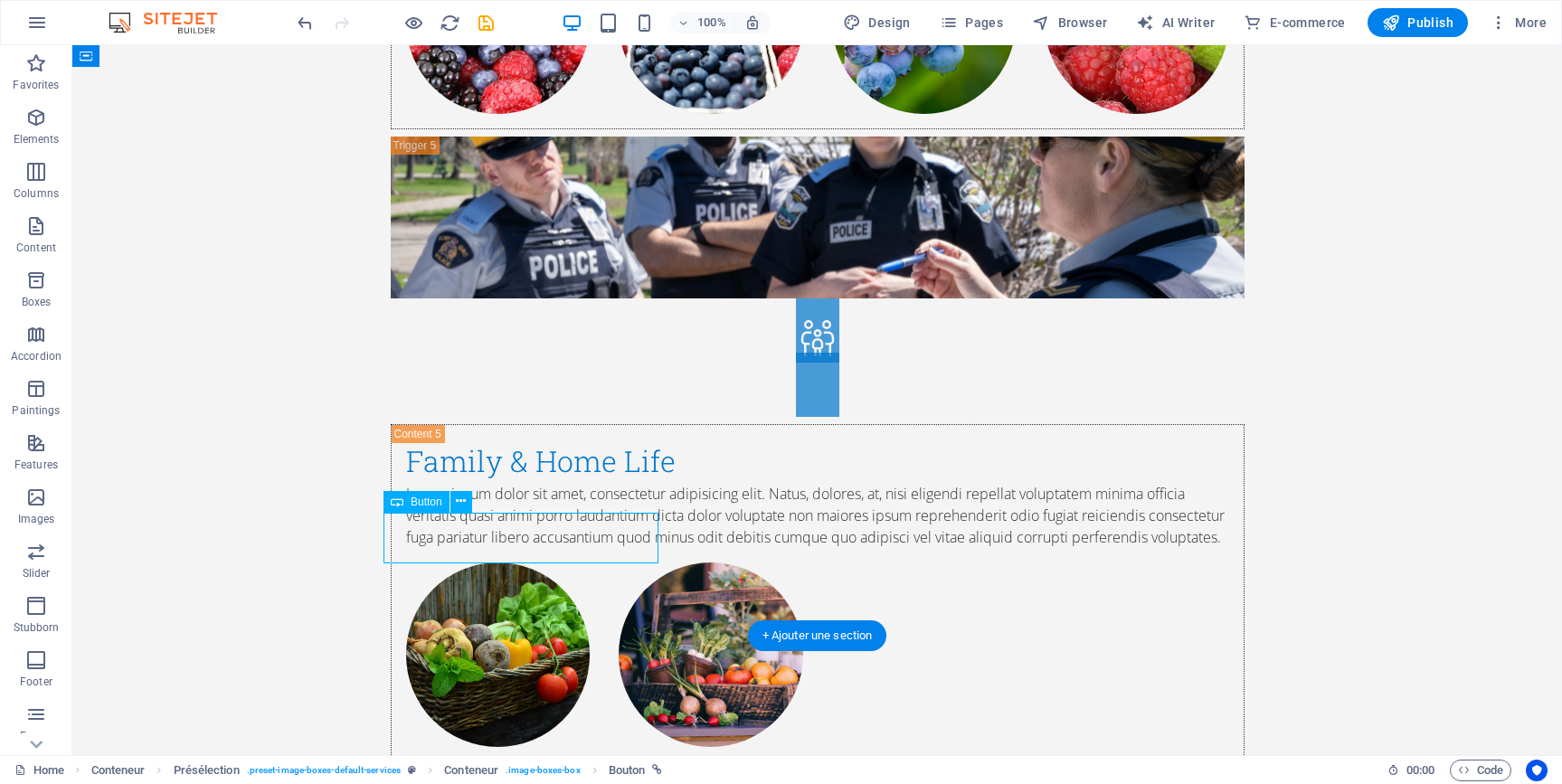 click on "See links" at bounding box center (818, 2416) 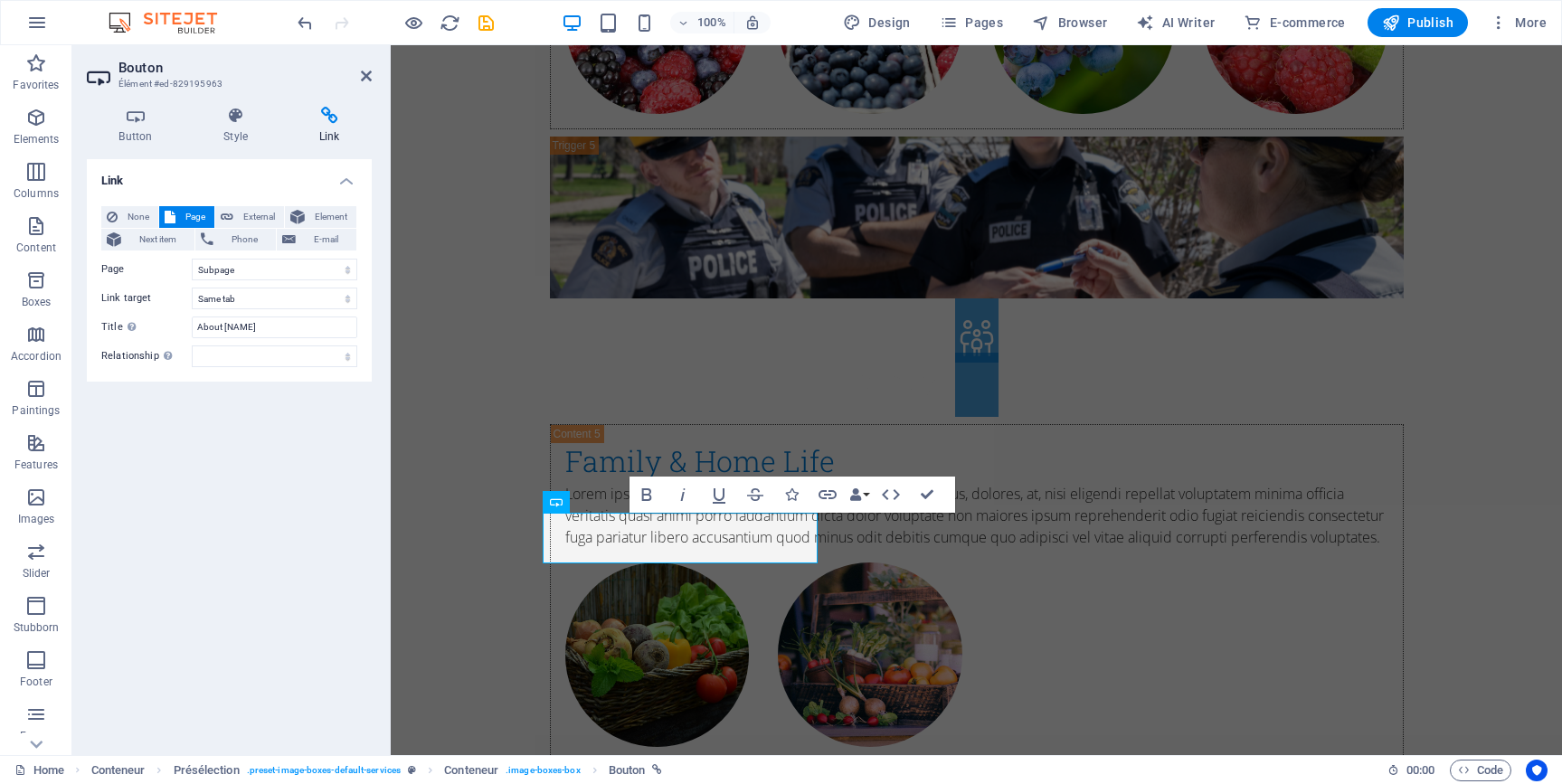 click on "Link None Page External Element Next item Phone E-mail Page Home Subpage Legal Notice Privacy Element
URL Phone E-mail Link target New tab Same tab Overlay Title Additional description of the link. This should be different from the link text. The title is often displayed as Tooltip Text when the mouse hovers over the element. Leave blank if unsure. About [NAME] Relationship Defines the  relationship between this link and the link target  . For example, the value "nofollow" tells search engines not to follow the link. You can leave it blank. alternate author bookmark external help license next nofollow noreferrer noopener prev search tag" at bounding box center [229, 449] 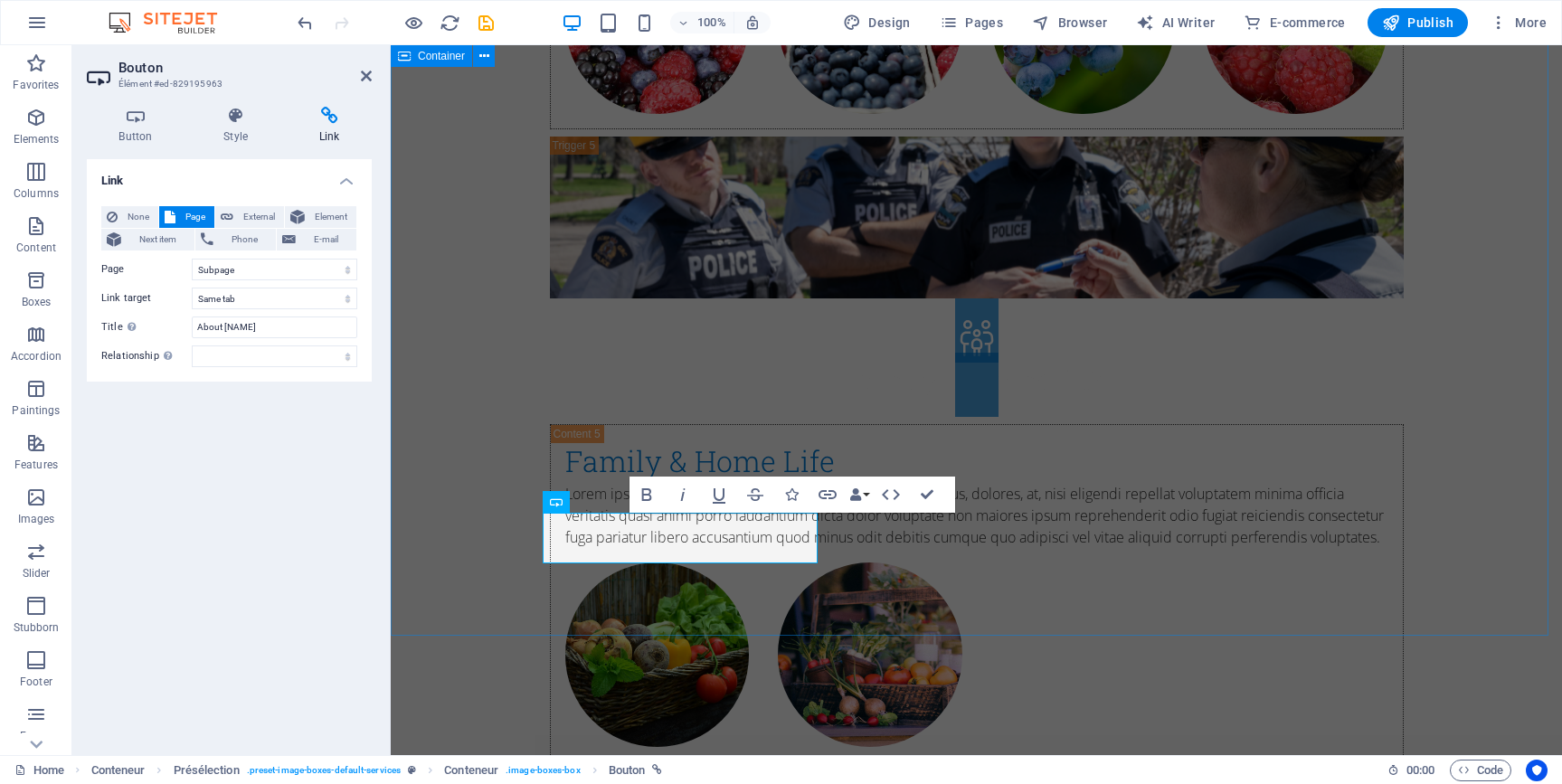 click on "Other   resources Explore, Learn, Thrive A selection of curated resources to help you navigate Depot life with confidence and clarity. About [NAME] Lorem ipsum dolor sit amet, consectetur adipisicing elit. Veritatis, dolorem! See links Educational Lorem ipsum dolor sit amet, consectetur adipisicing elit. Veritatis, dolorem! see links Wellness Lorem ipsum dolor sit amet, consectetur adipisicing elit. Veritatis, dolorem! see links" at bounding box center [976, 2712] 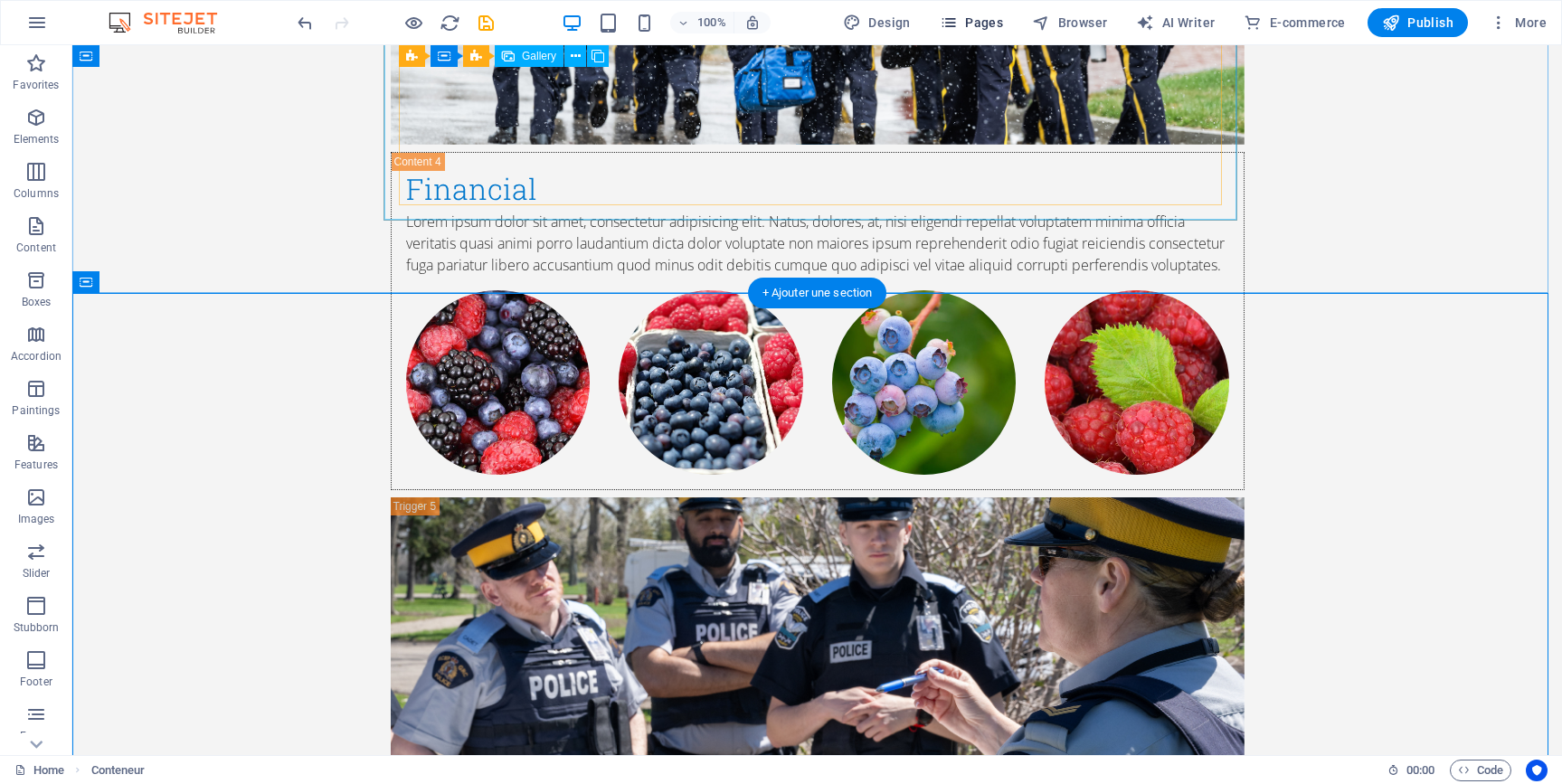 scroll, scrollTop: 5064, scrollLeft: 0, axis: vertical 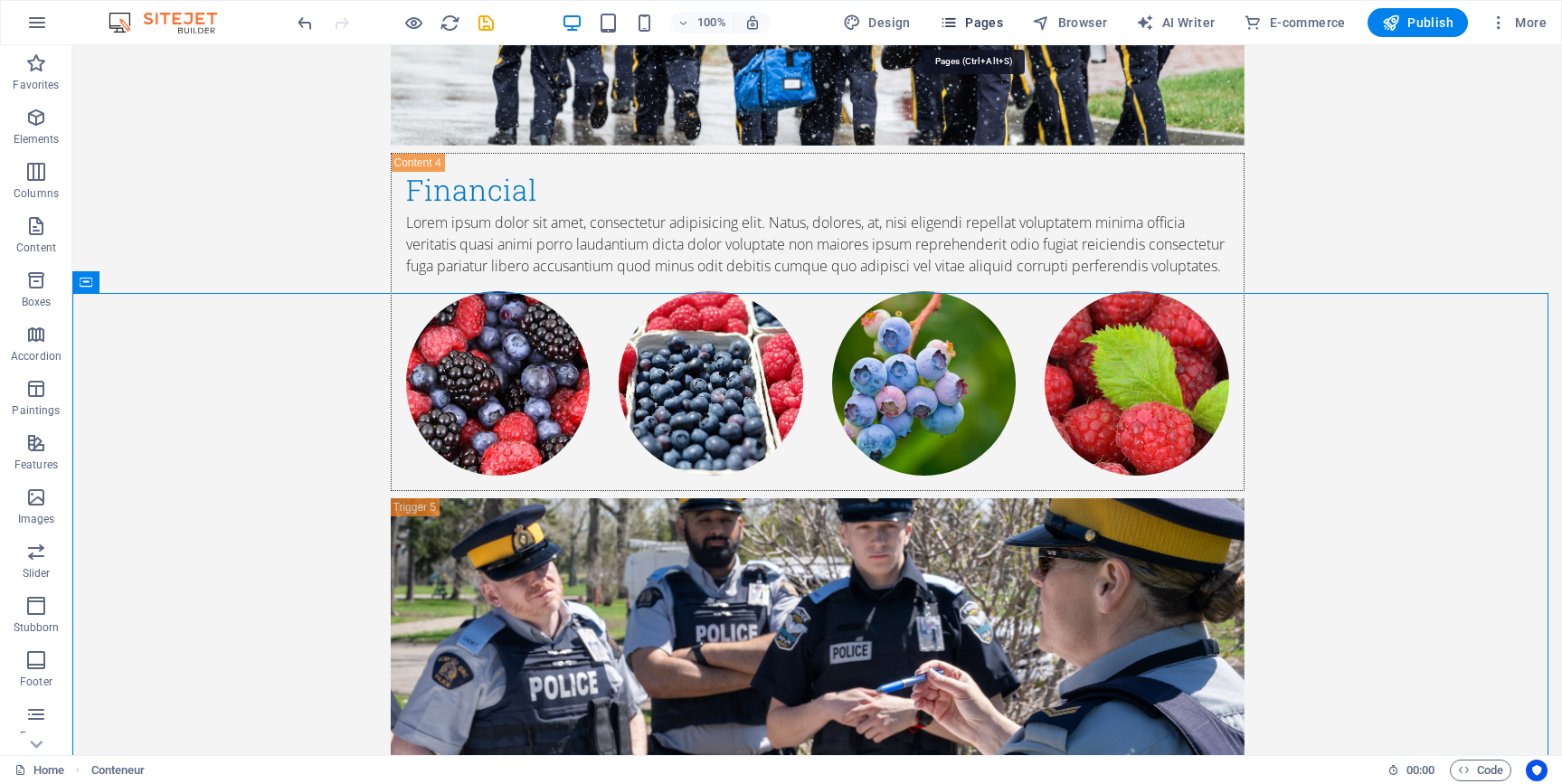 click on "Pages" at bounding box center [984, 23] 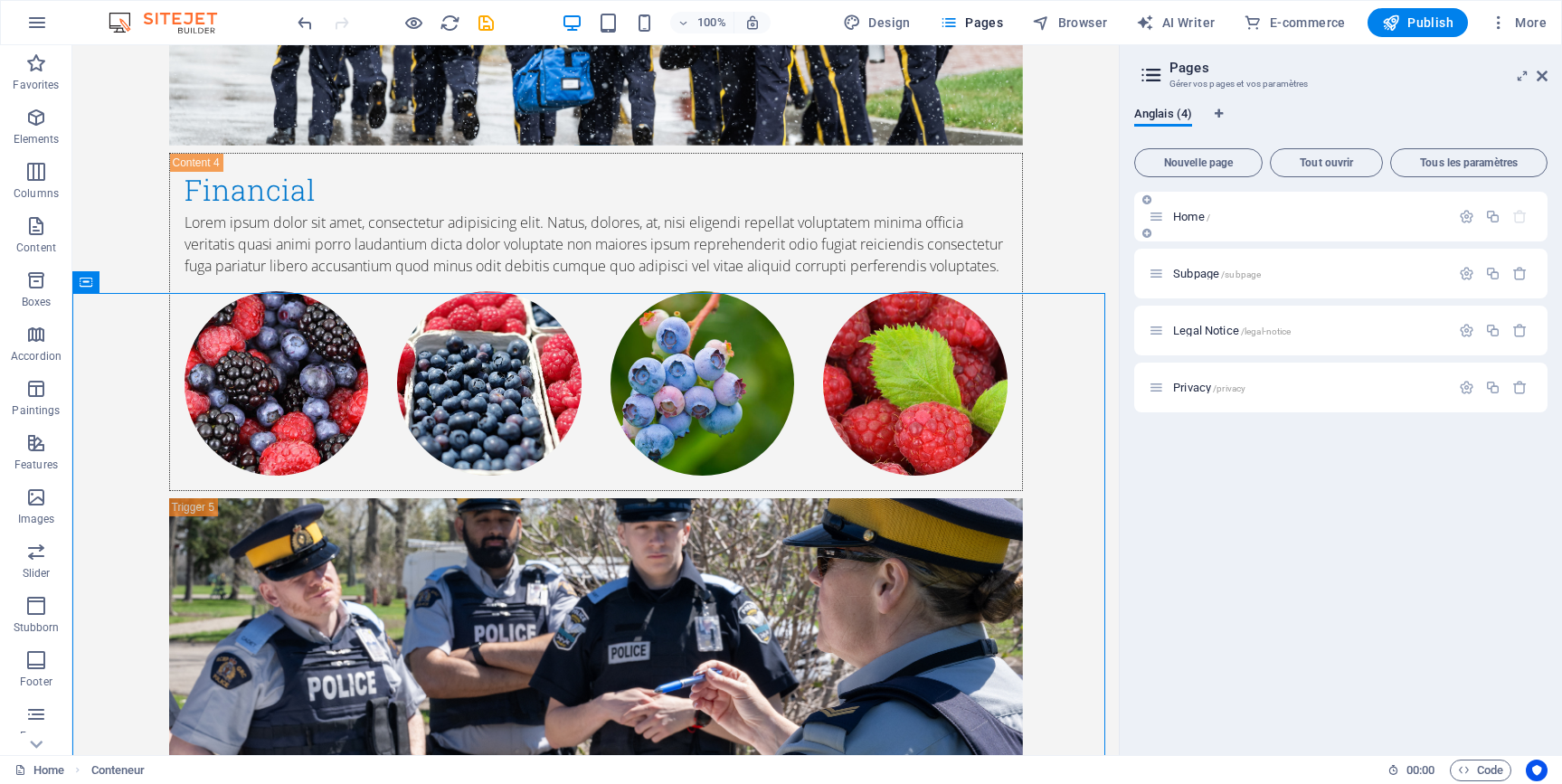 click at bounding box center (1156, 216) 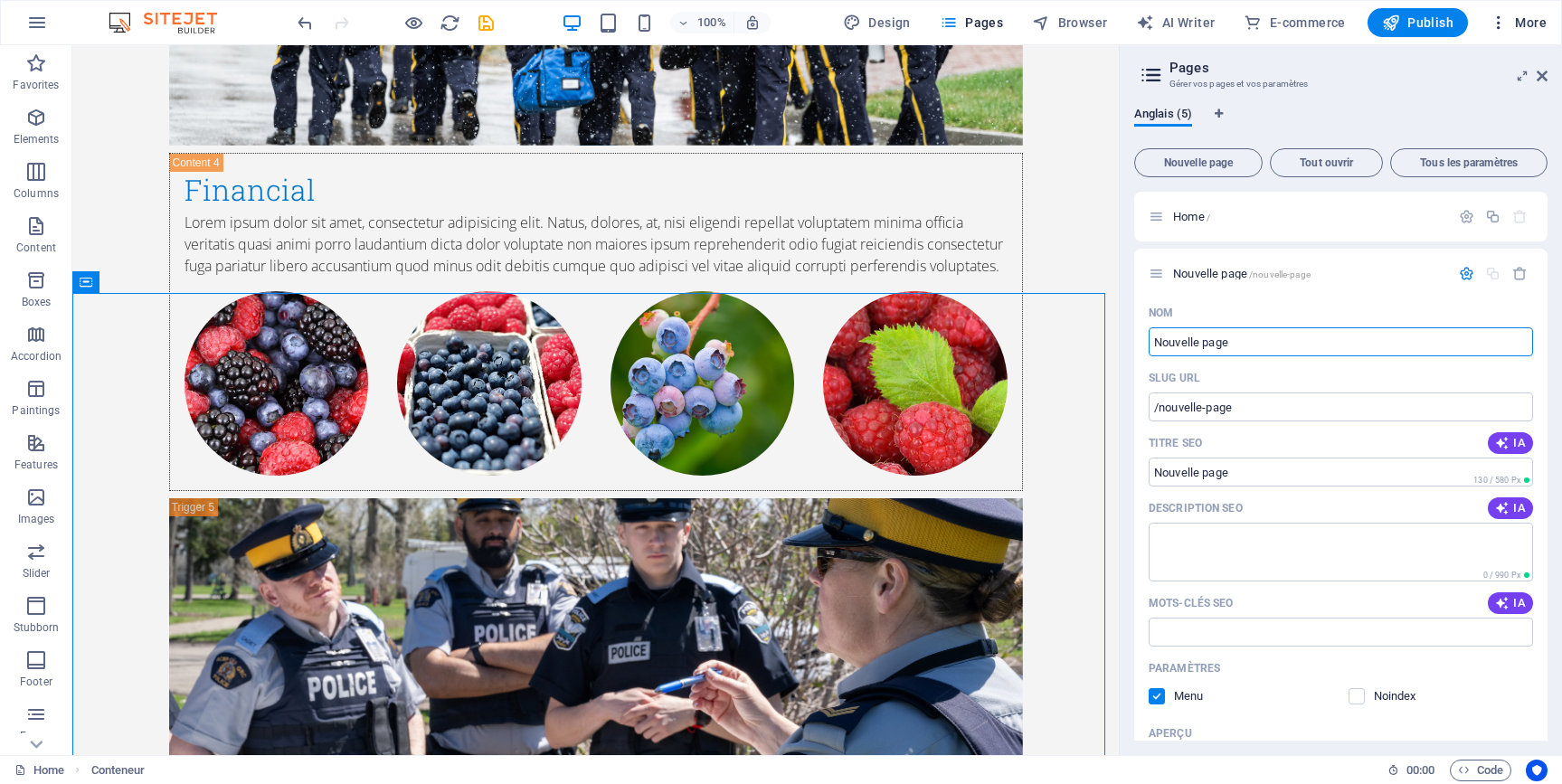 click at bounding box center (1499, 23) 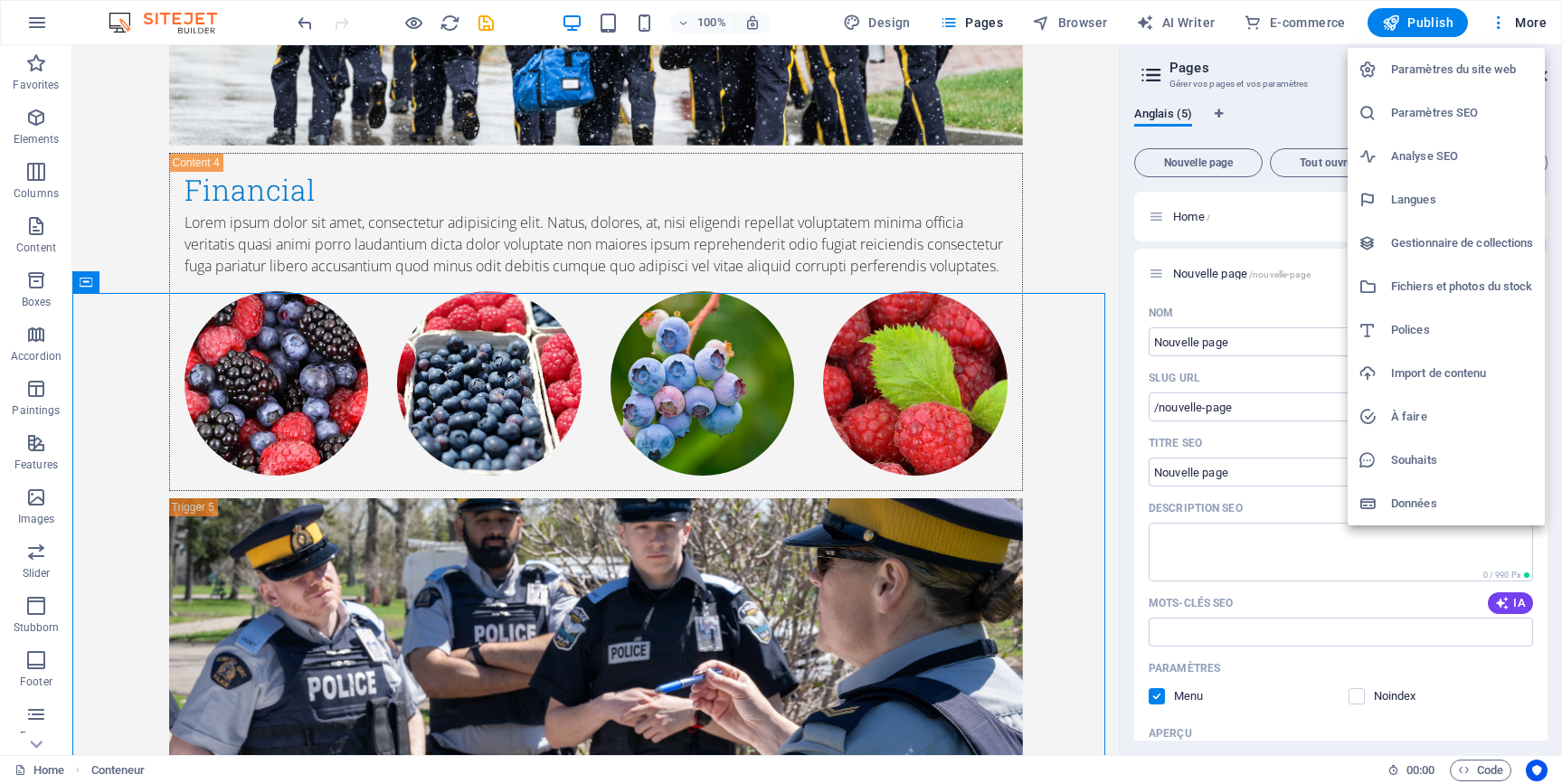 click on "Langues" at bounding box center (1463, 200) 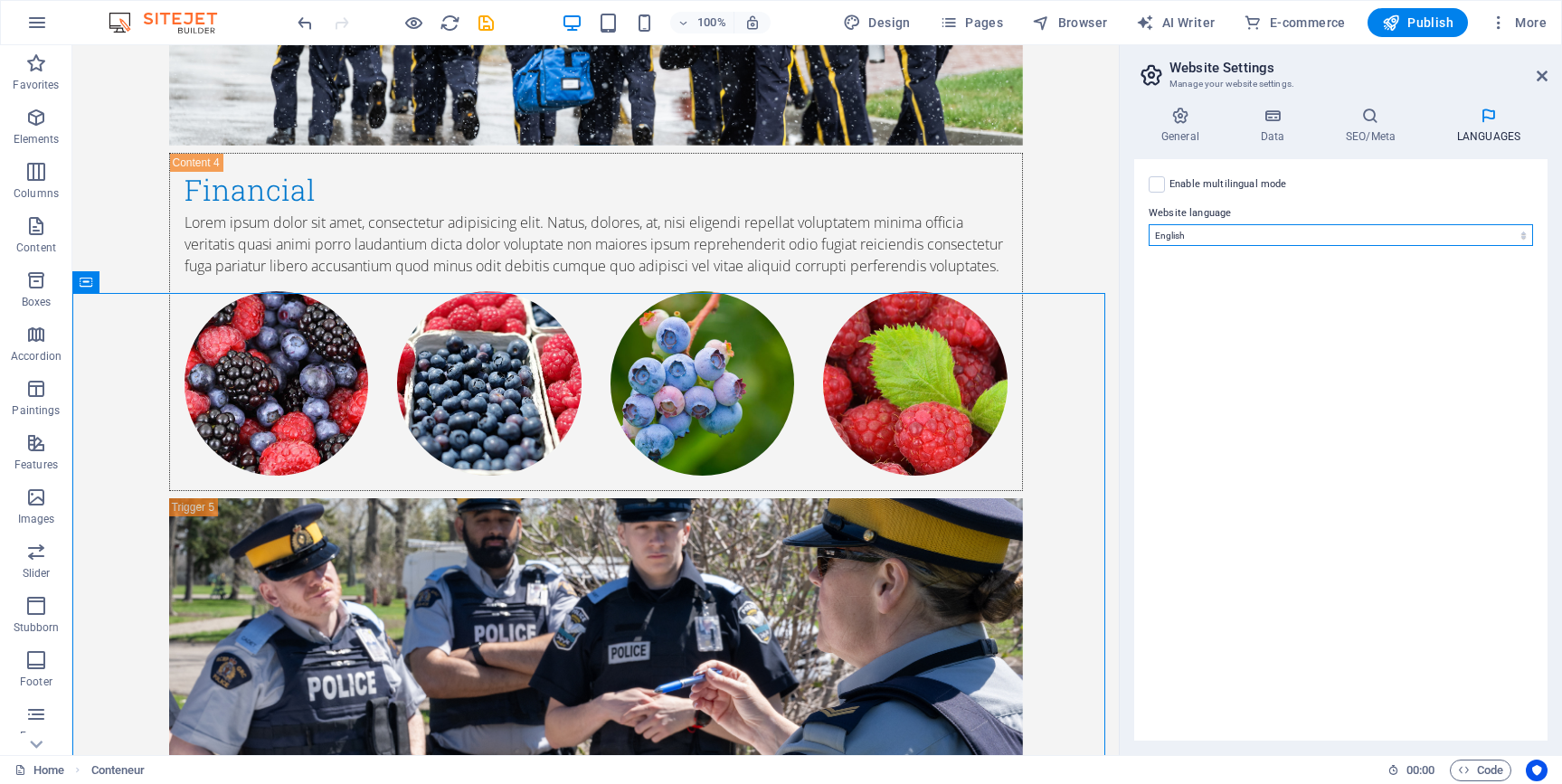 click on "Abkhazian Afar Afrikaans Akan Albanian German Amharic English Arab Aragonese Armenian Assamese Avaric Avestan Aymara Azerbaijani Bambara Bashkir Basque Belarusian Bengali Bihari languages Bislama Bokmål Bosnian Breton Bulgarian Burmese Catalan Central Khmer Chamorro Chechen Chinese Church Slavic Chuvash Korean Cornish Corsican Cree Croatian Danish Dzongkha Spanish Esperanto Estonian Ewe Faroese Farsi (Persian) Fijian Finnish French Fulah Gaelic Galician Ganda Georgian Greek Greenlandic Guarani Gujarati Haitian Creole Hausa Hebrew Herero Hindi Hiri Motu Hungarian Icelandic Ido Igbo Indonesian Interlingua Interlingual Inuktitut Inupiaq Irish Italian Japanese Javanese Kannada Kanuri Kashmiri Kikuyu Kinyarwanda Komi Kongo Kurdish Kwanyama Kyrgyz Lao Latin Latvian Limburgish Lingala Lithuanian Luba-Katanga Luxembourgish Macedonian Malagasy Malay Malayalam Maldivian Maltese Manx Maori Marathi Marshallese Mongolian Nauru Navajo Ndonga Néerlandais Nepali North Ndebele Northern Sami Norvégien Nuosu Nyanja" at bounding box center (1340, 235) 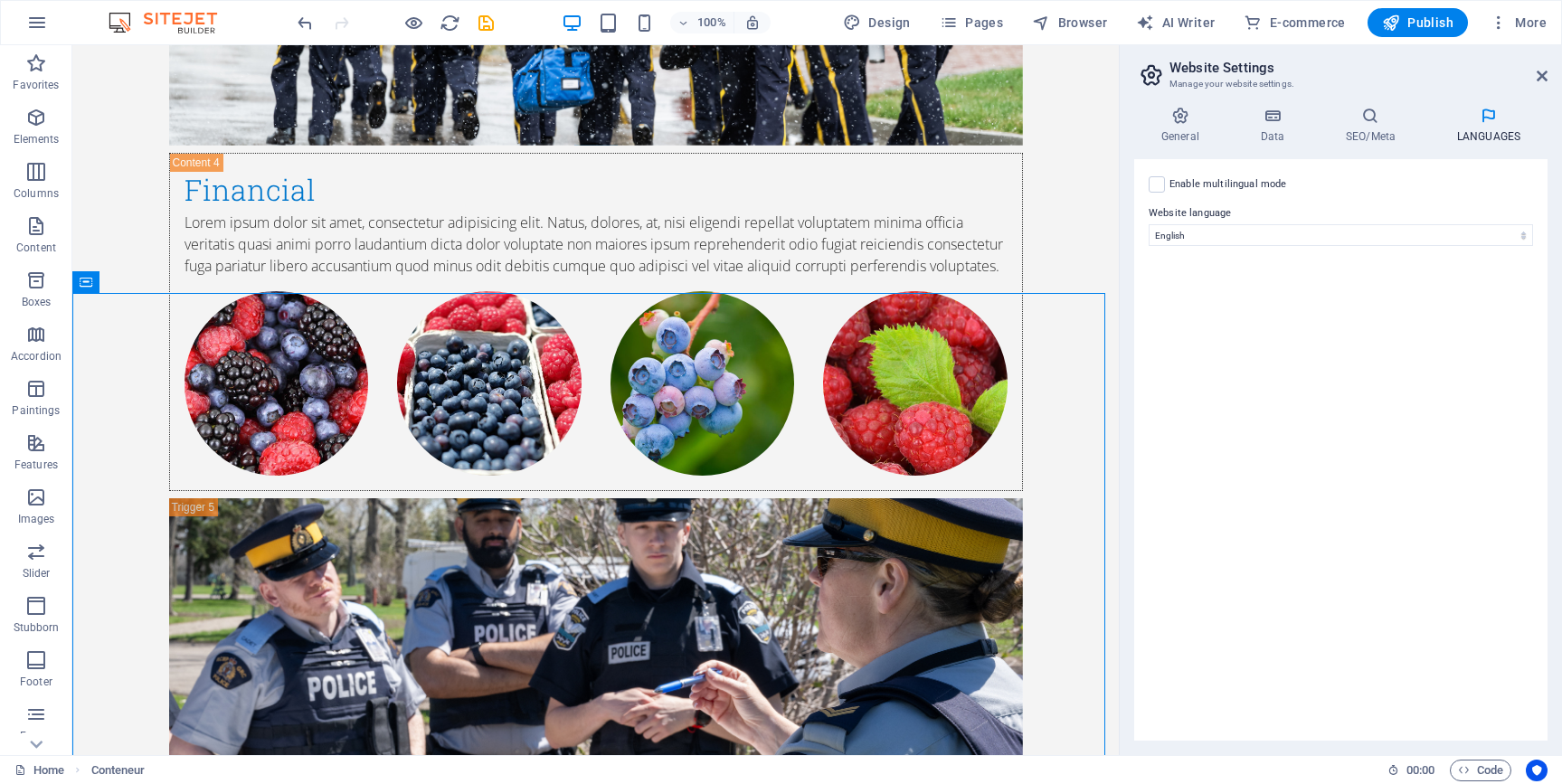 click on "Enable multilingual mode To disable multiple languages, delete them until only one language remains active." at bounding box center [1340, 184] 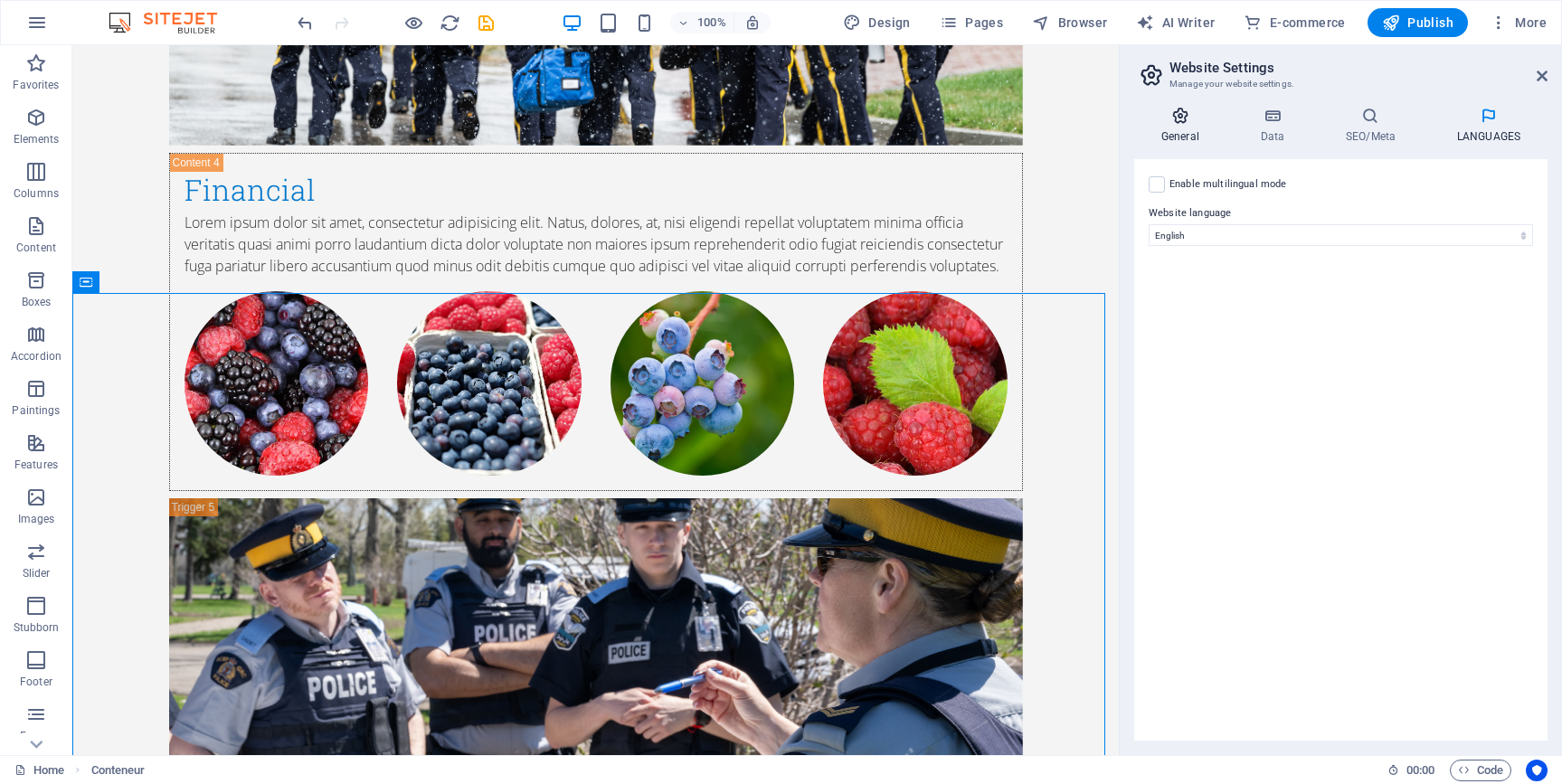 click on "General" at bounding box center [1184, 126] 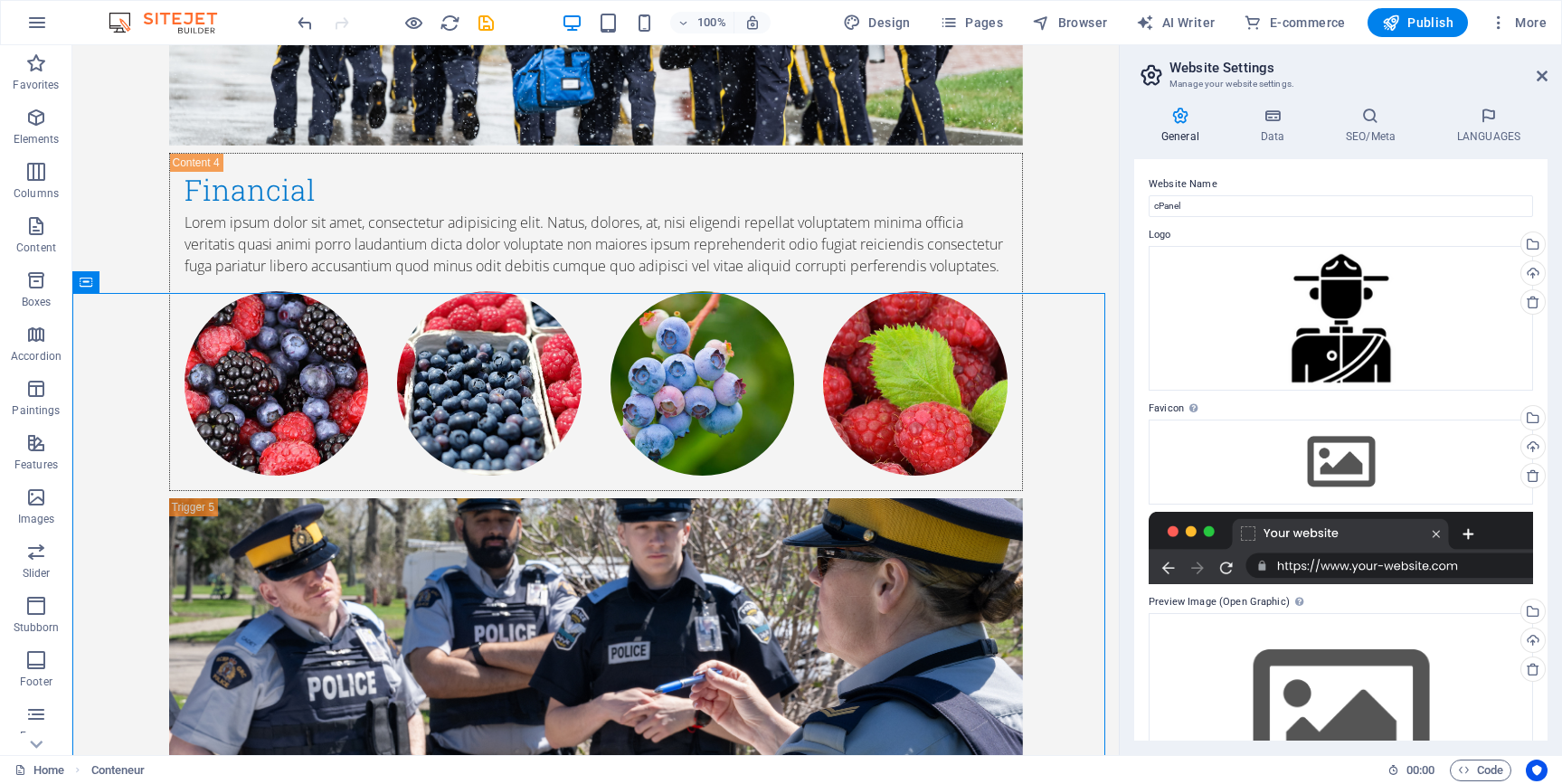 click on "Website Settings" at bounding box center [1358, 68] 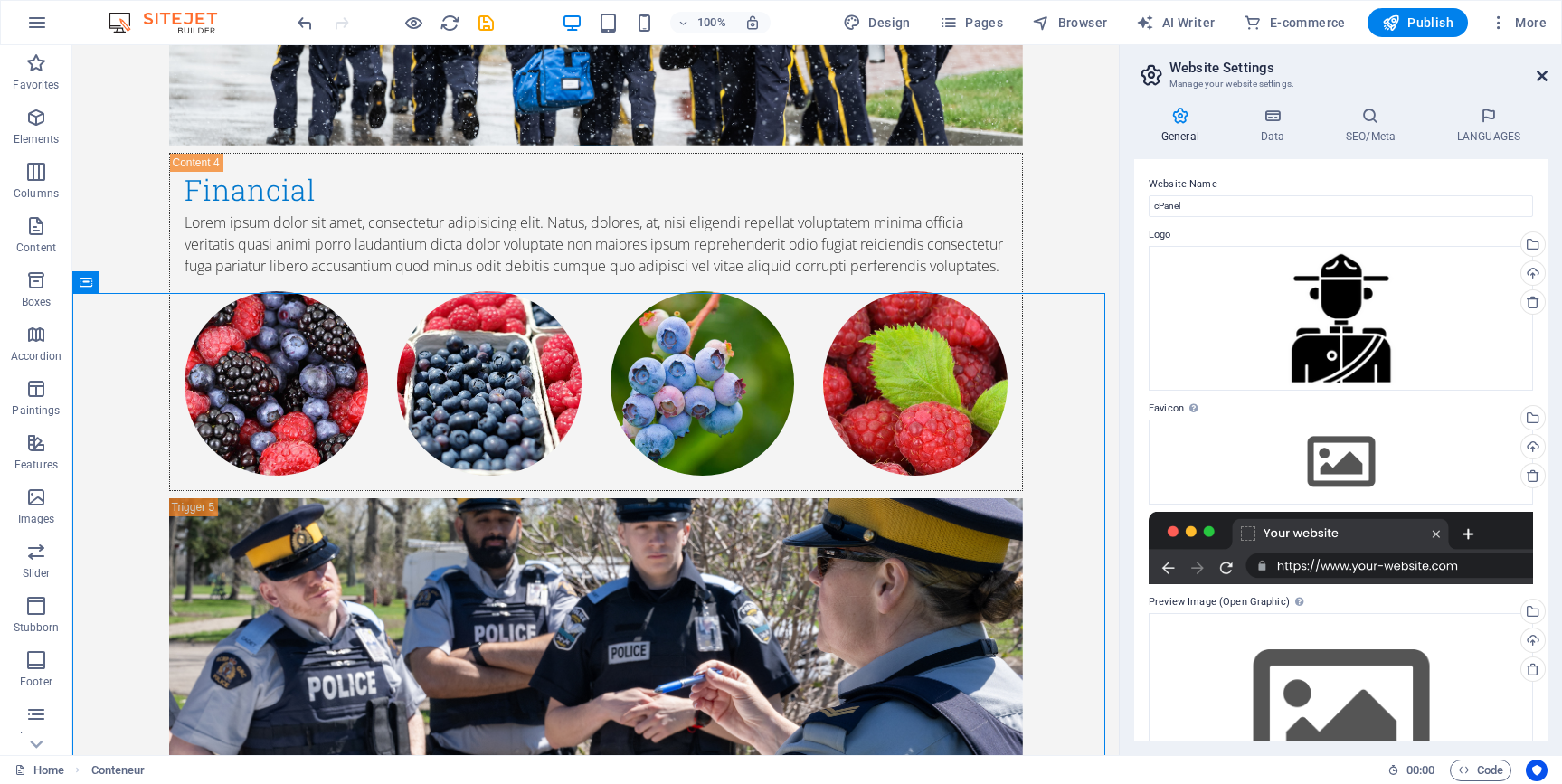 click at bounding box center [1542, 76] 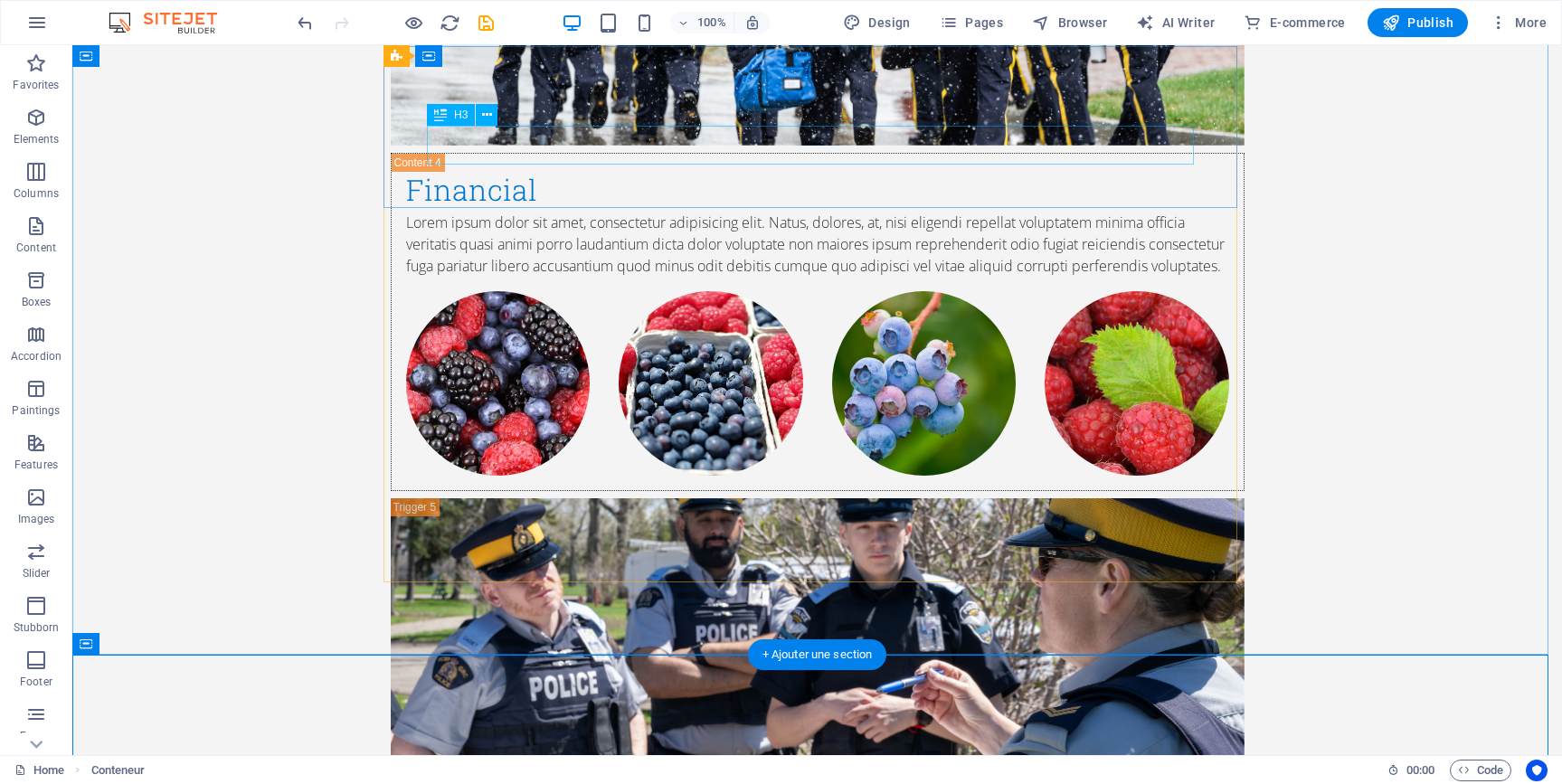 scroll, scrollTop: 4702, scrollLeft: 0, axis: vertical 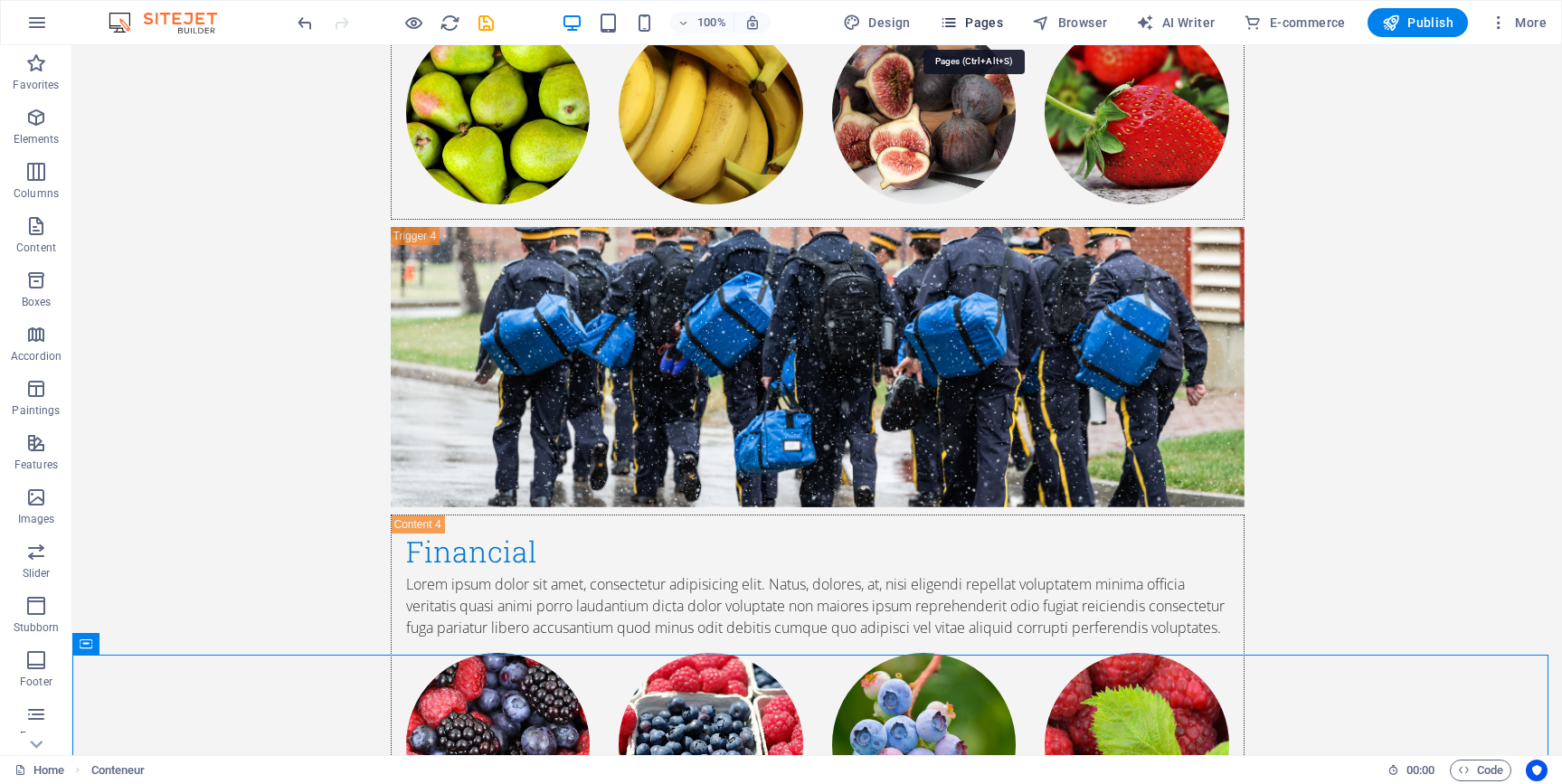click on "Pages" at bounding box center [984, 23] 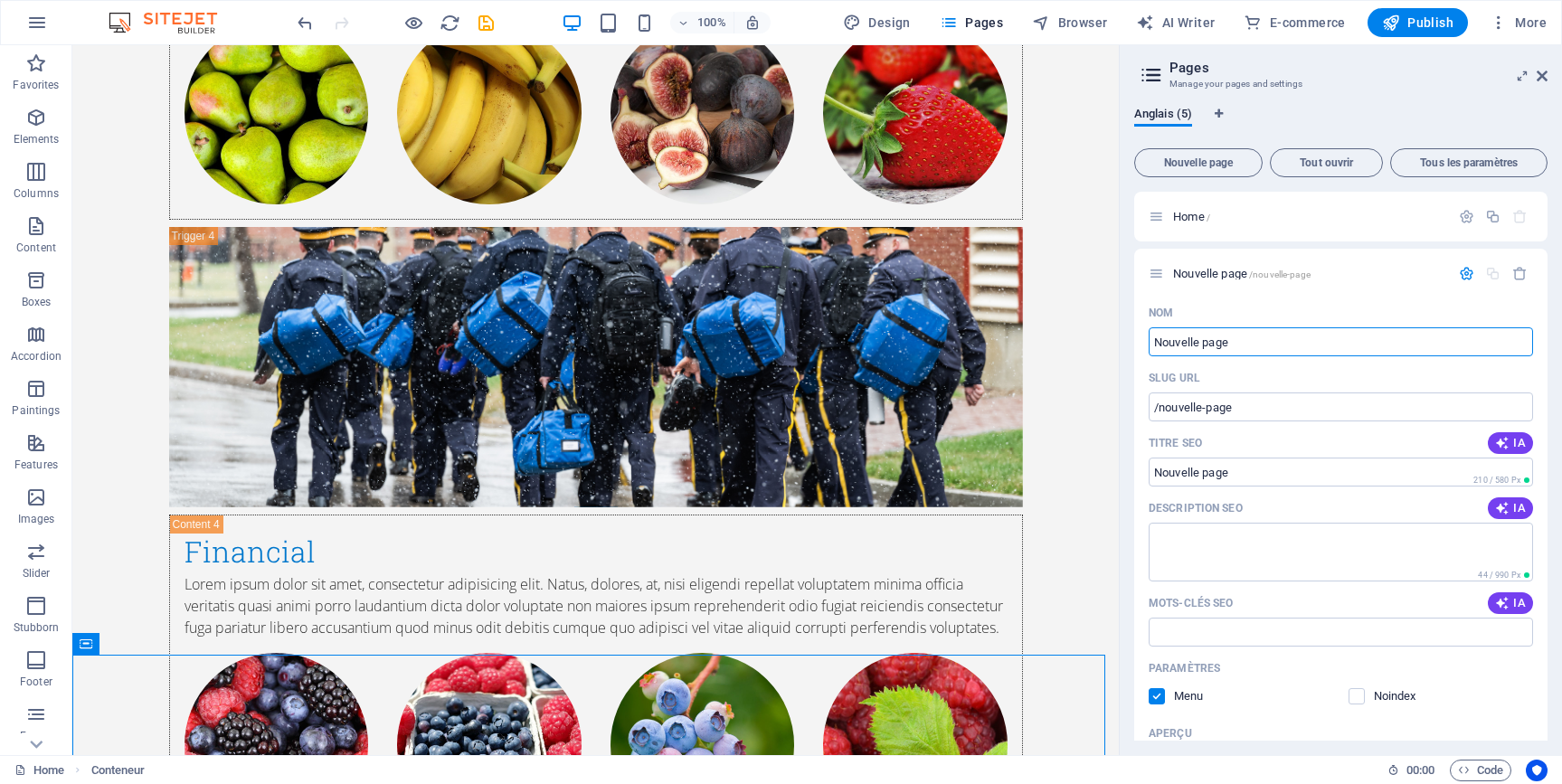 click at bounding box center [1151, 75] 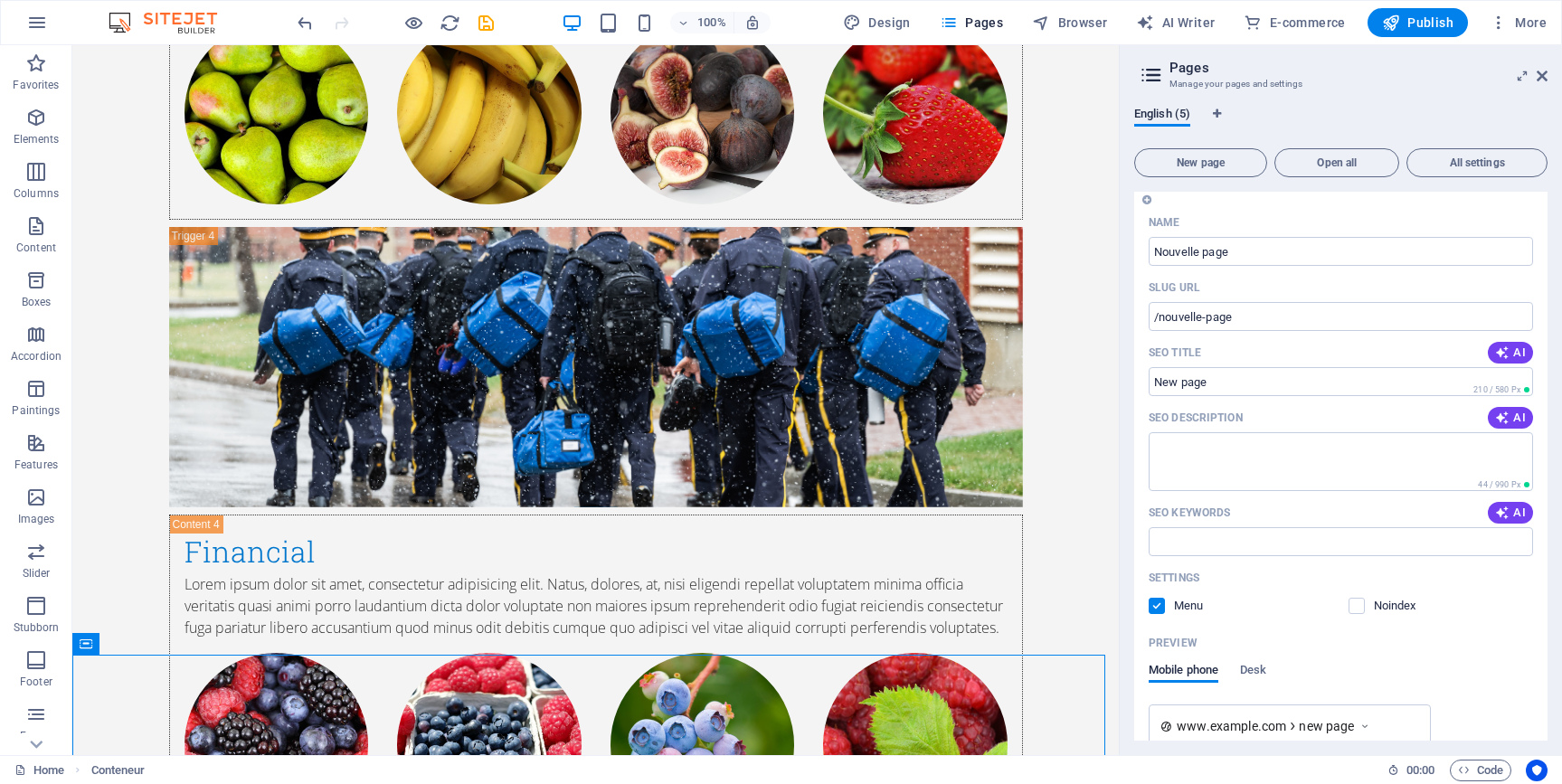 scroll, scrollTop: 0, scrollLeft: 0, axis: both 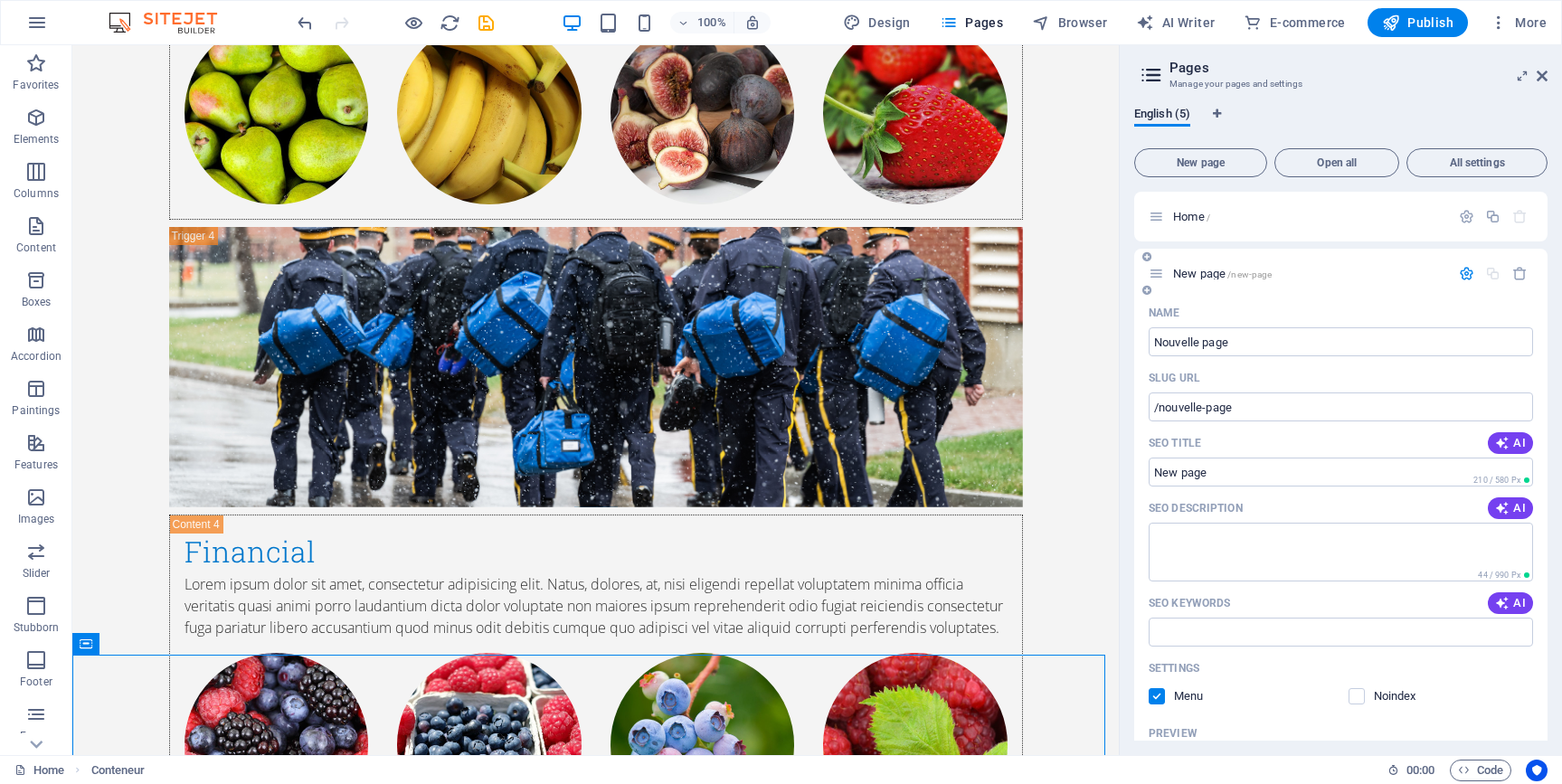 click at bounding box center [1147, 290] 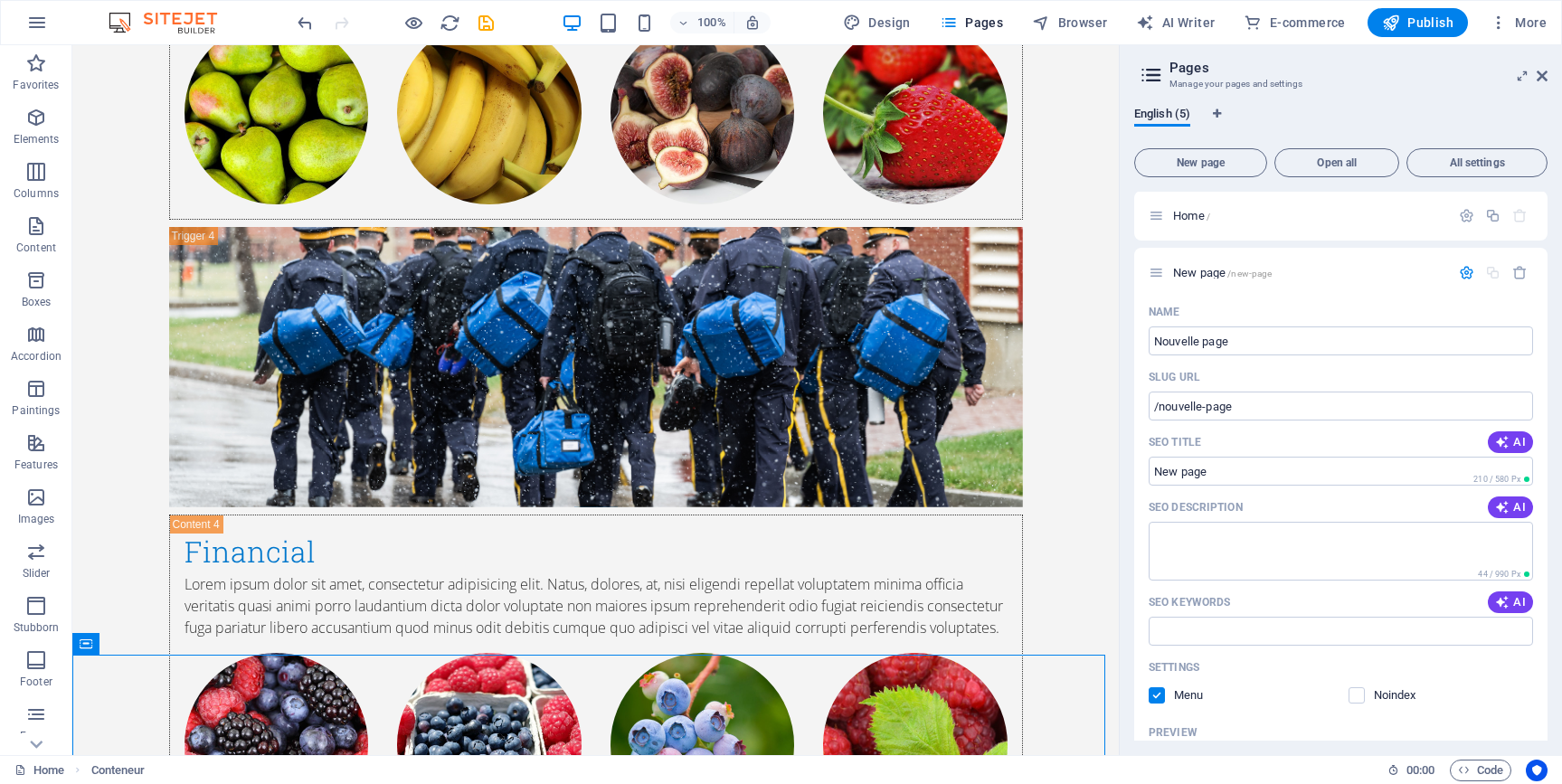 scroll, scrollTop: 0, scrollLeft: 0, axis: both 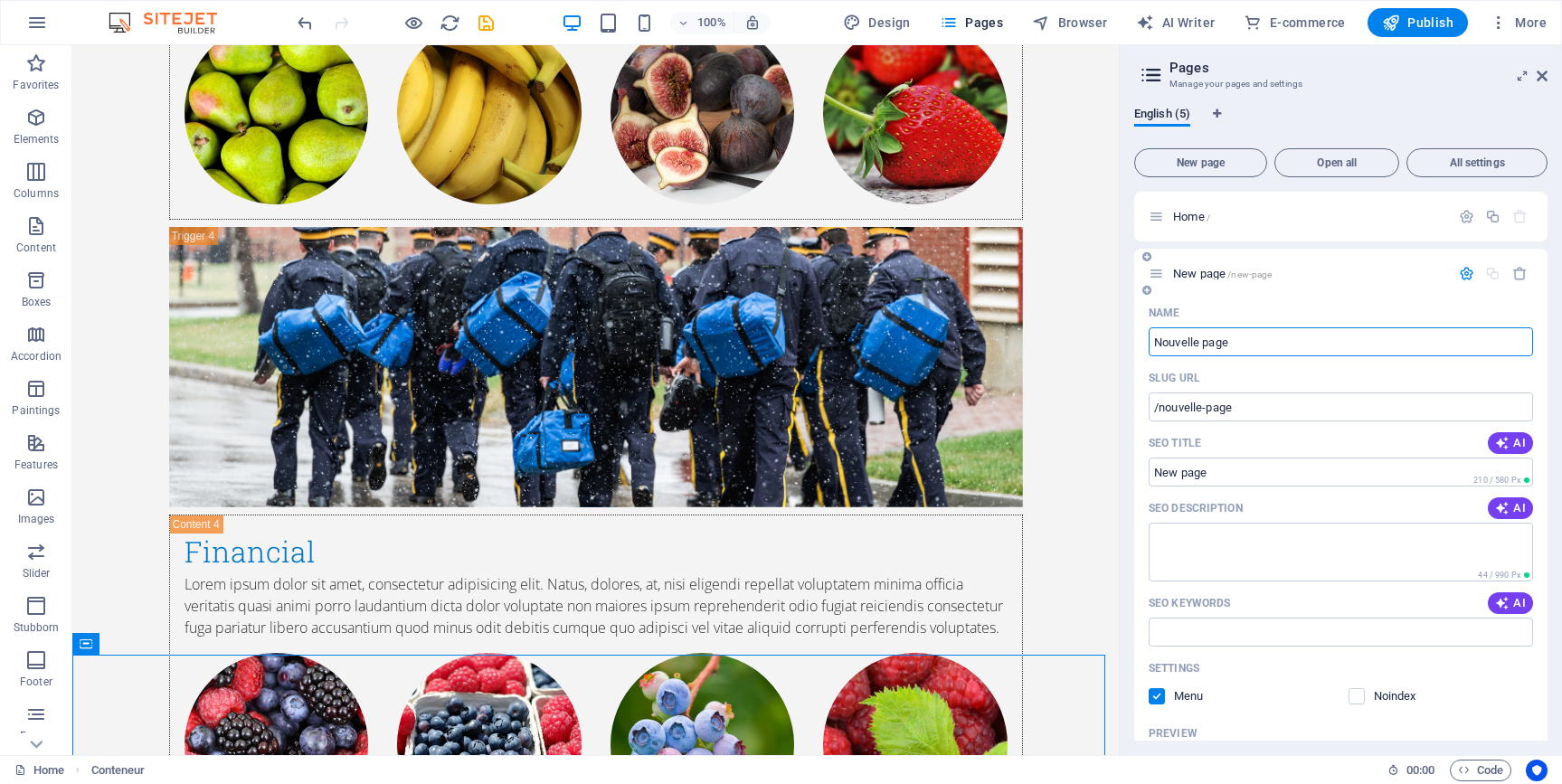 click on "Nouvelle page" at bounding box center [1340, 342] 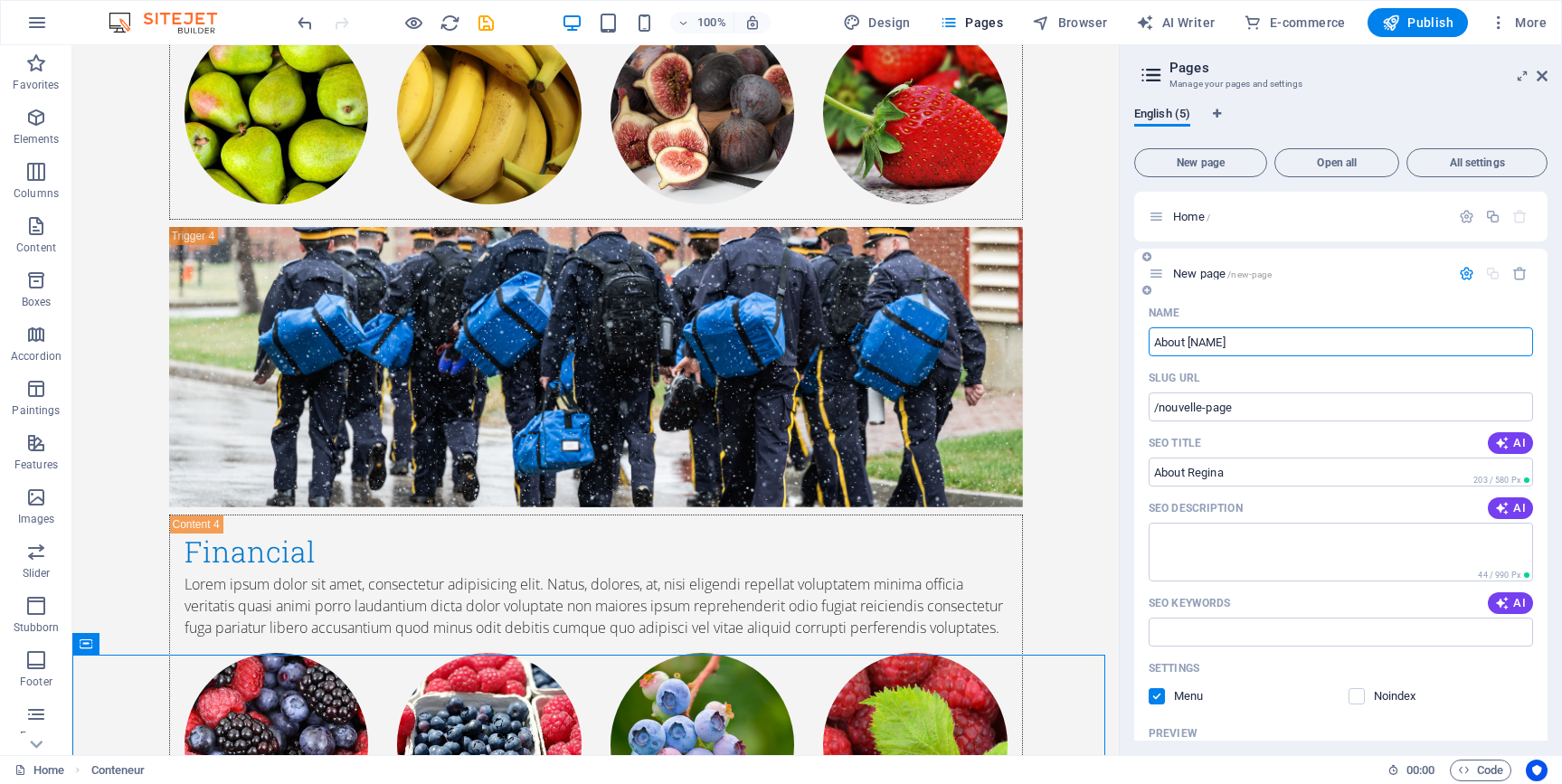 type on "About [NAME]" 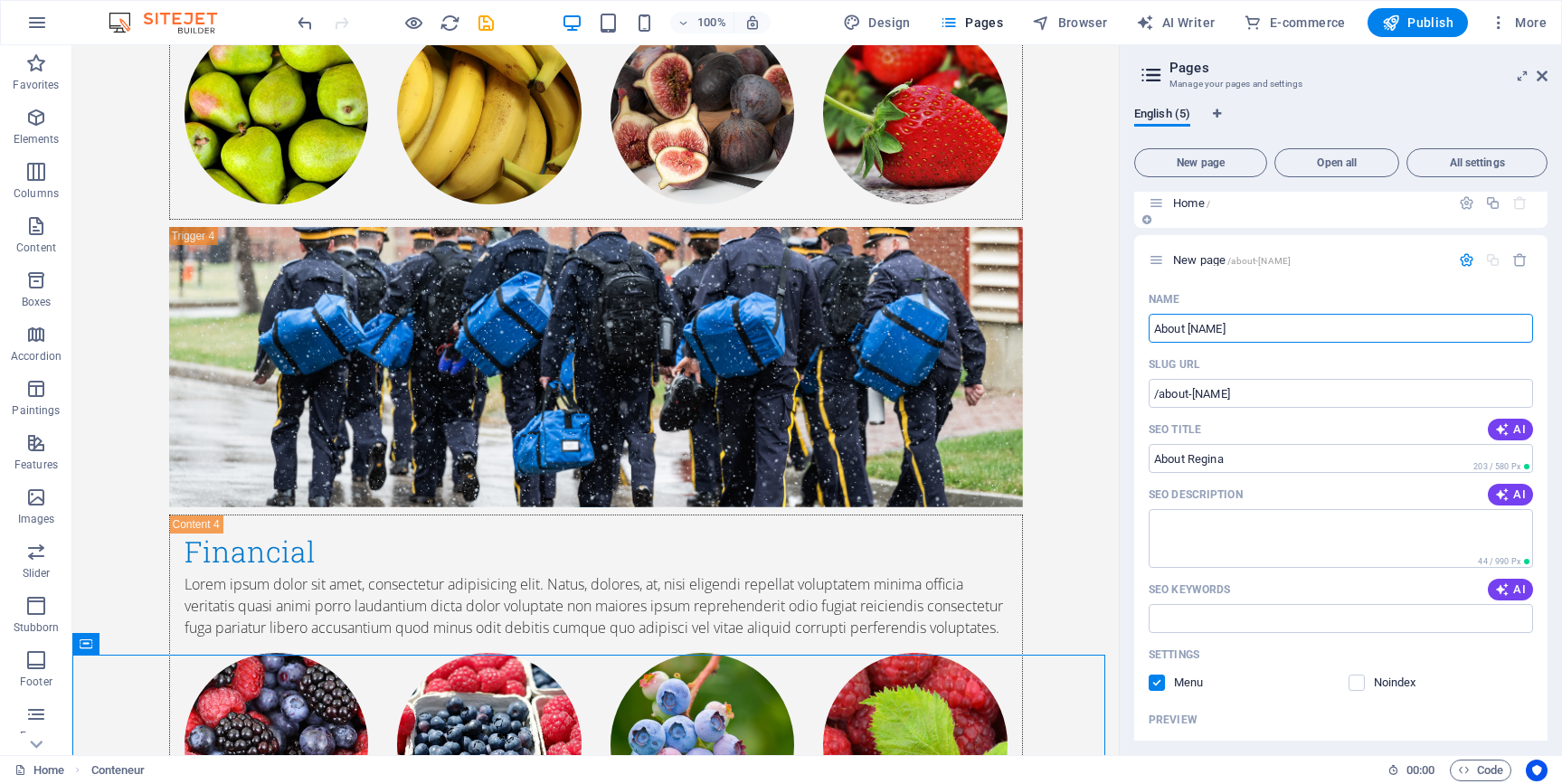 scroll, scrollTop: 13, scrollLeft: 0, axis: vertical 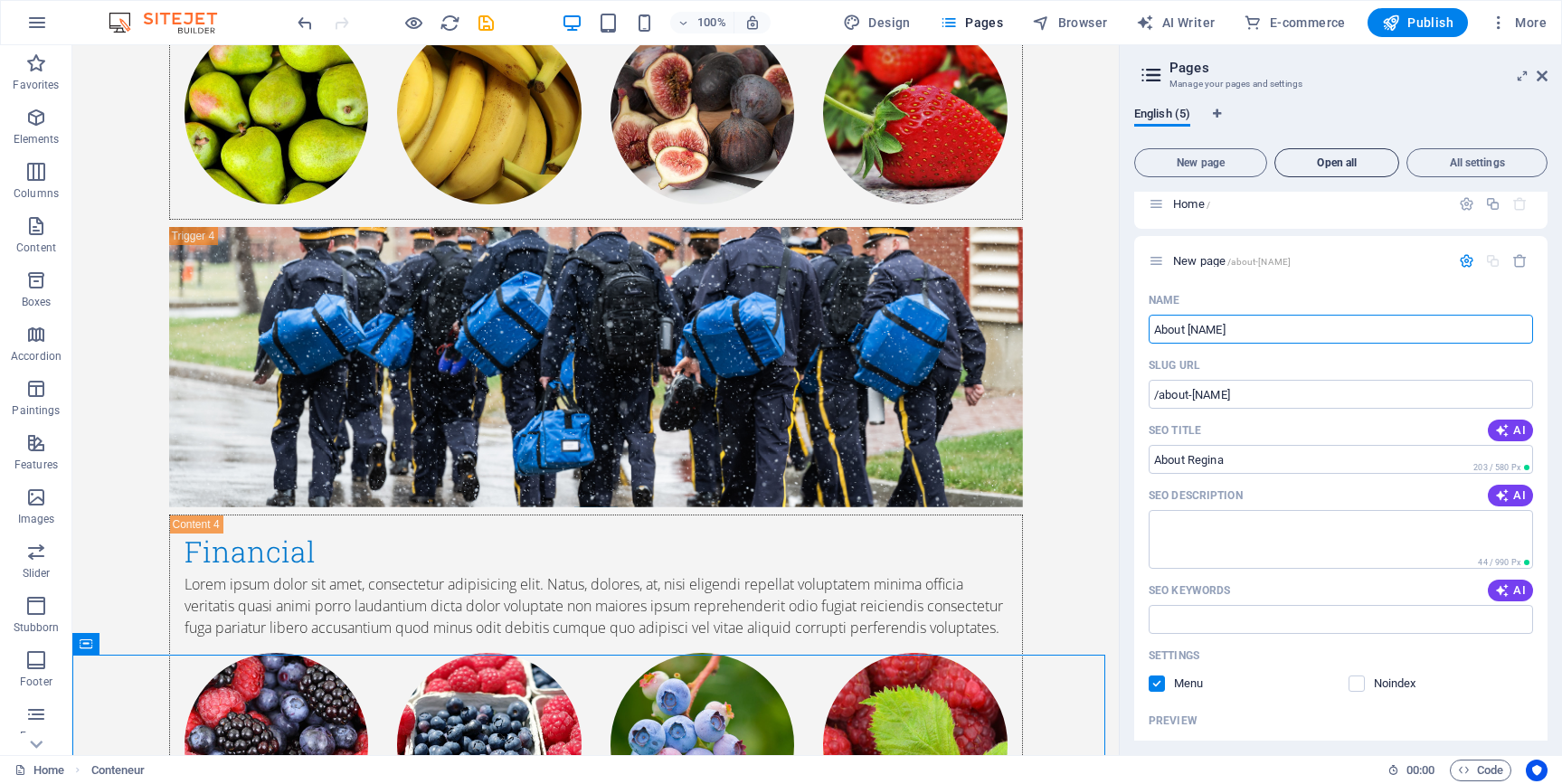 click on "Open all" at bounding box center (1337, 163) 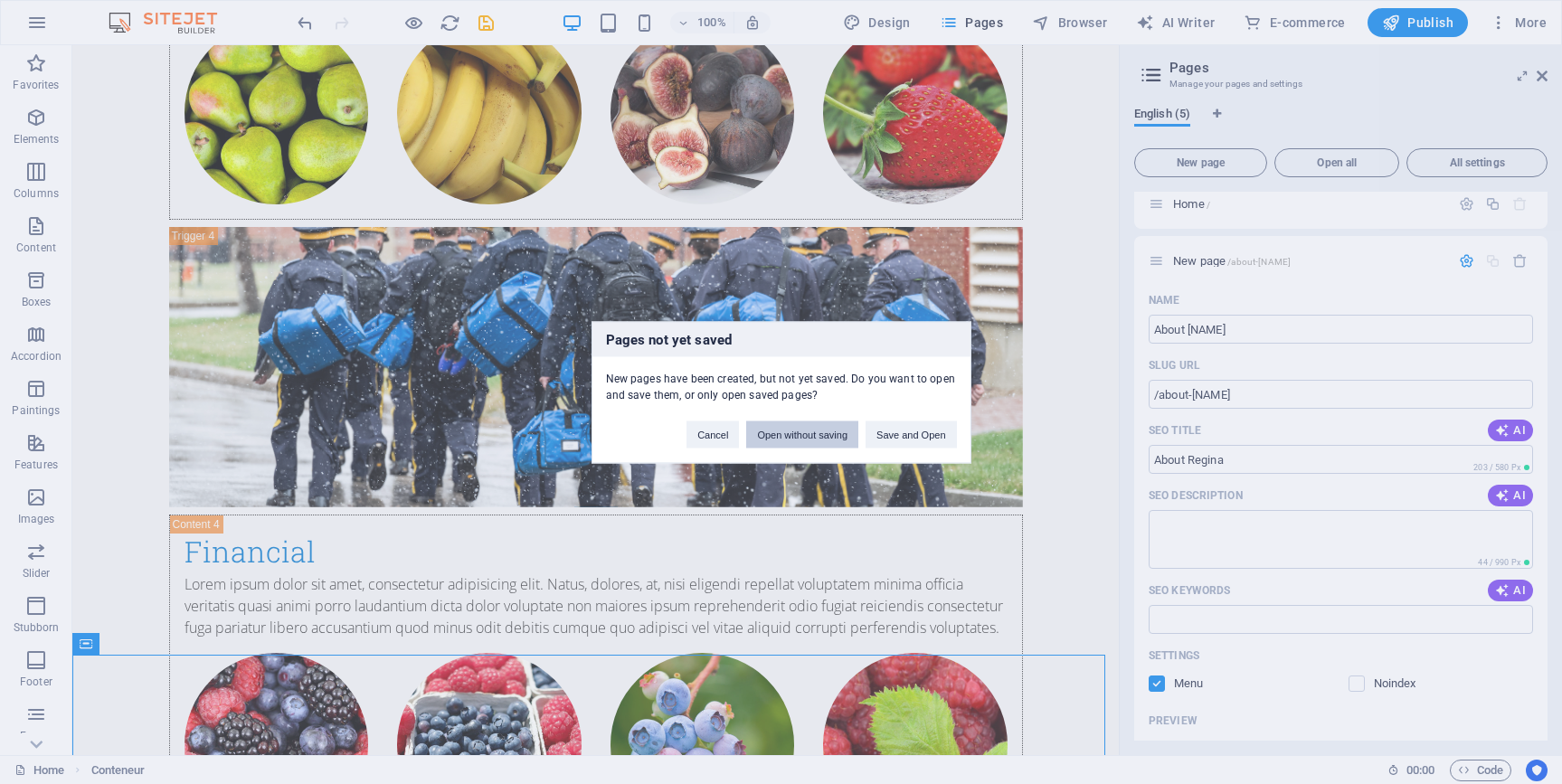 click on "Open without saving" at bounding box center [802, 434] 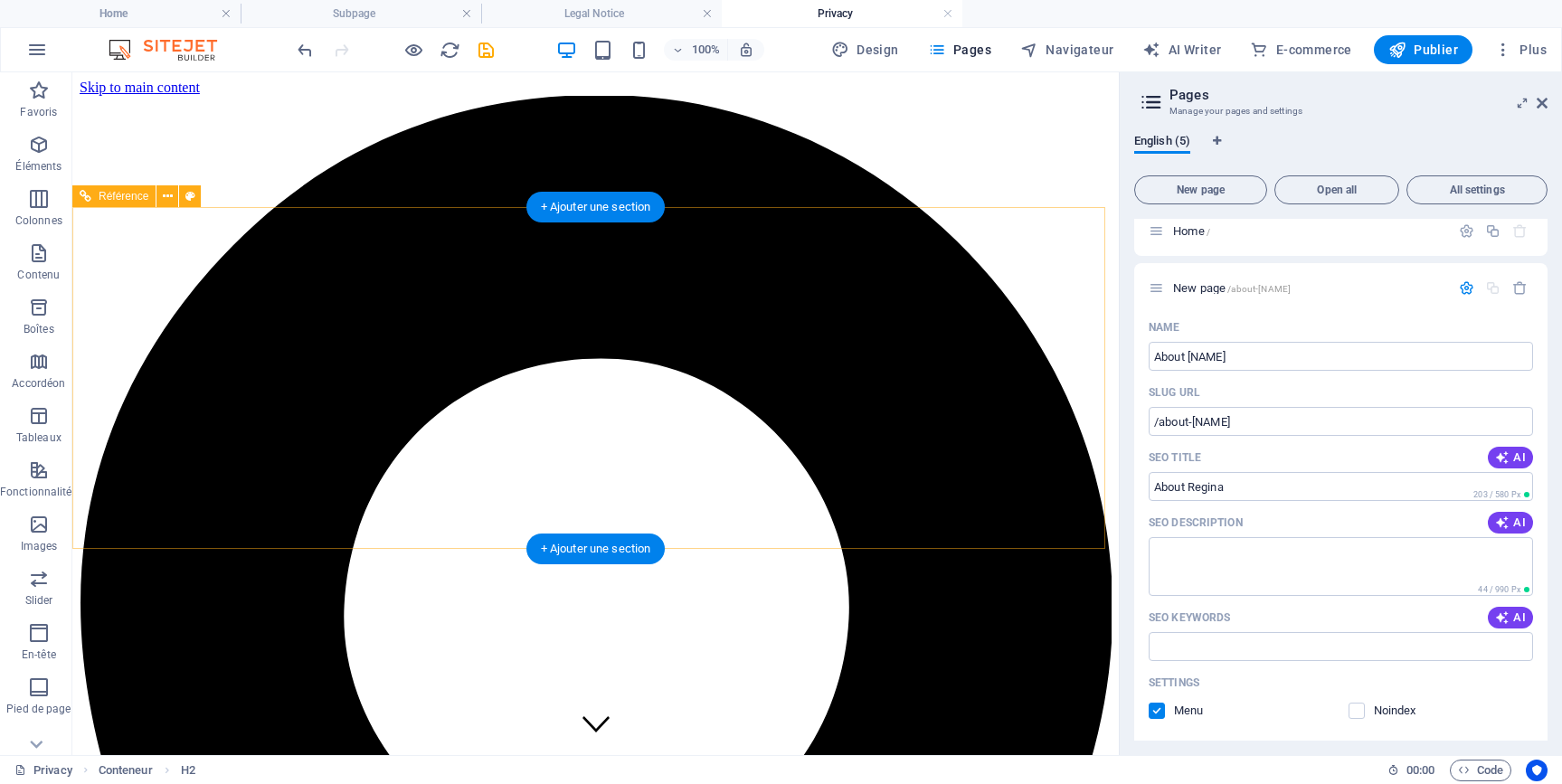 scroll, scrollTop: 0, scrollLeft: 0, axis: both 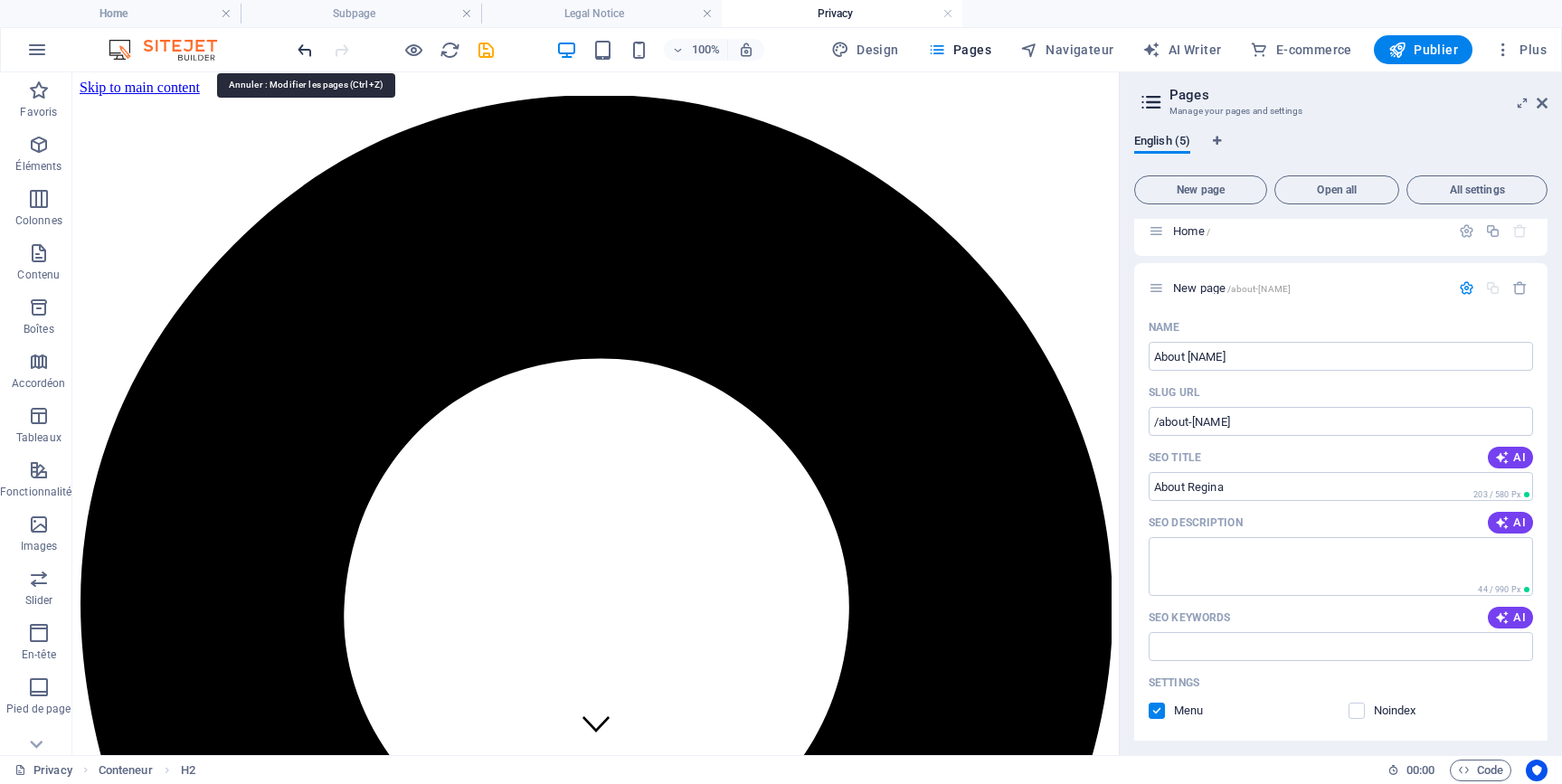 click at bounding box center (305, 50) 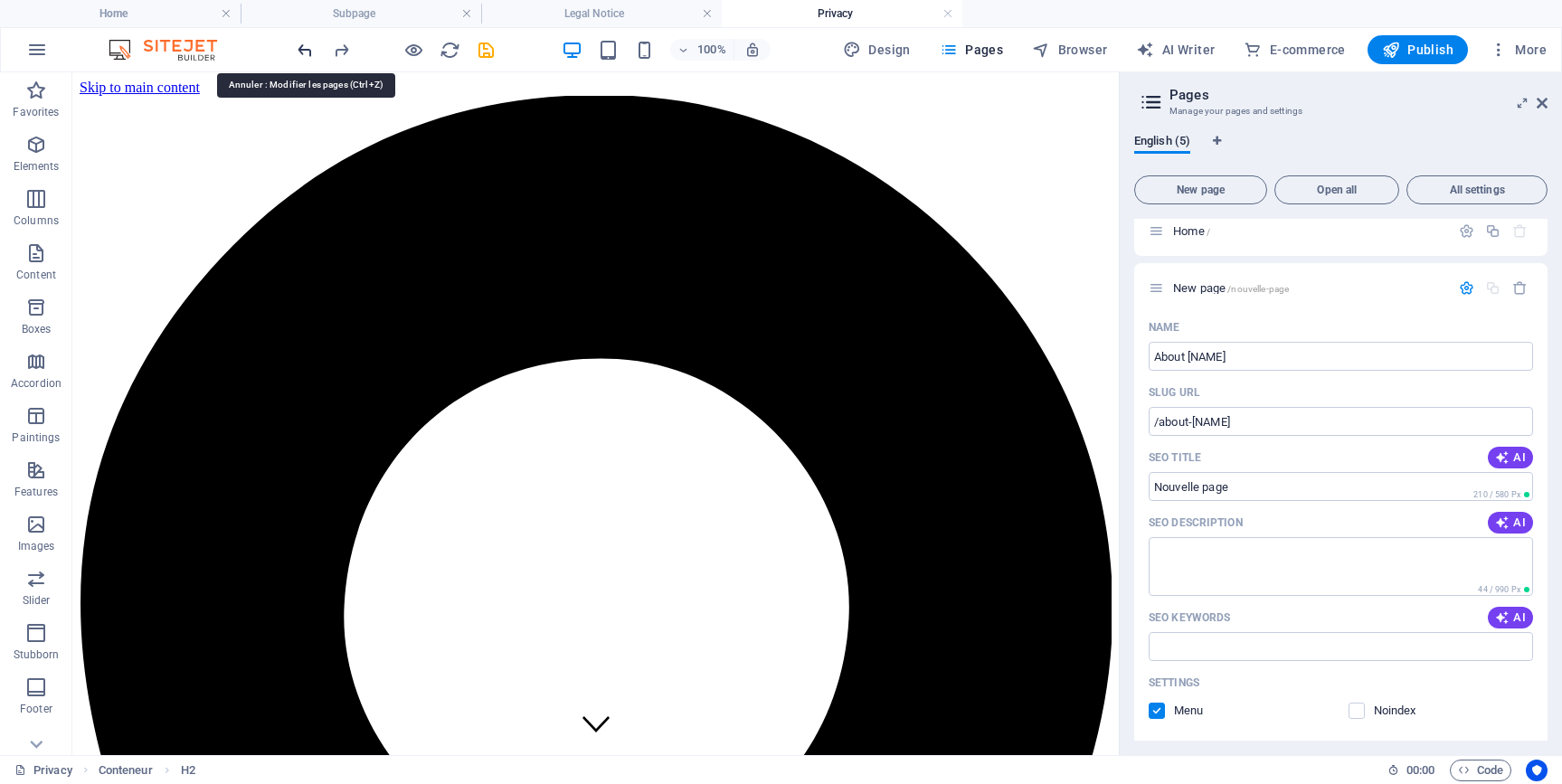 type on "Nouvelle page" 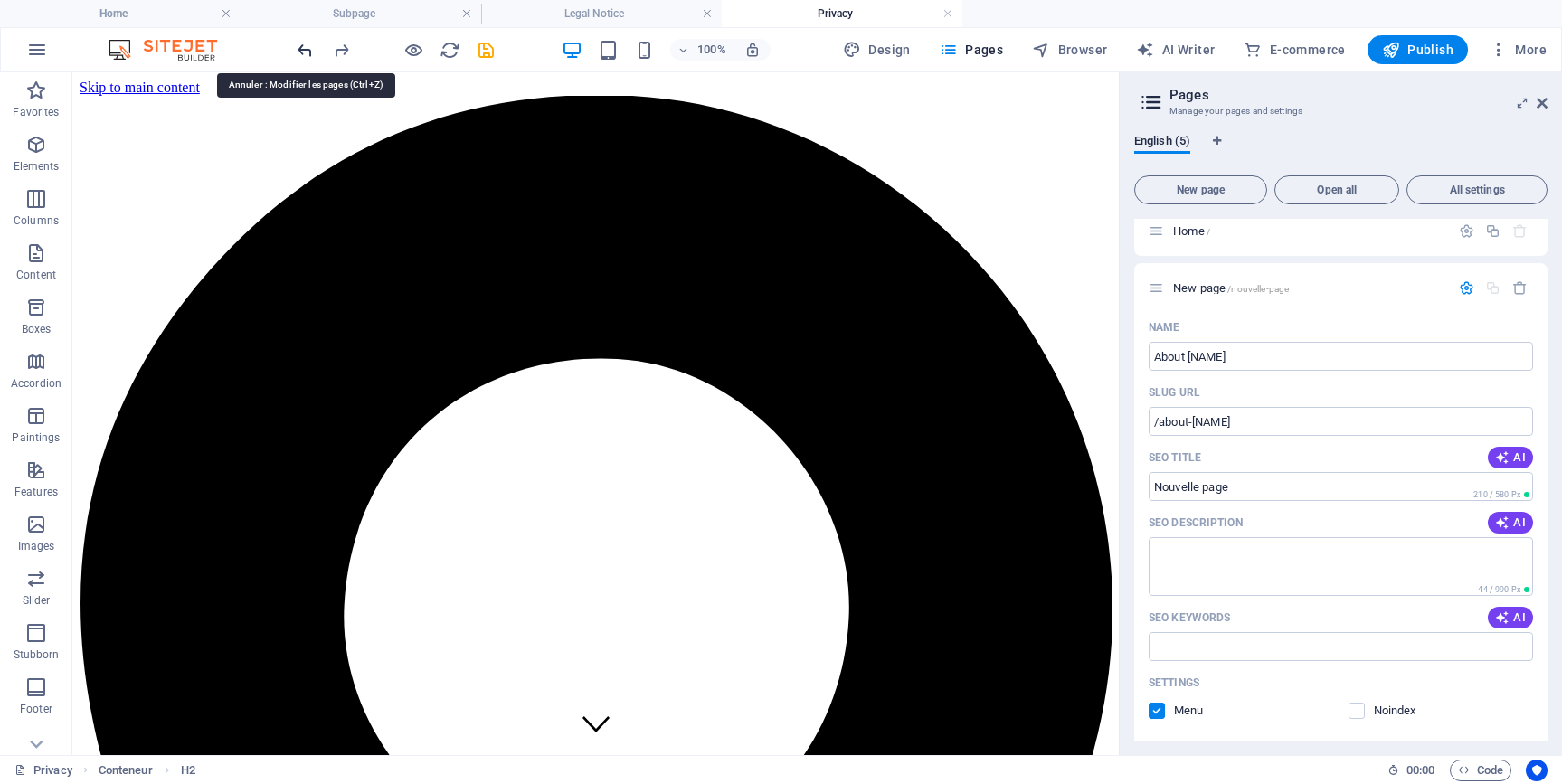 type on "/nouvelle-page" 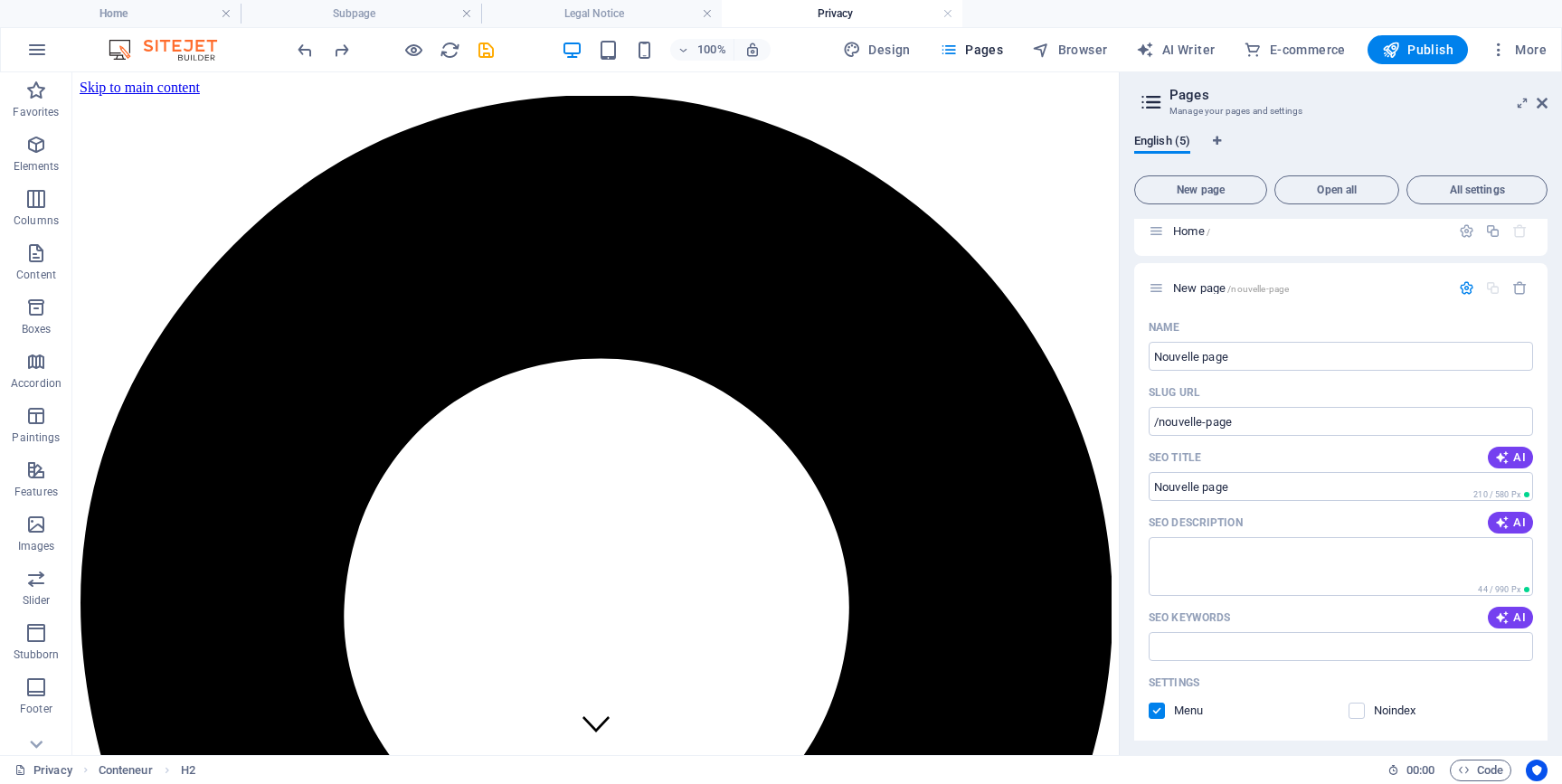click at bounding box center [172, 50] 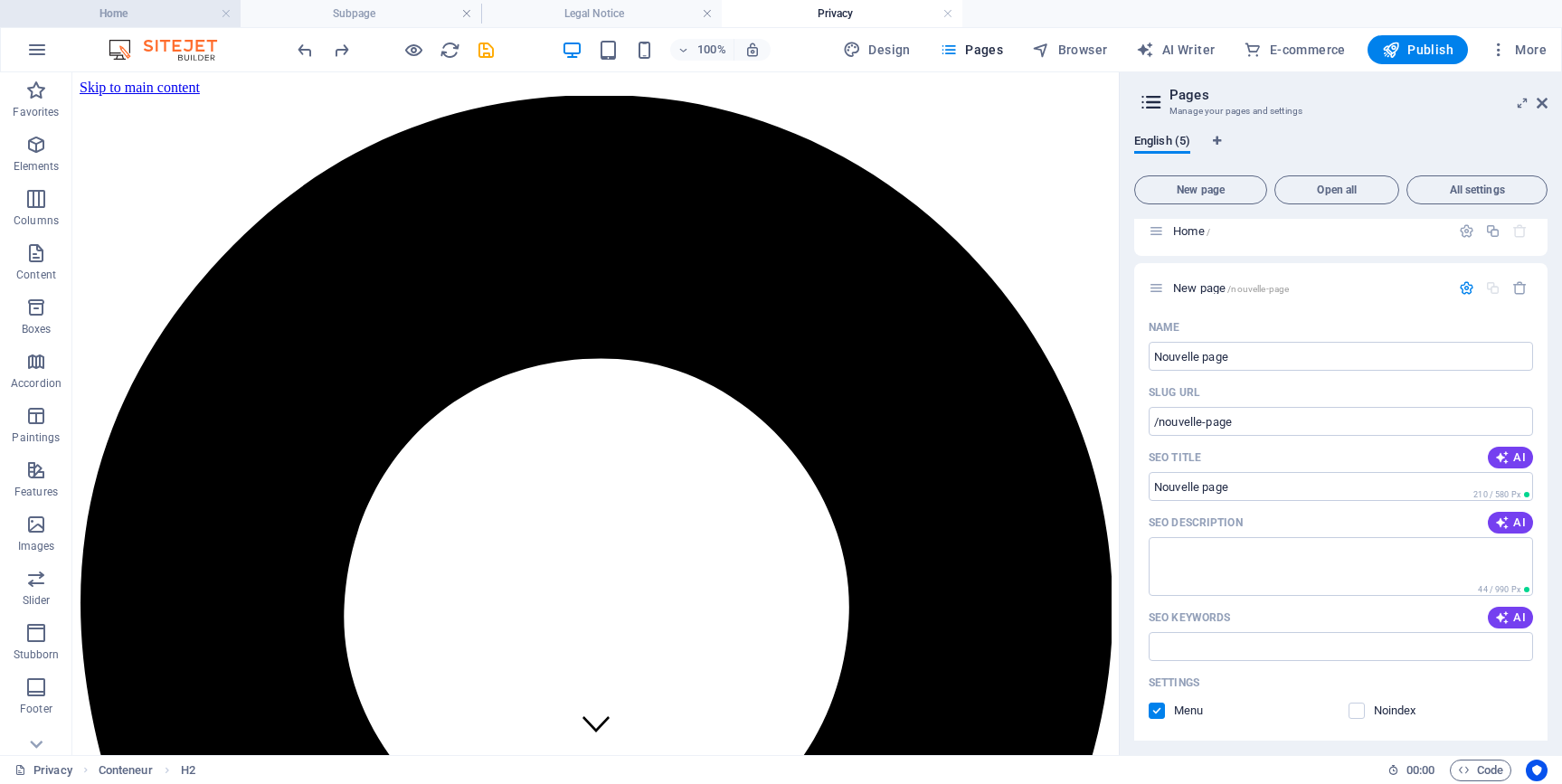 click on "Home" at bounding box center (120, 14) 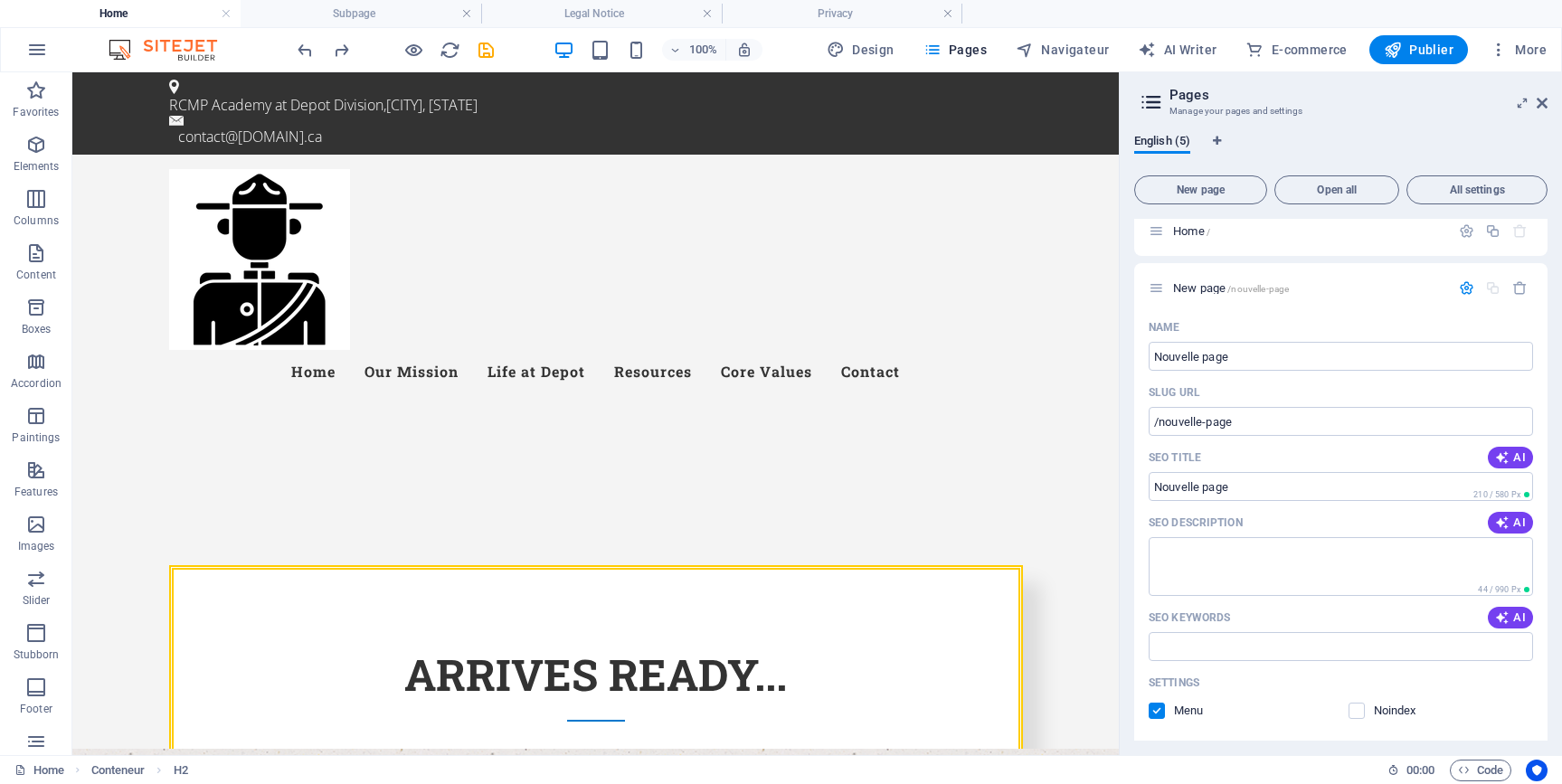scroll, scrollTop: 4726, scrollLeft: 0, axis: vertical 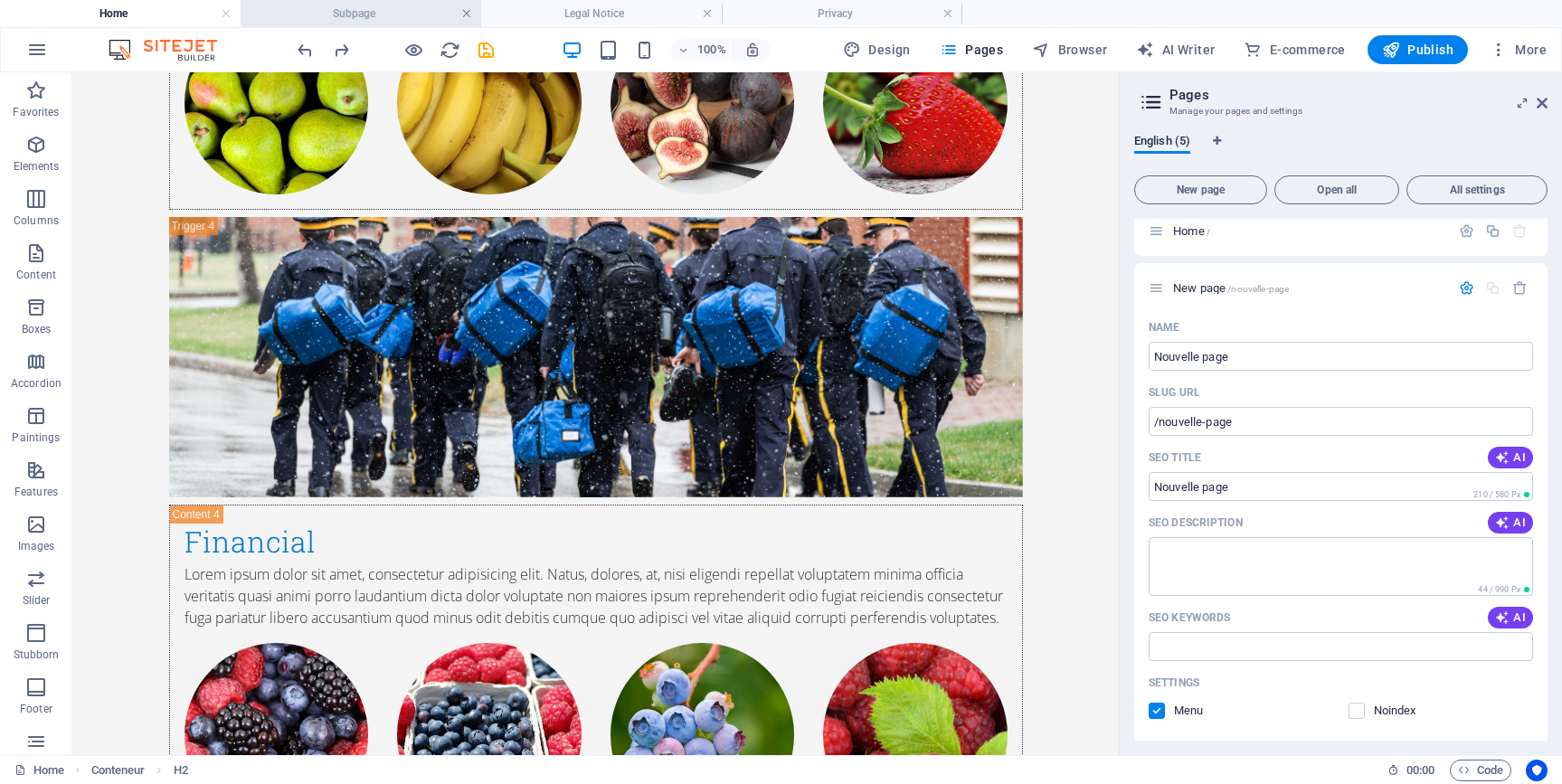 click at bounding box center (467, 14) 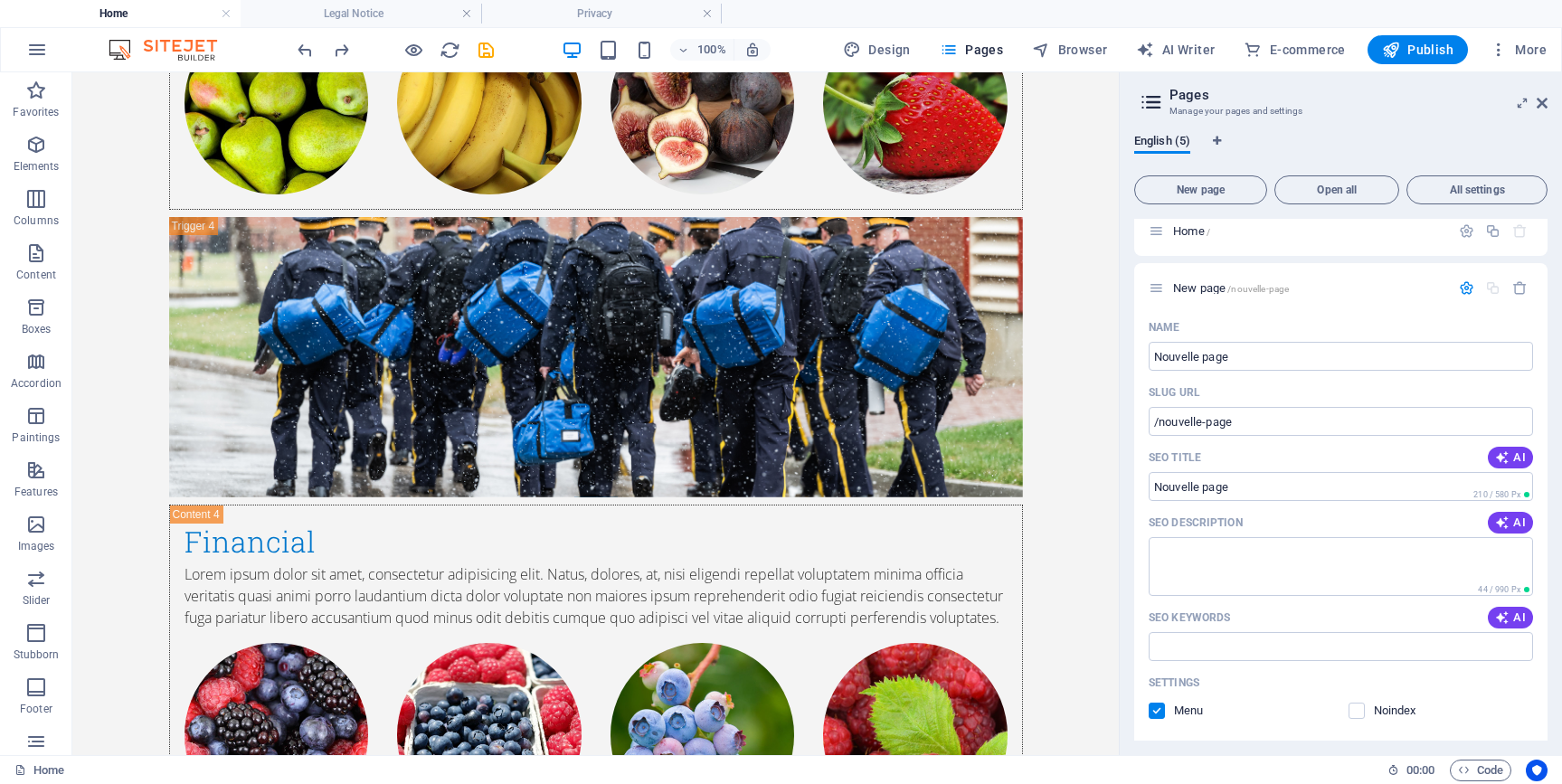 click at bounding box center [467, 14] 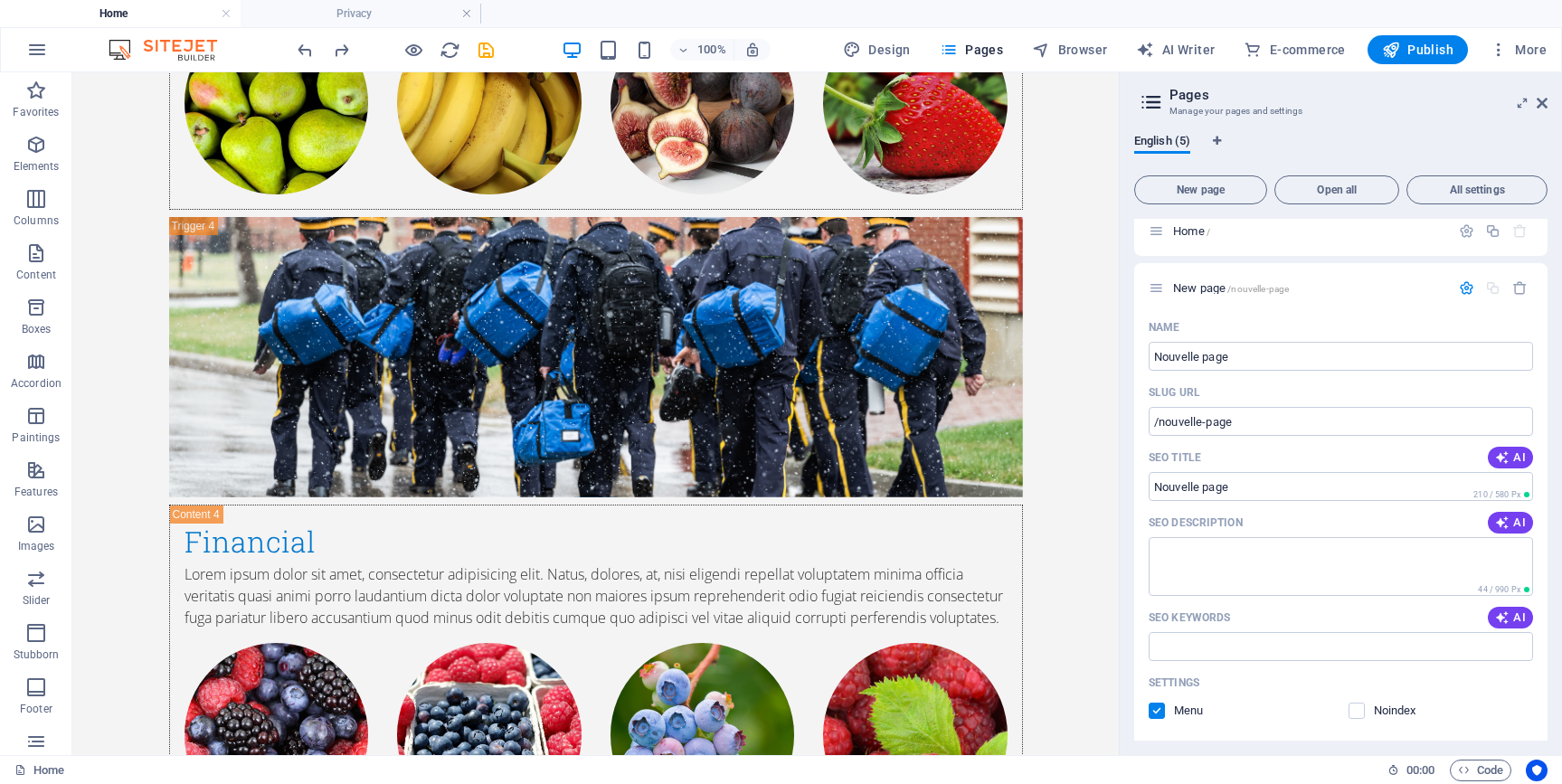 click at bounding box center [467, 14] 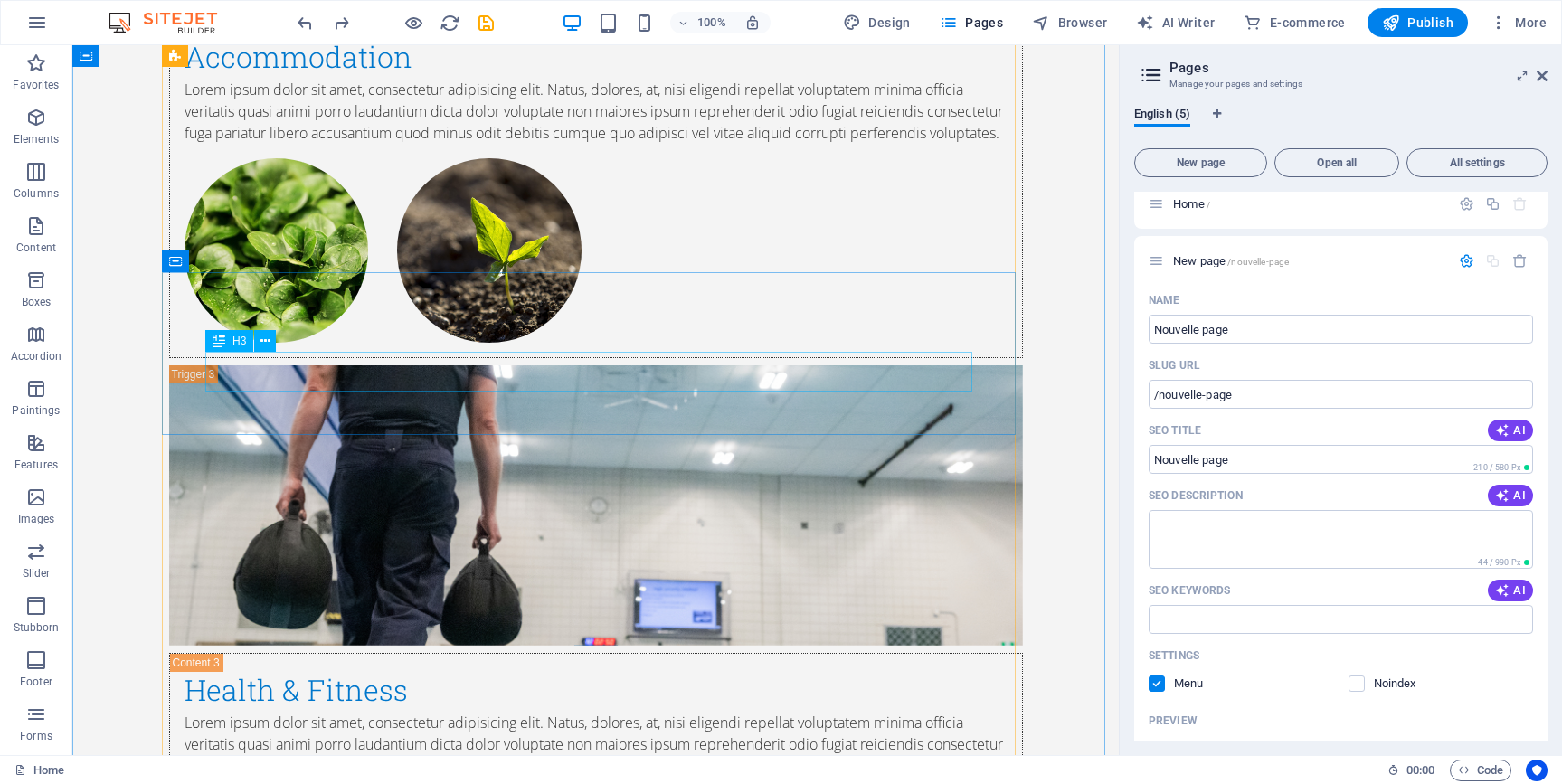 scroll, scrollTop: 3925, scrollLeft: 0, axis: vertical 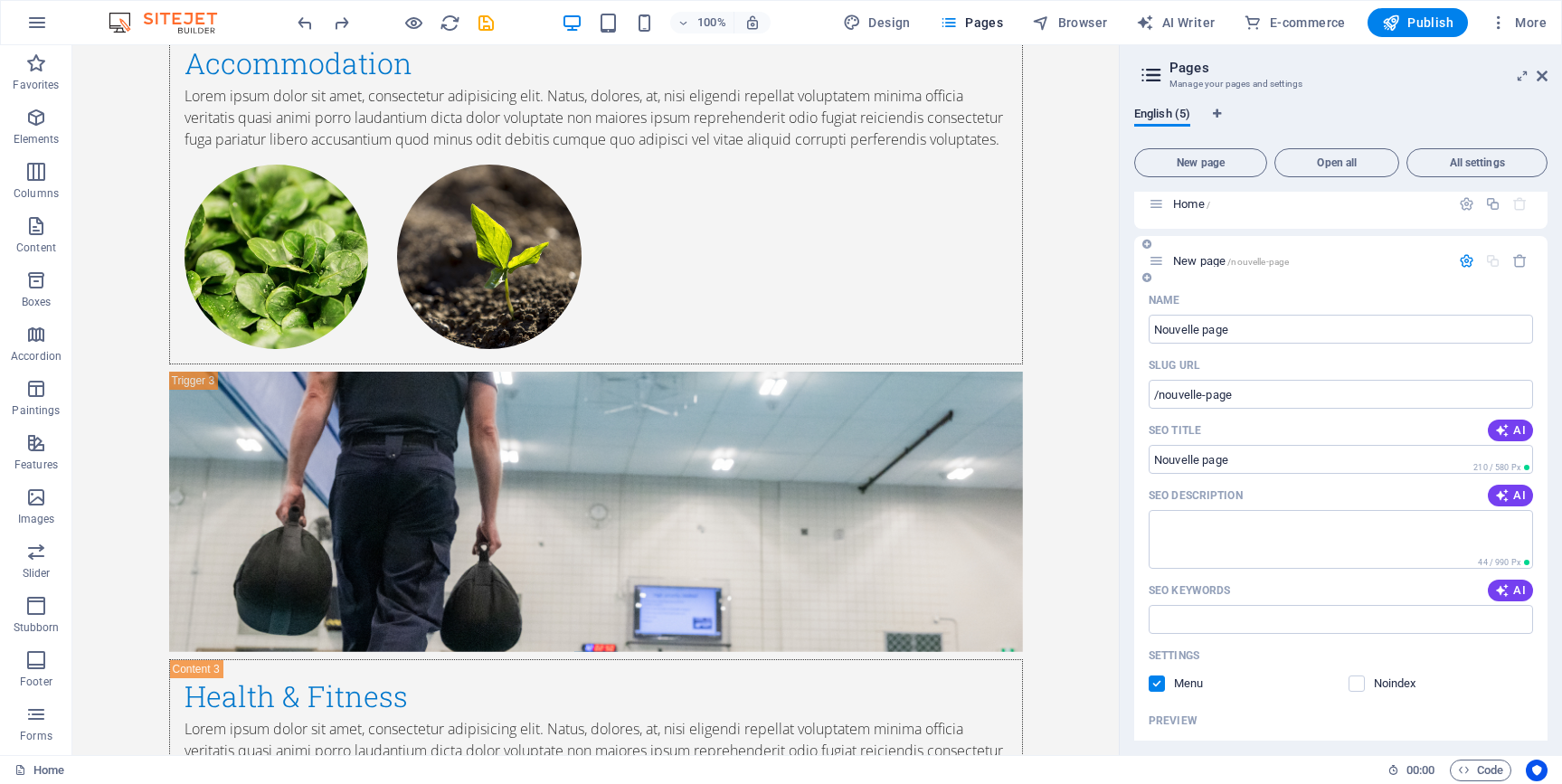 click at bounding box center [1147, 278] 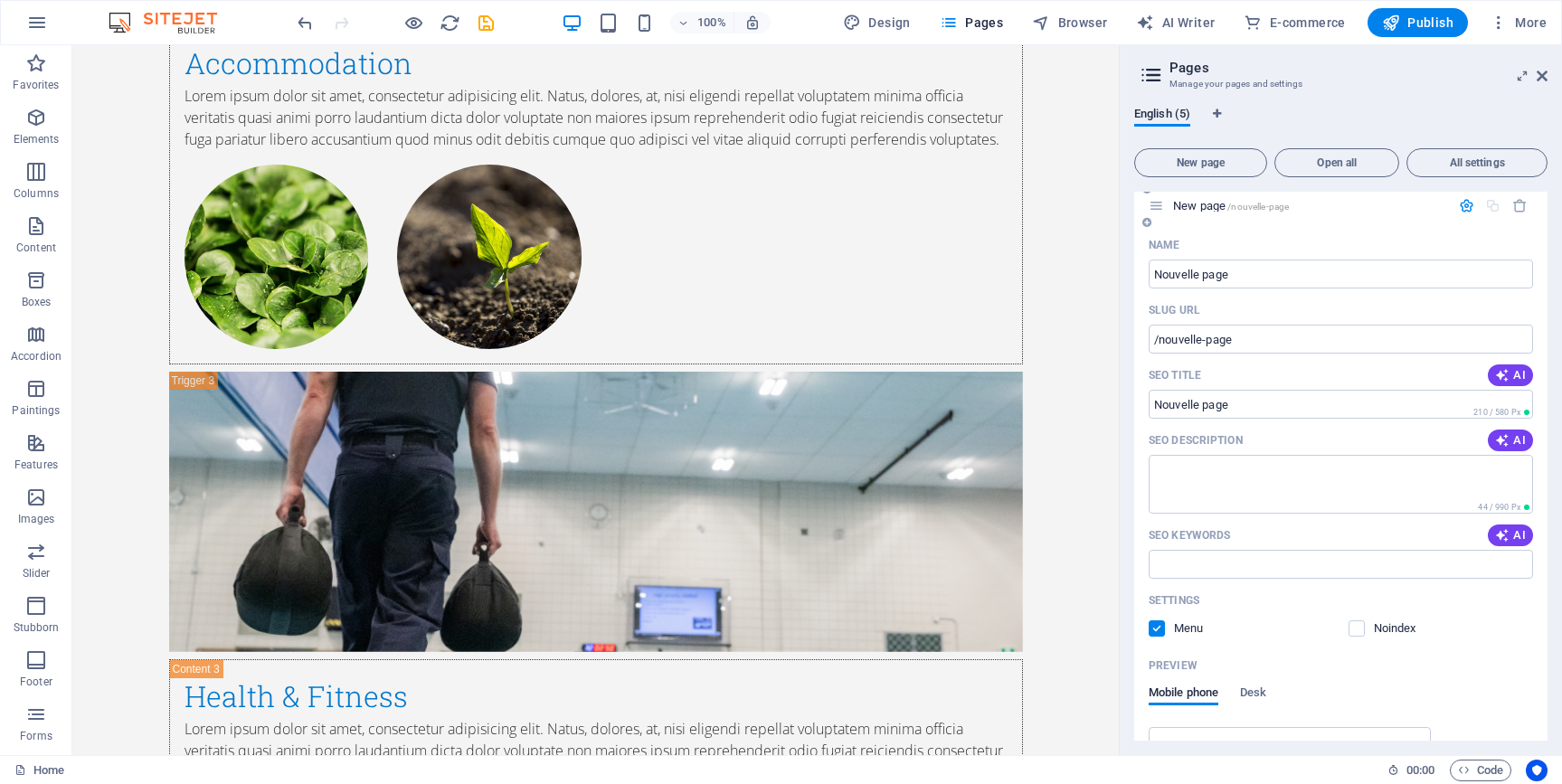 scroll, scrollTop: 0, scrollLeft: 0, axis: both 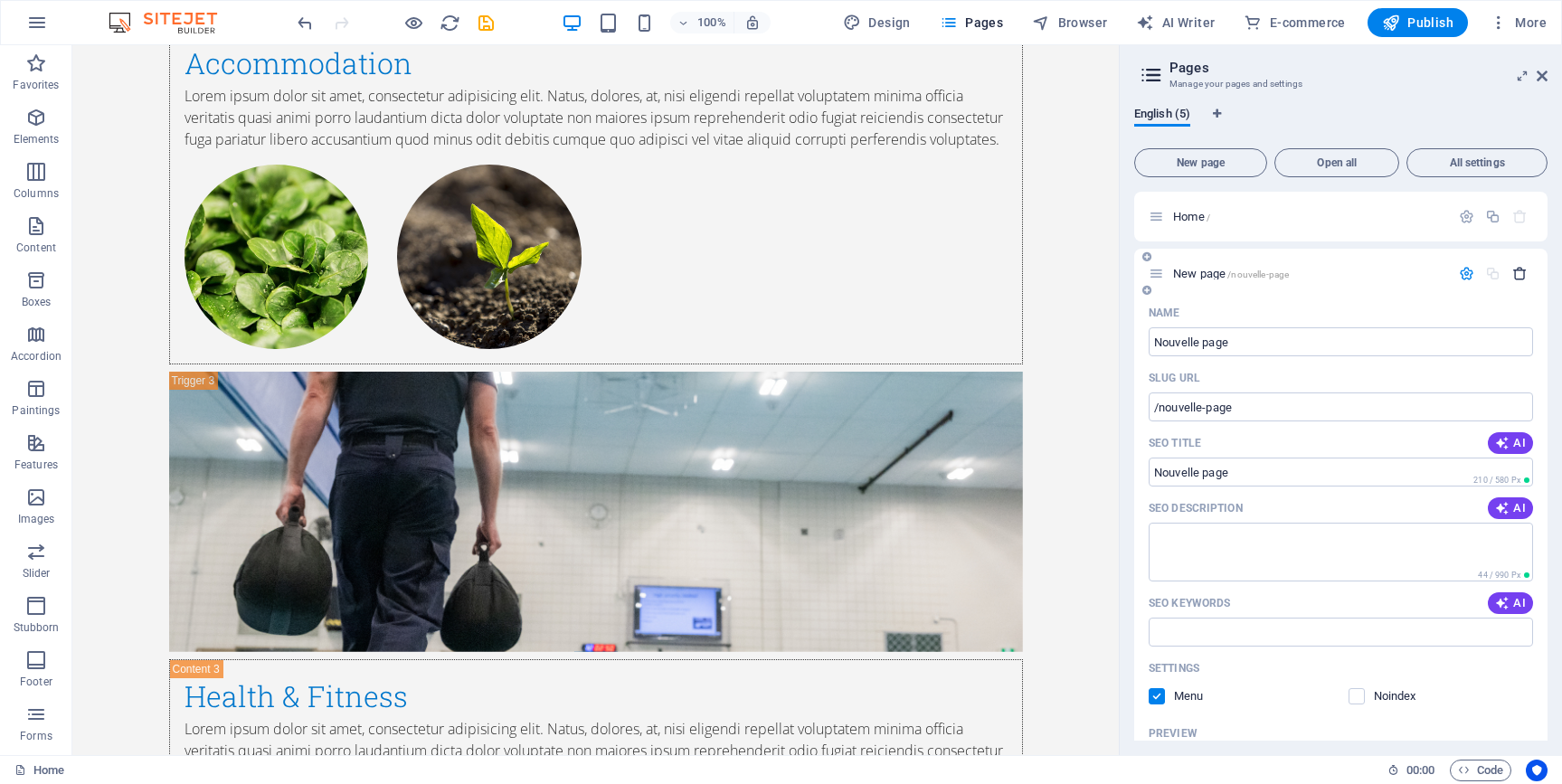 click at bounding box center (1519, 273) 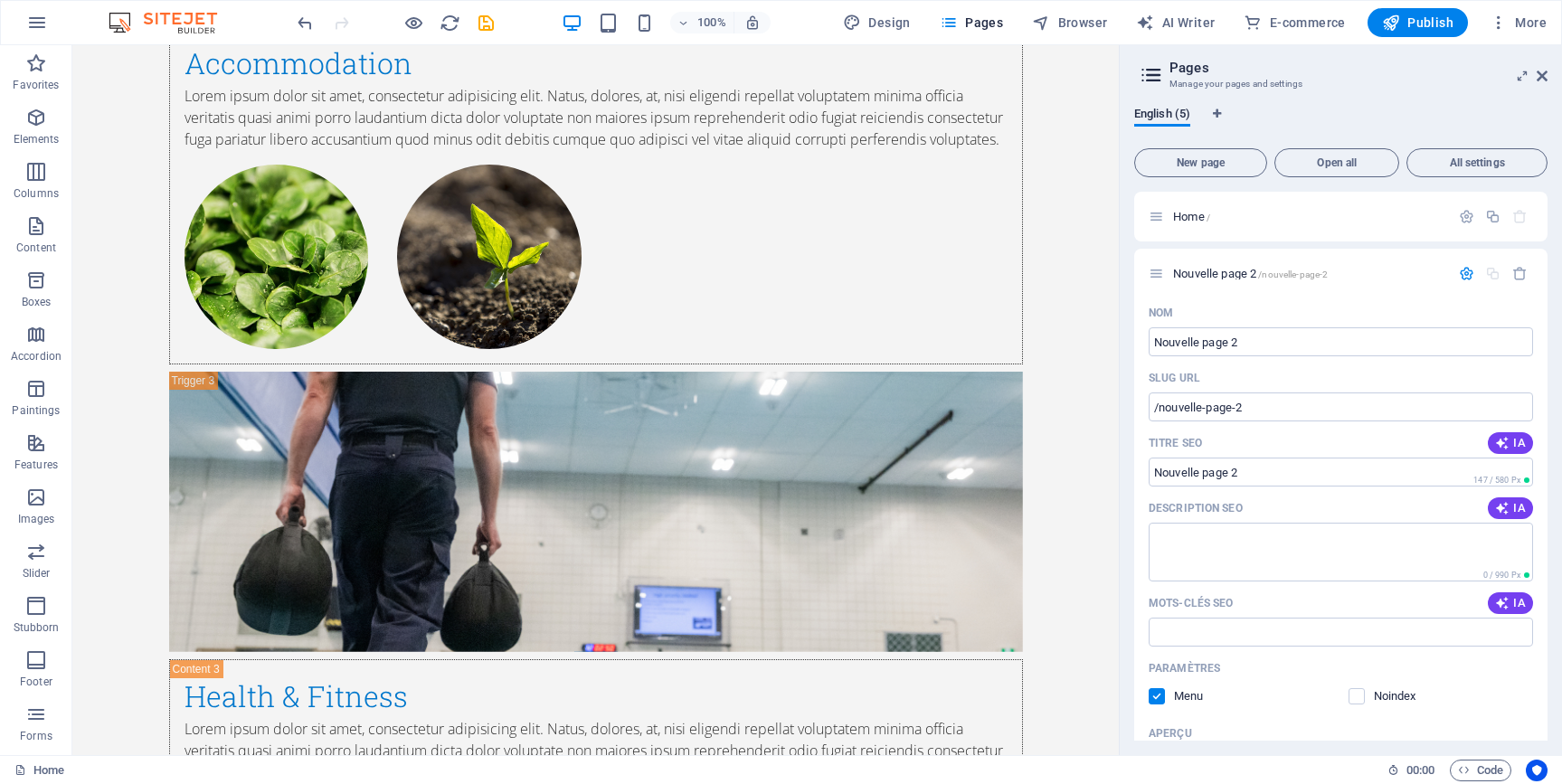 click at bounding box center (1519, 273) 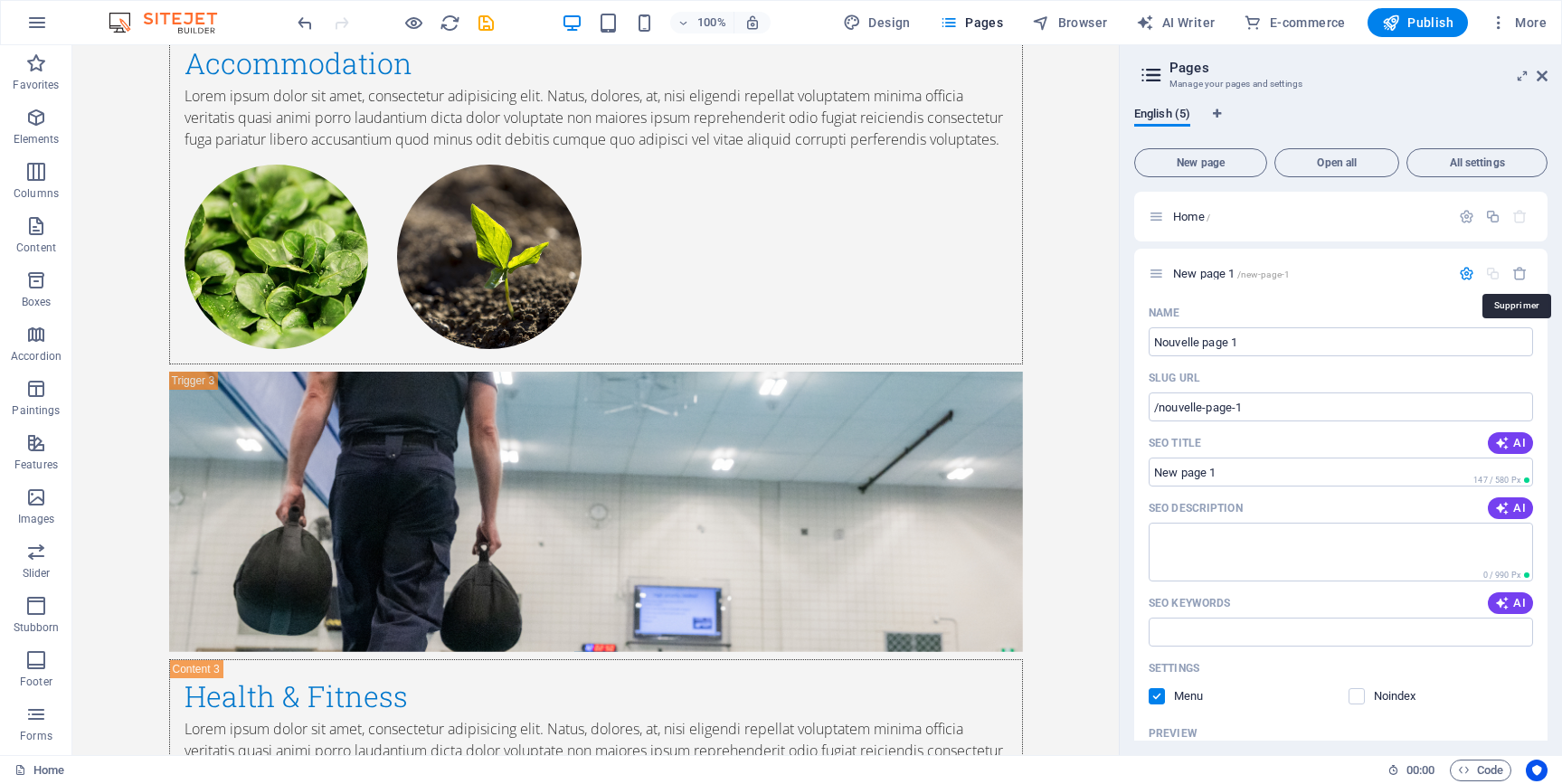 click at bounding box center (1519, 273) 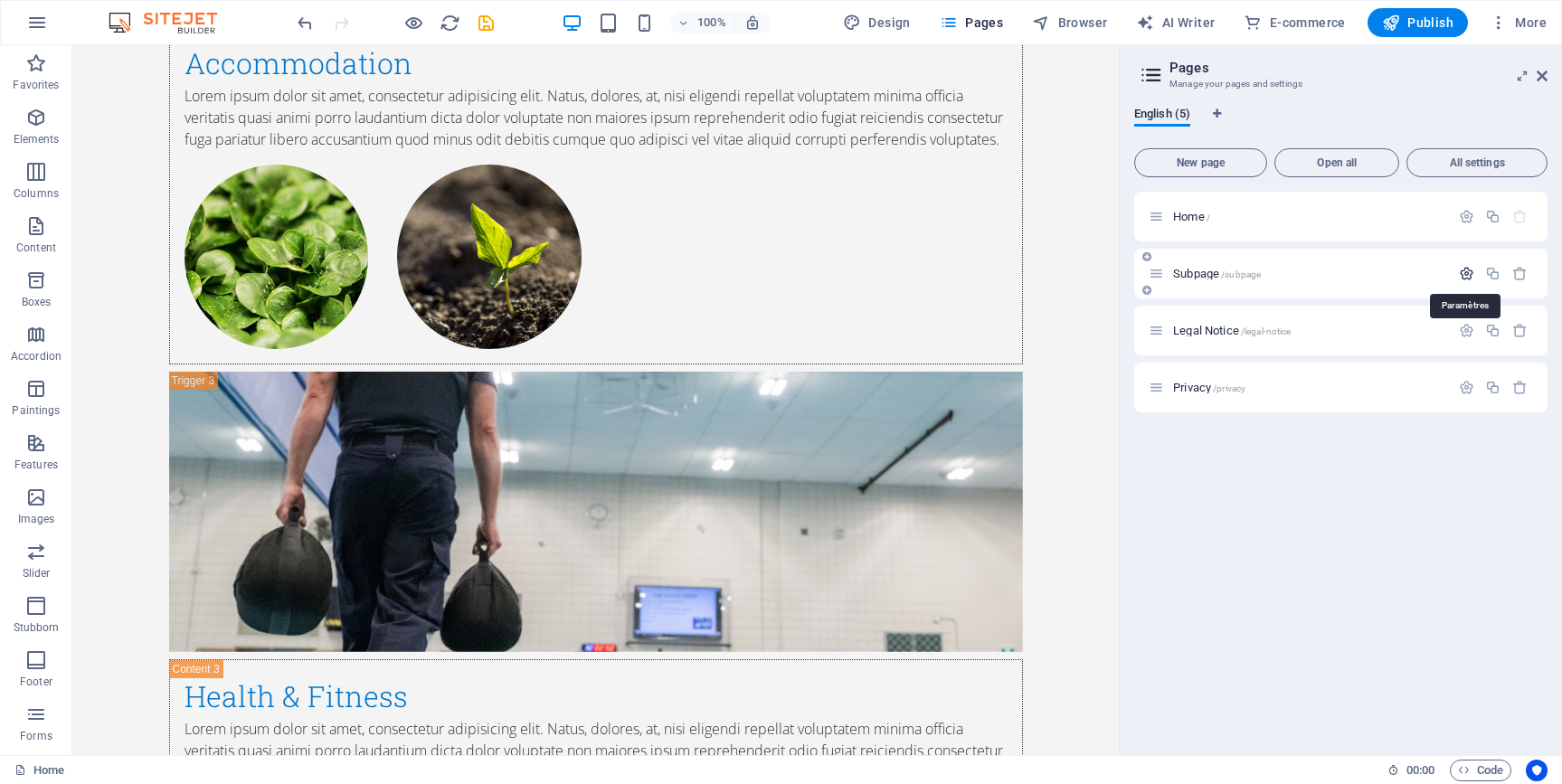 click at bounding box center (1466, 273) 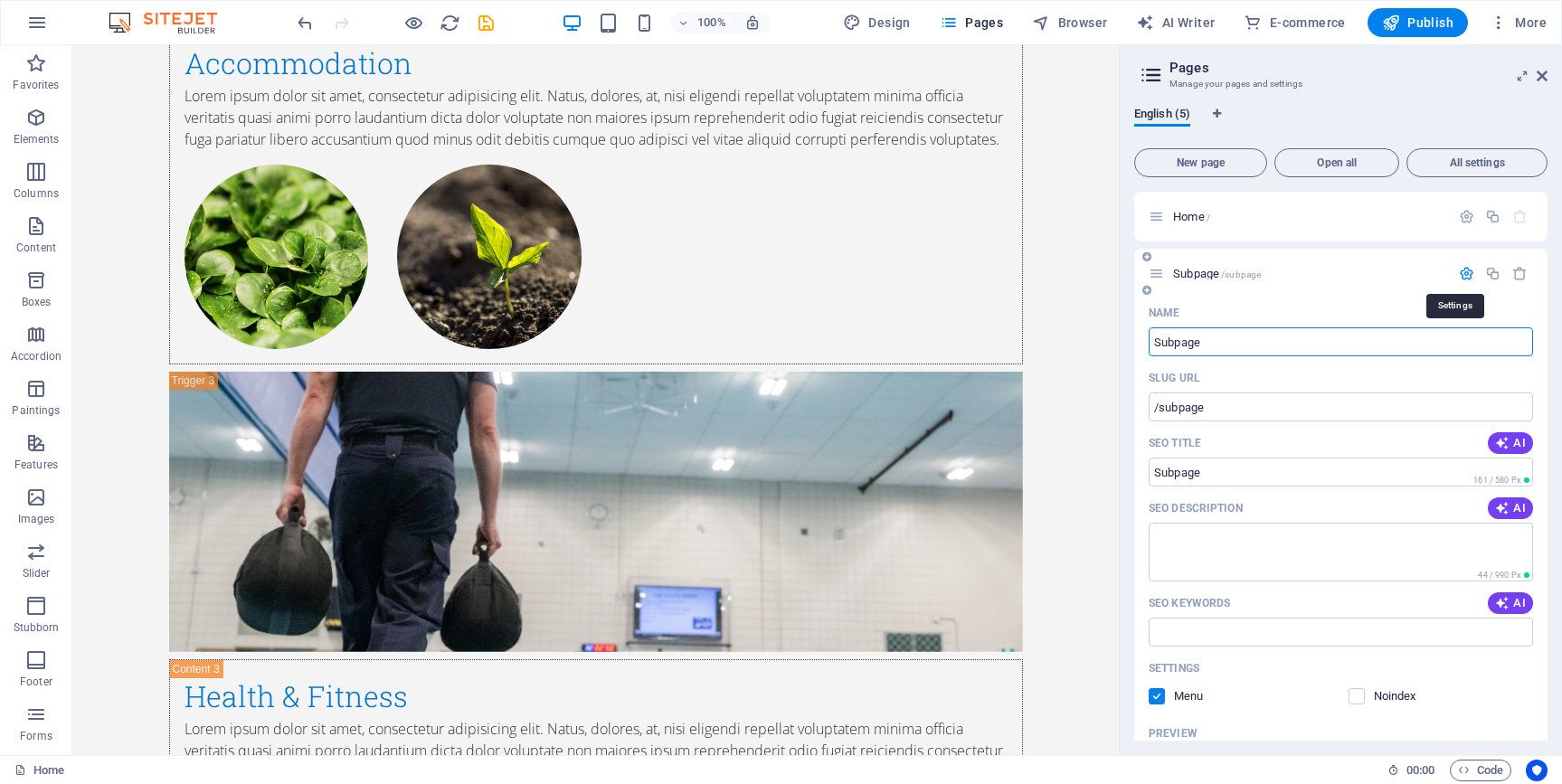 click at bounding box center [1466, 273] 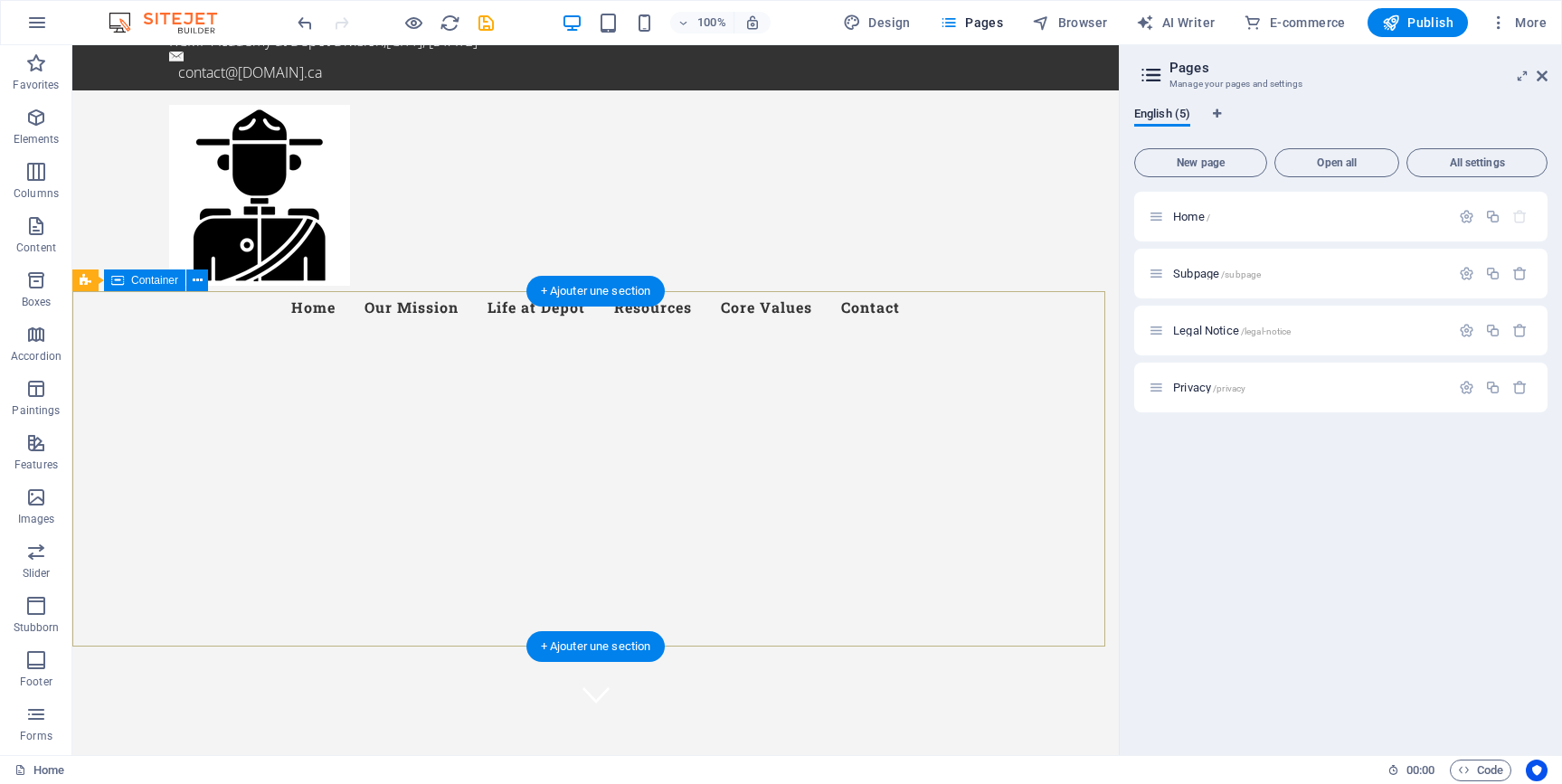 scroll, scrollTop: 0, scrollLeft: 0, axis: both 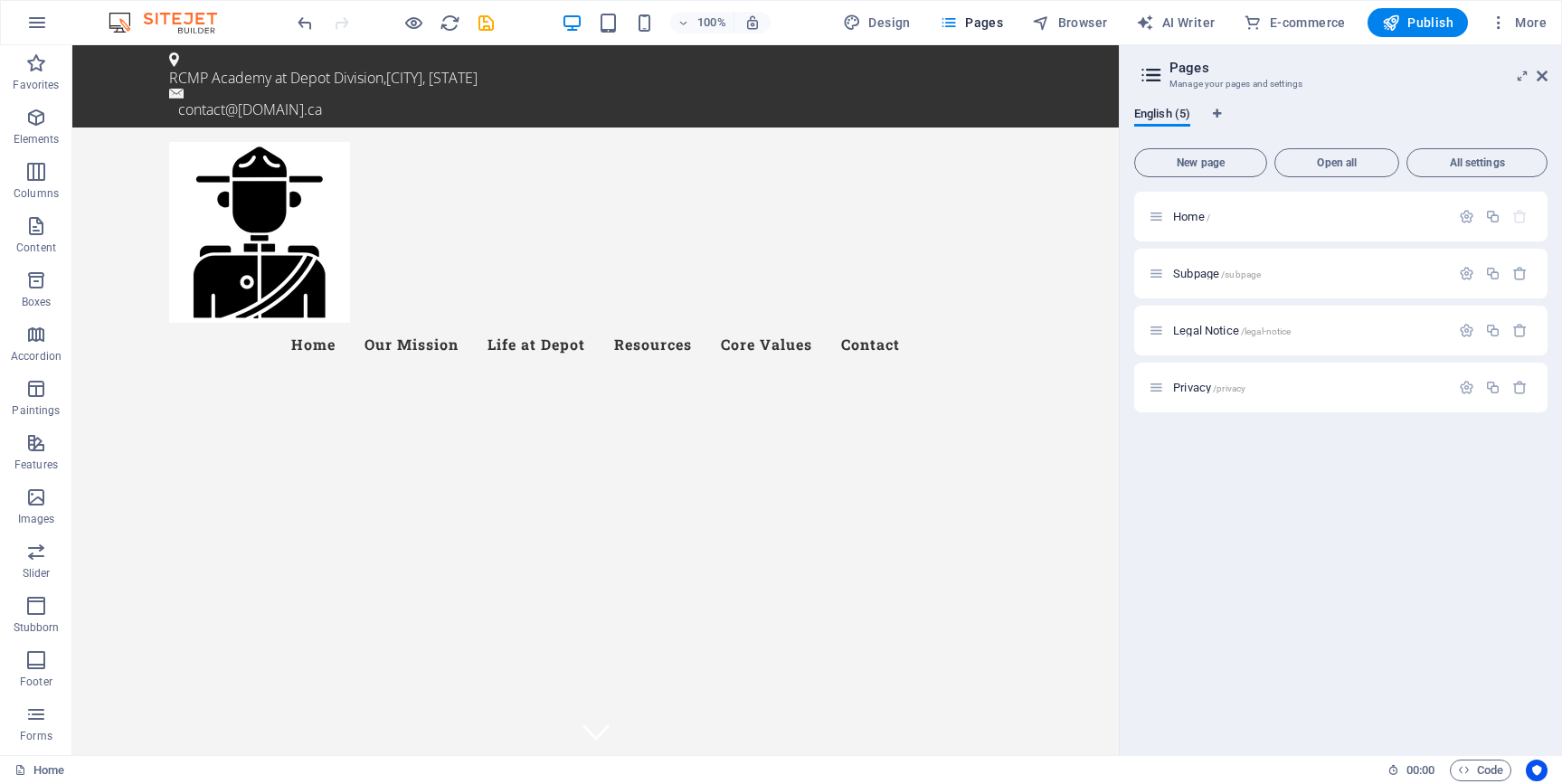 type 